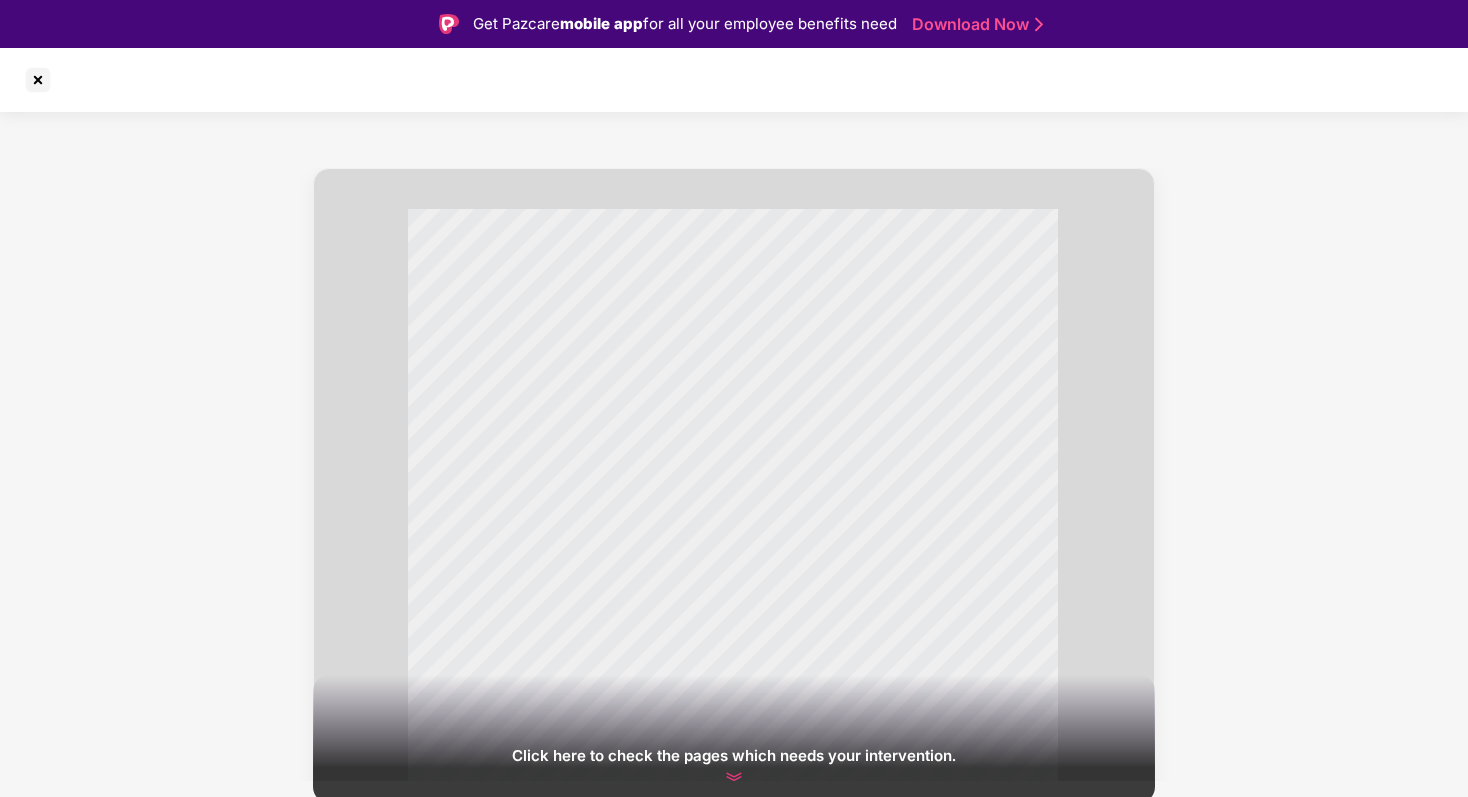 scroll, scrollTop: 0, scrollLeft: 0, axis: both 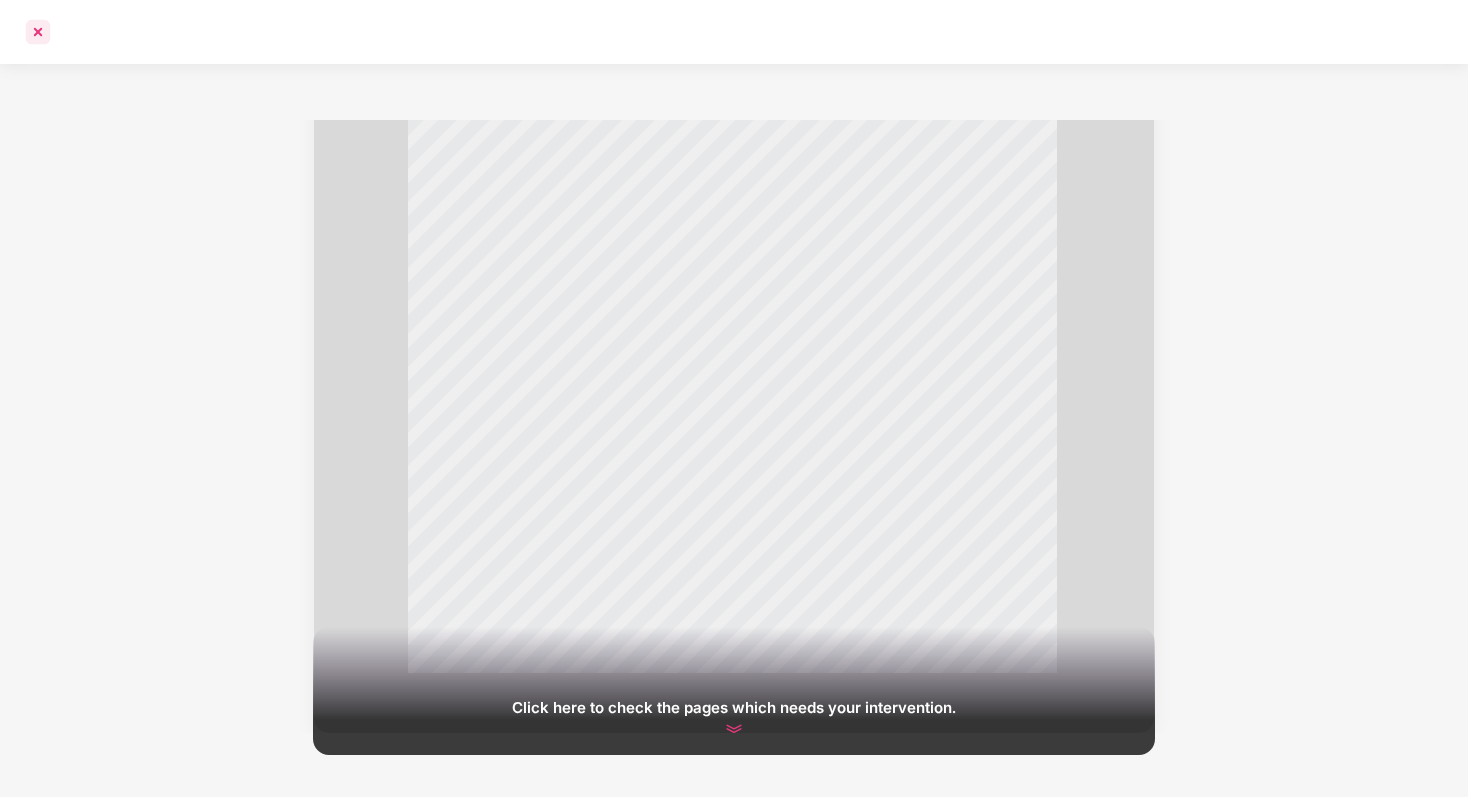 click at bounding box center (38, 32) 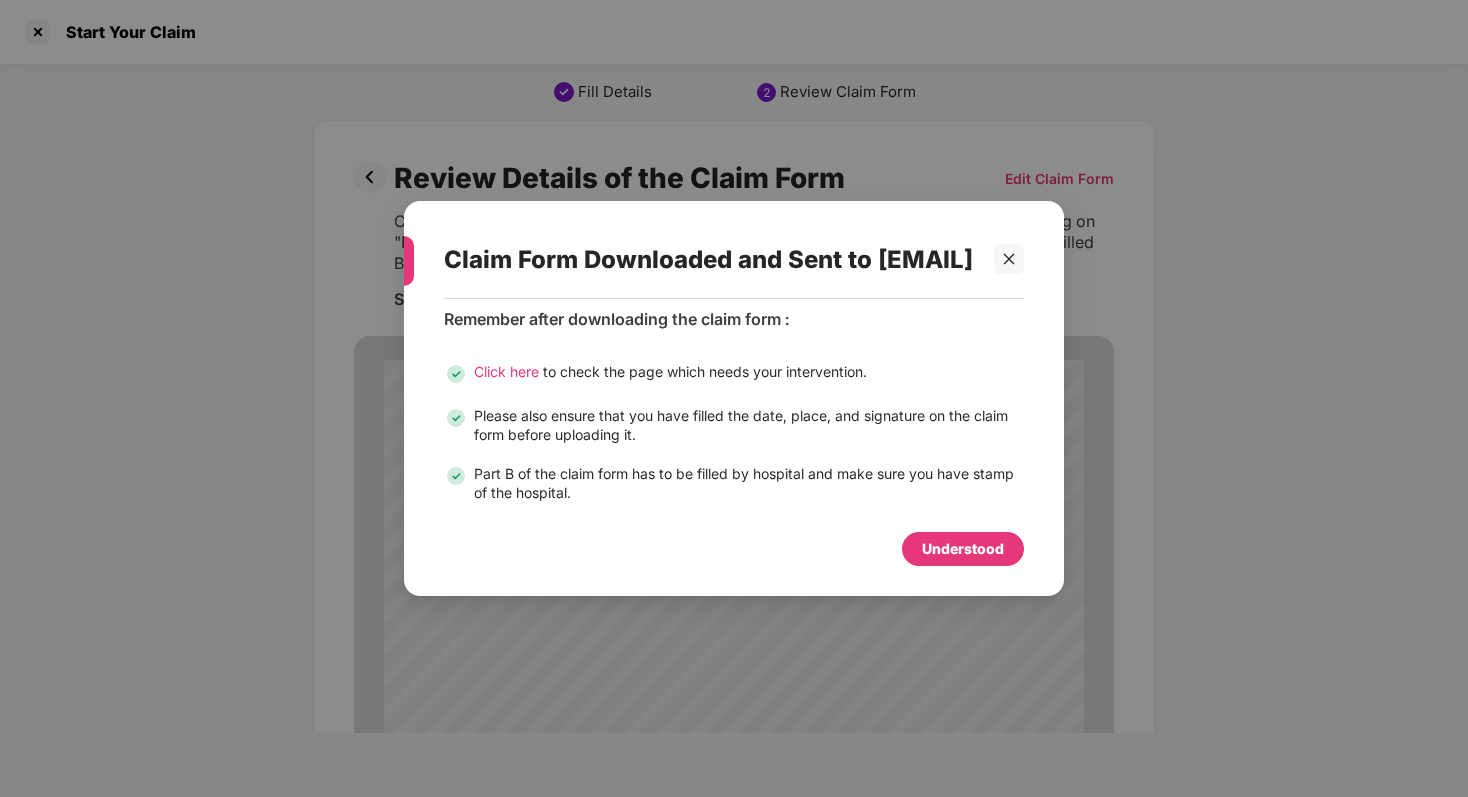 click on "Understood" at bounding box center [963, 549] 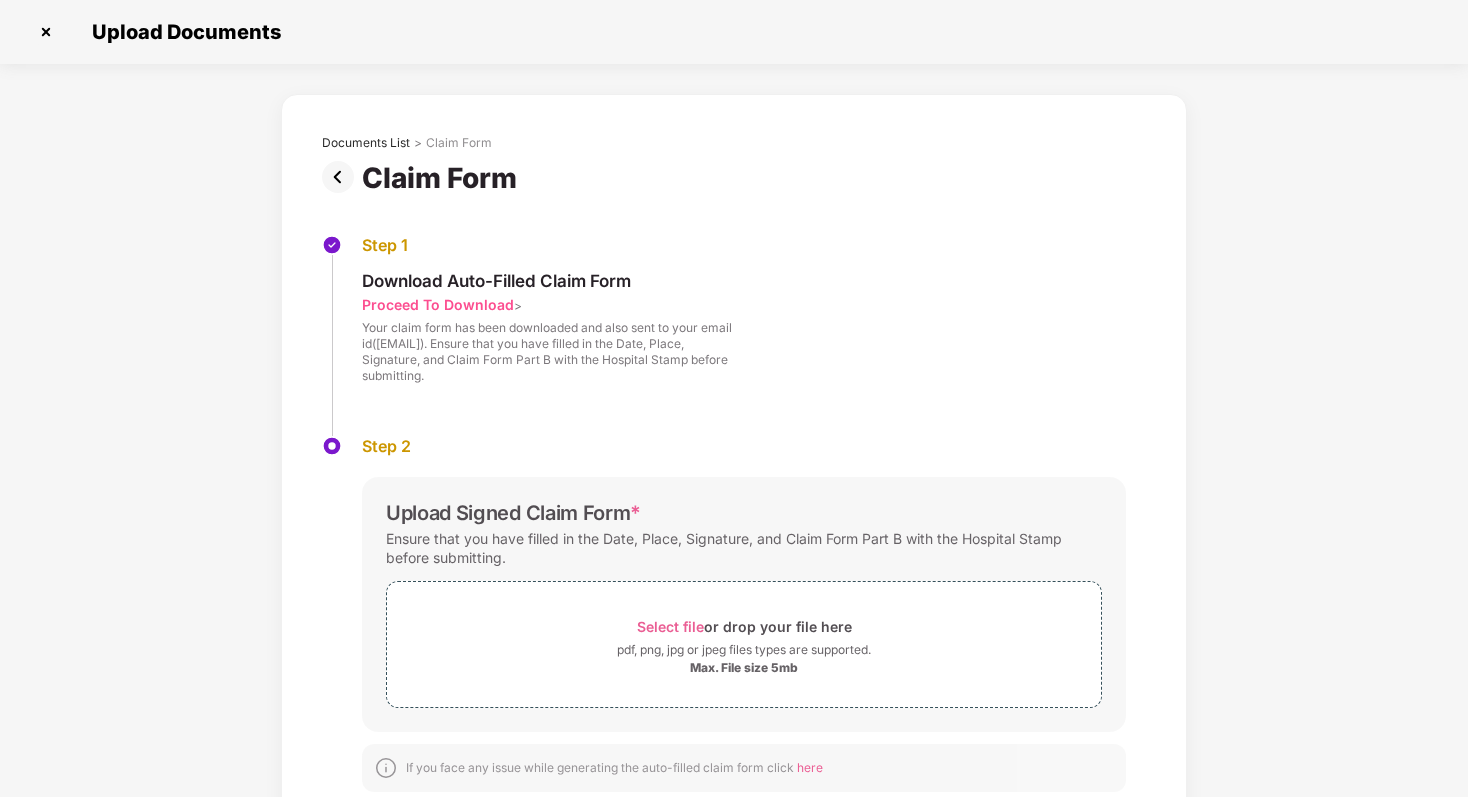 scroll, scrollTop: 46, scrollLeft: 0, axis: vertical 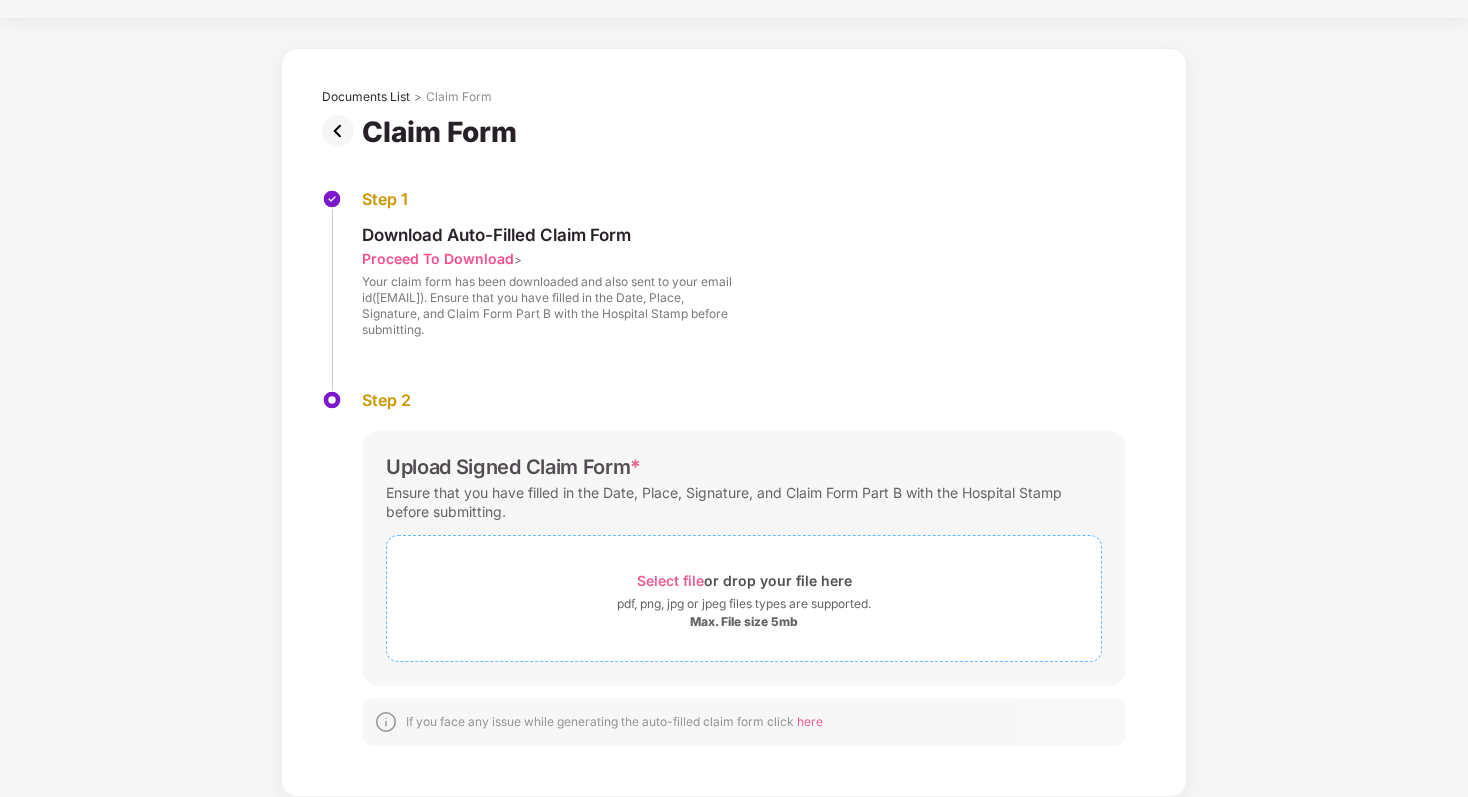 click on "Select file  or drop your file here" at bounding box center (744, 580) 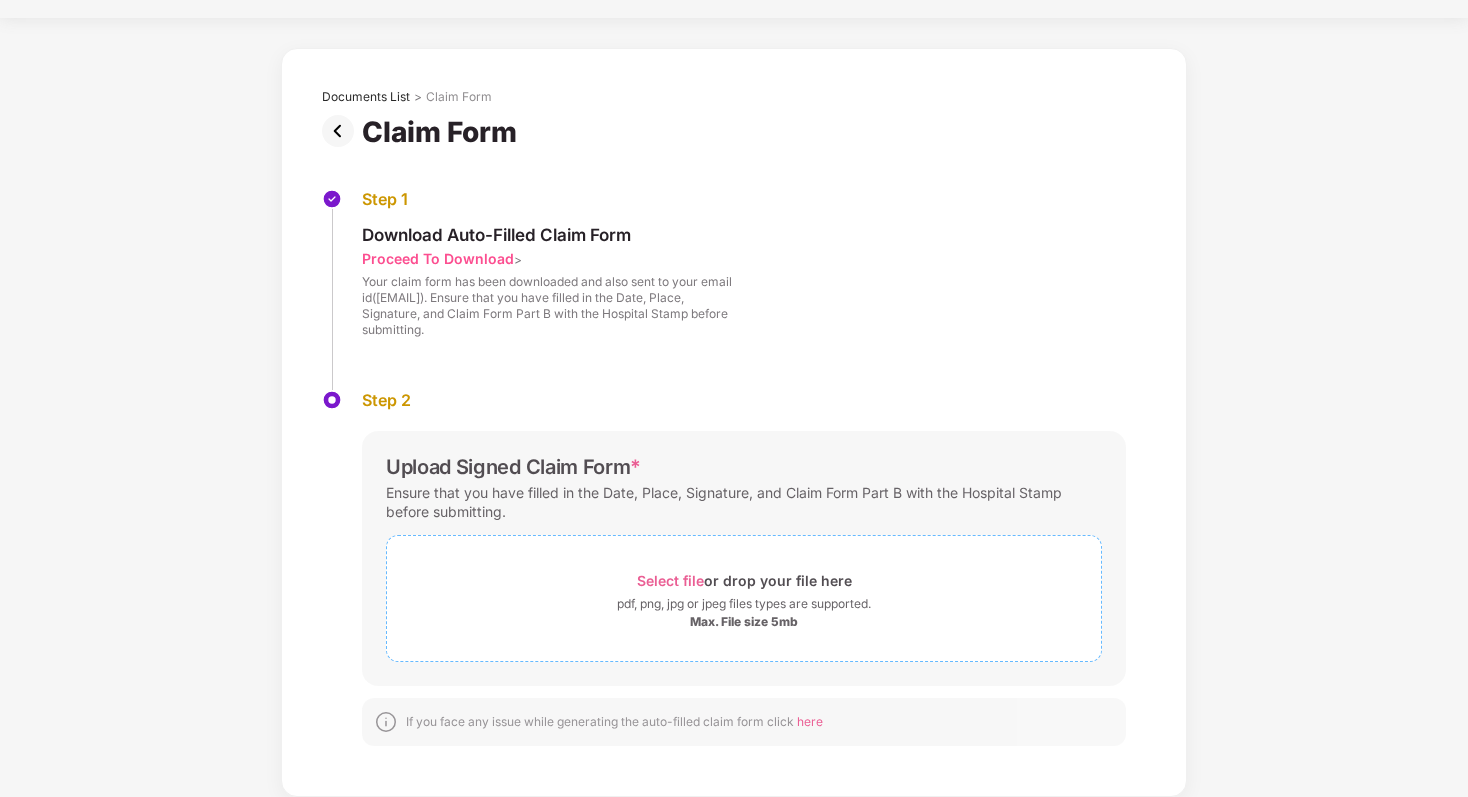 click on "Select file  or drop your file here" at bounding box center (744, 580) 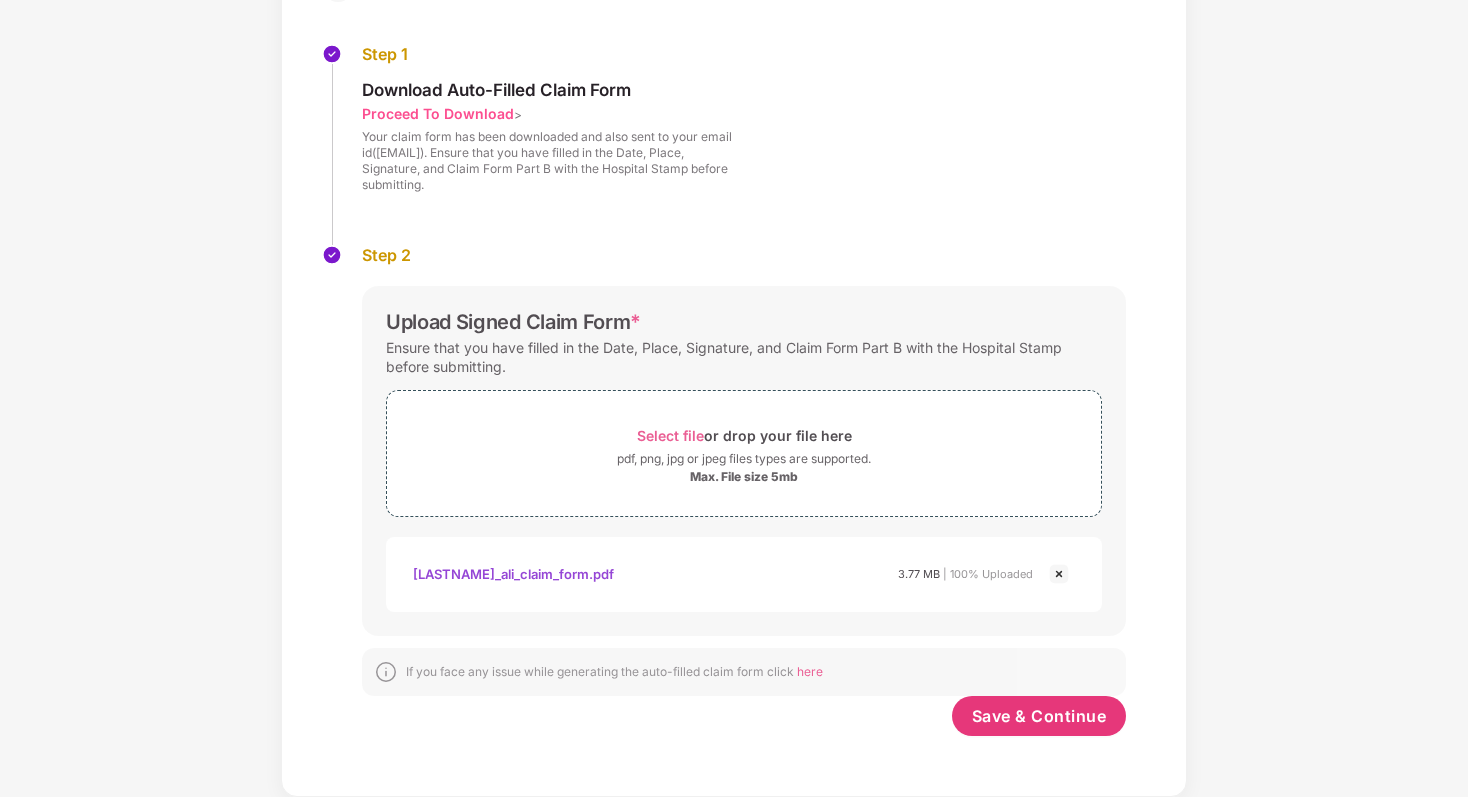 scroll, scrollTop: 191, scrollLeft: 0, axis: vertical 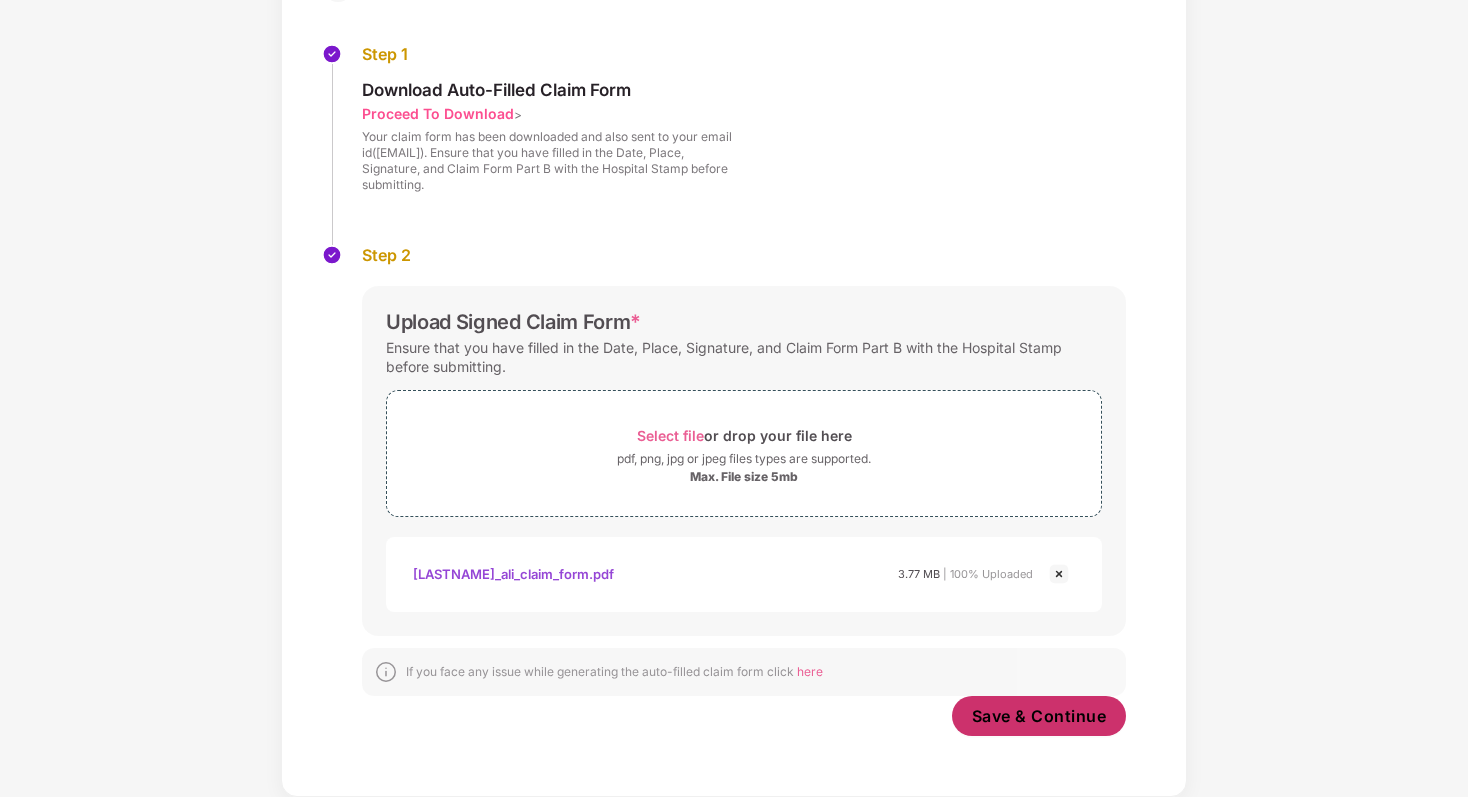 click on "Save & Continue" at bounding box center (1039, 716) 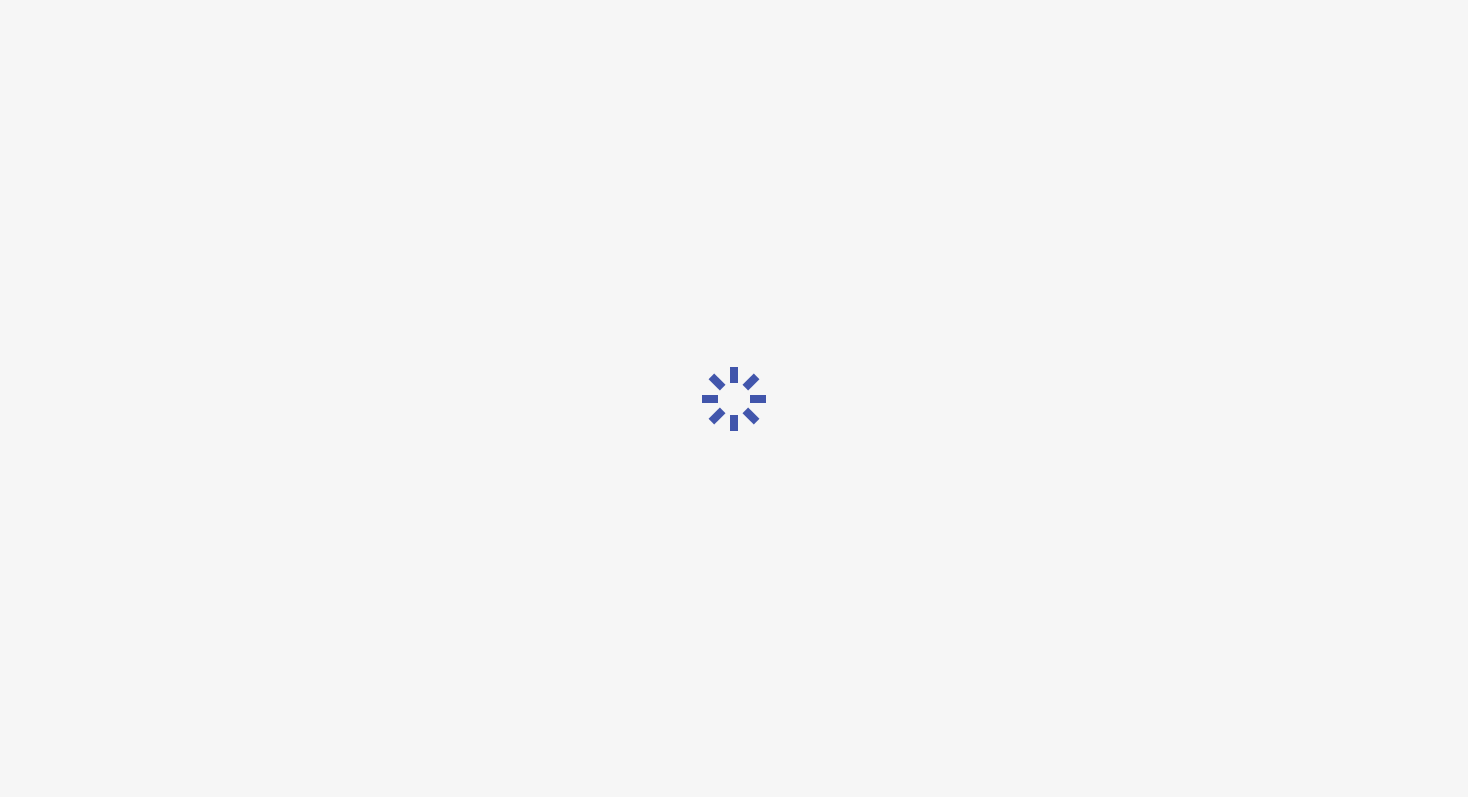 scroll, scrollTop: 0, scrollLeft: 0, axis: both 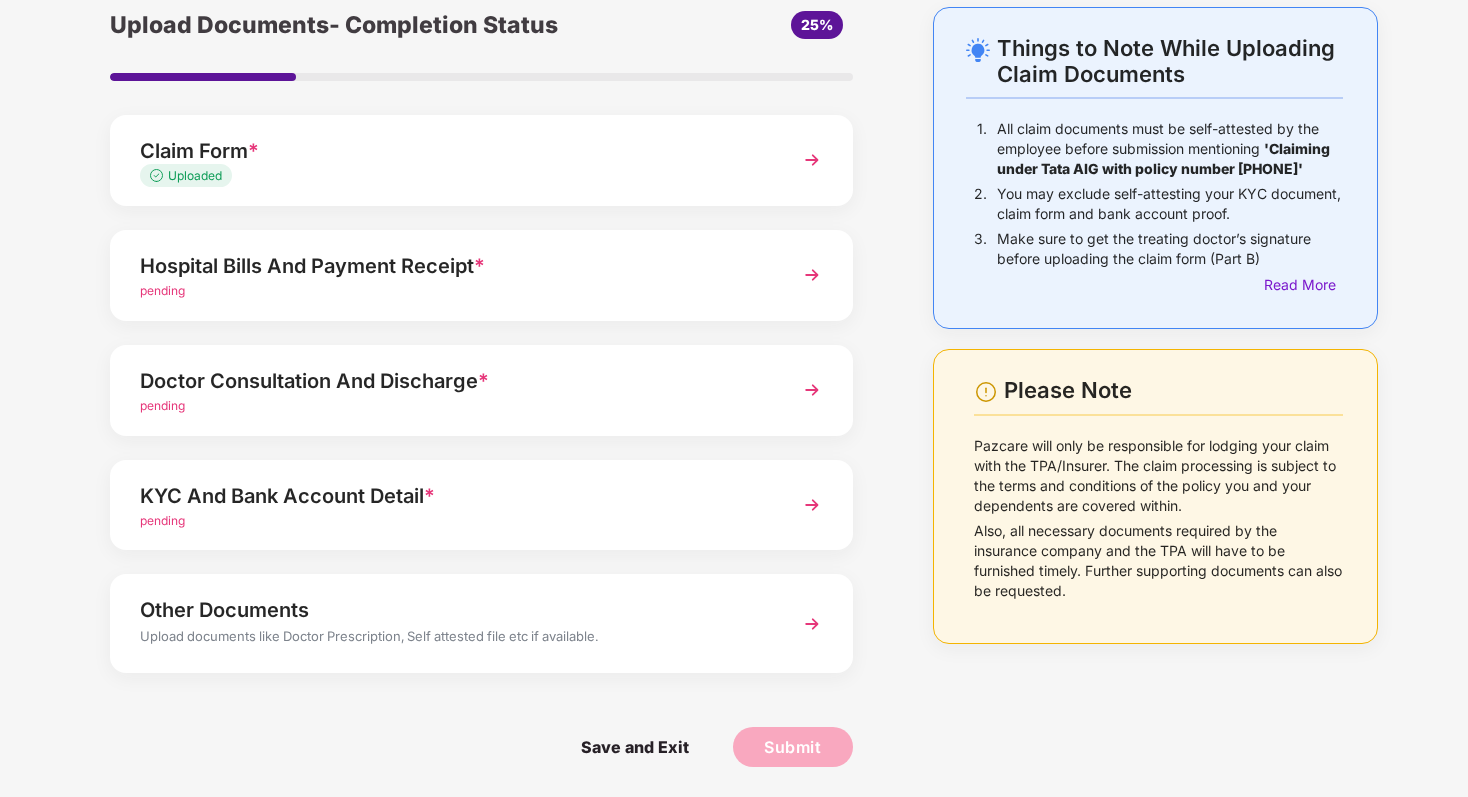 click at bounding box center (812, 160) 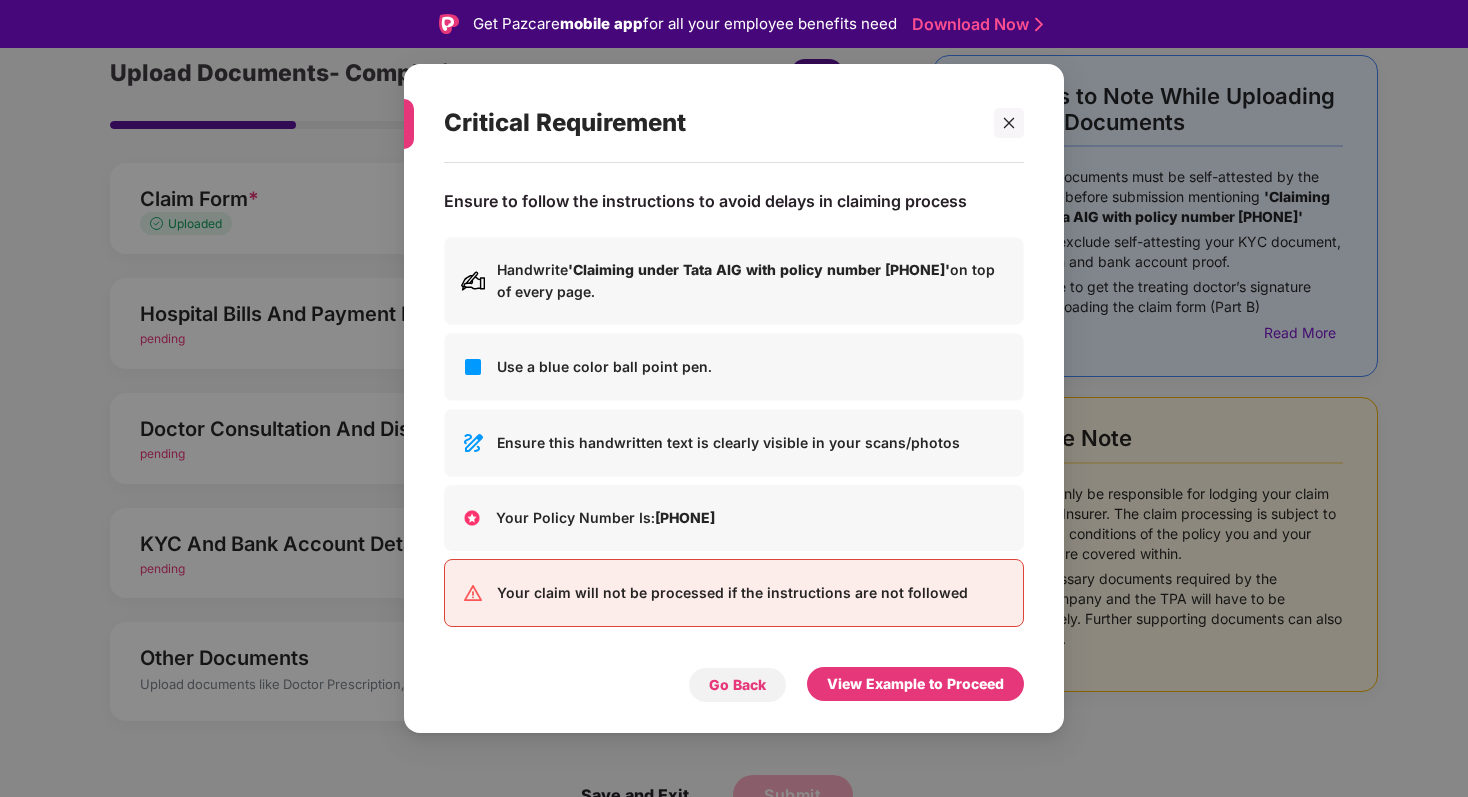 click on "Go Back" at bounding box center [737, 685] 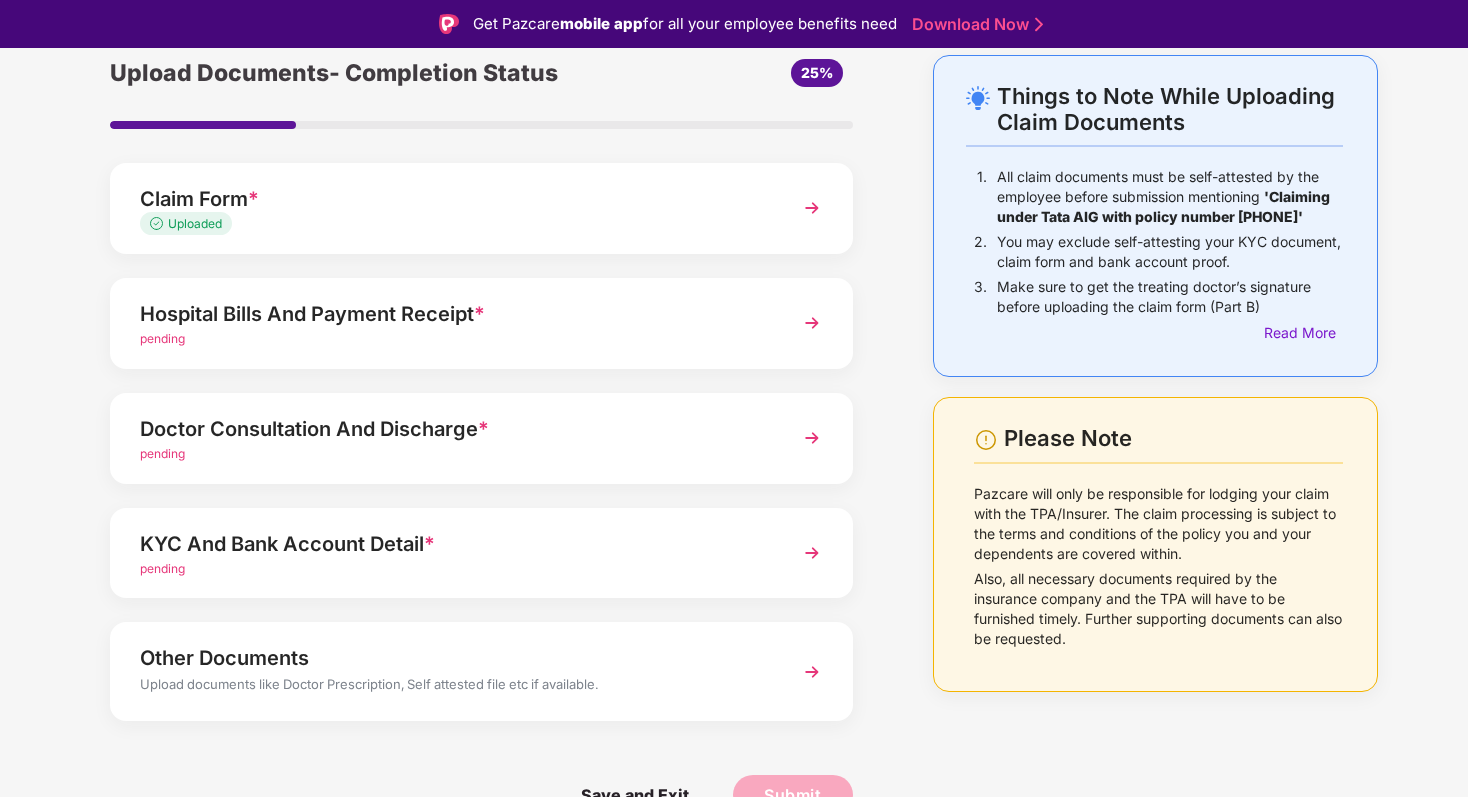 click on "Claim Form * Uploaded" at bounding box center [481, 208] 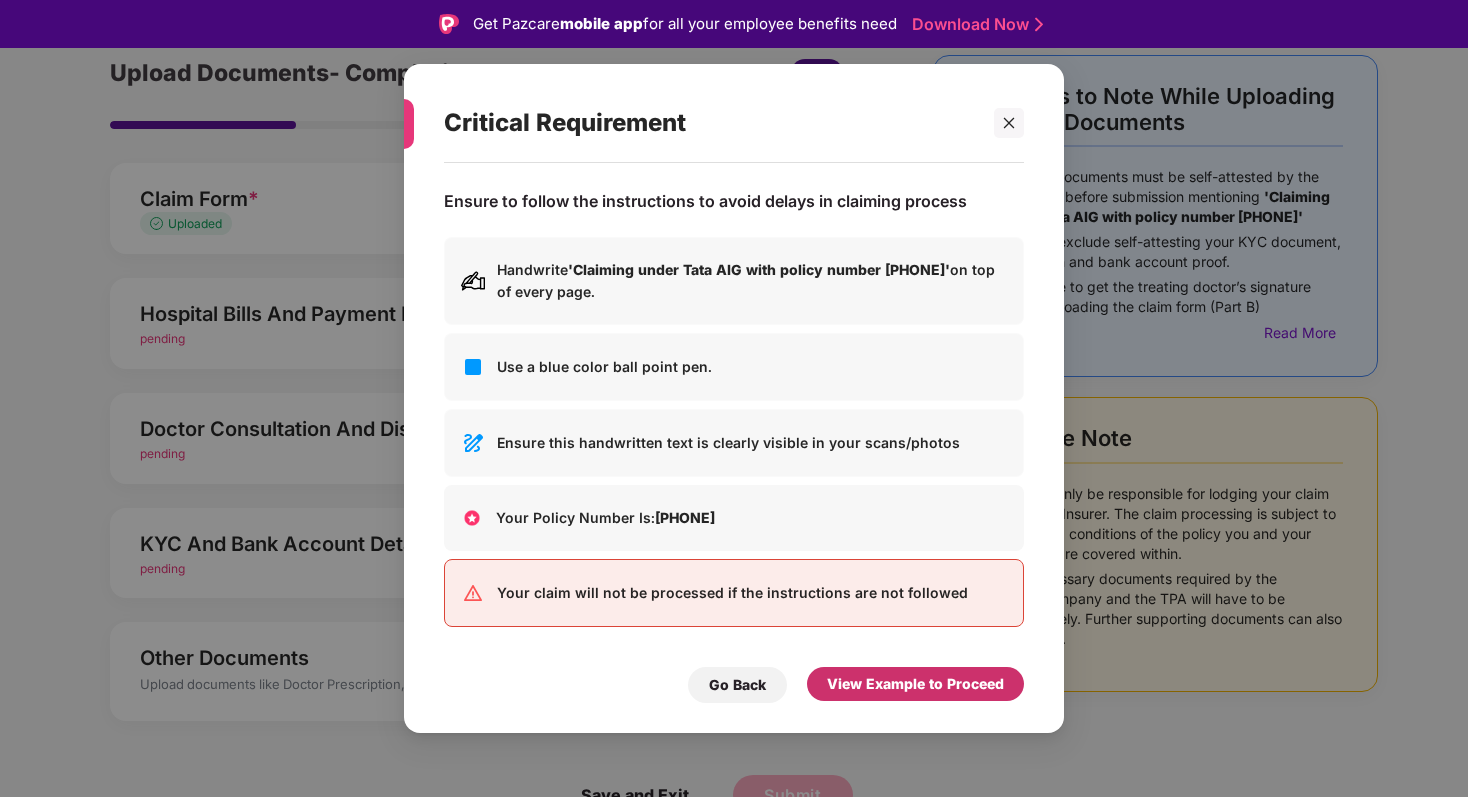 click on "View Example to Proceed" at bounding box center (915, 684) 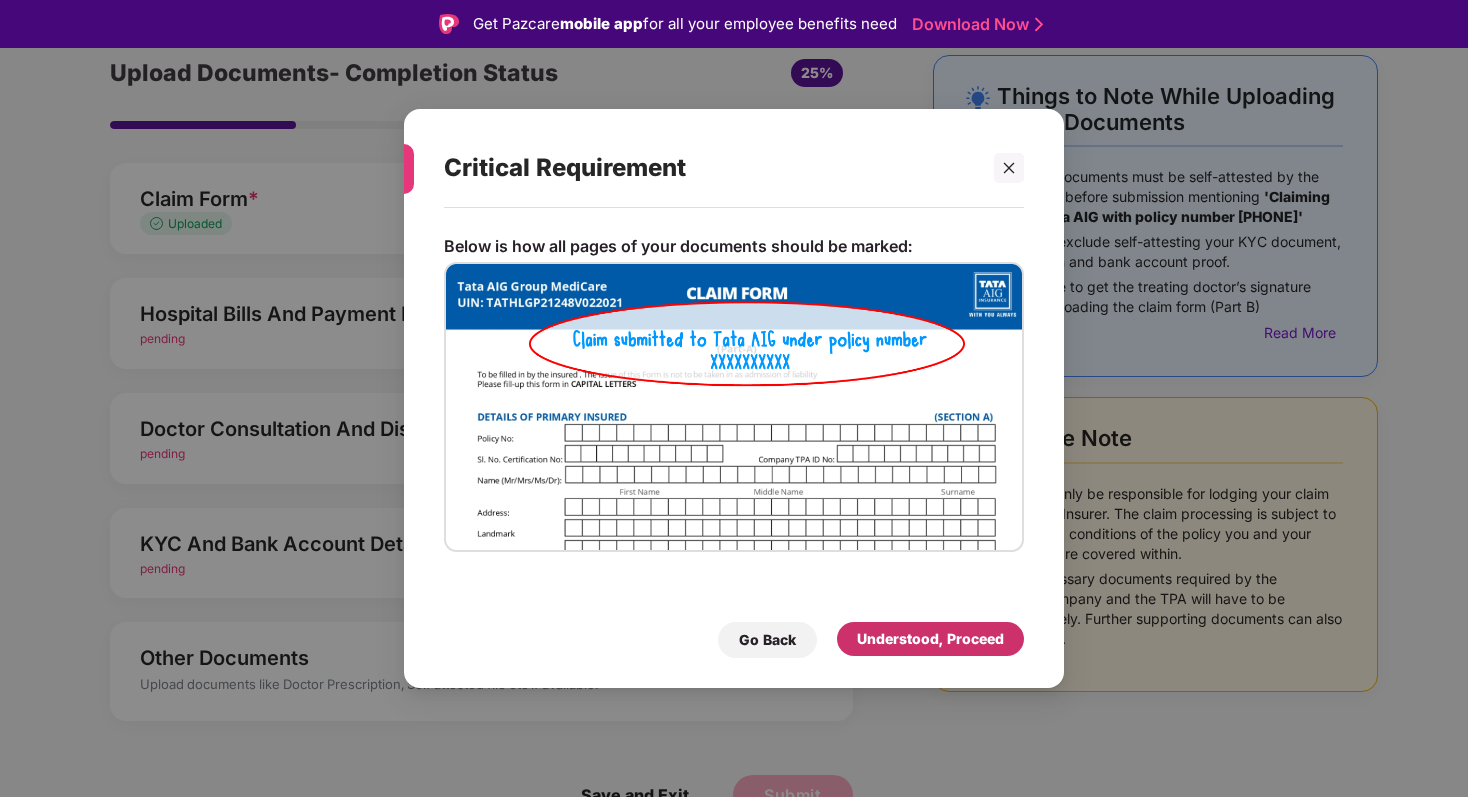 click on "Understood, Proceed" at bounding box center [930, 639] 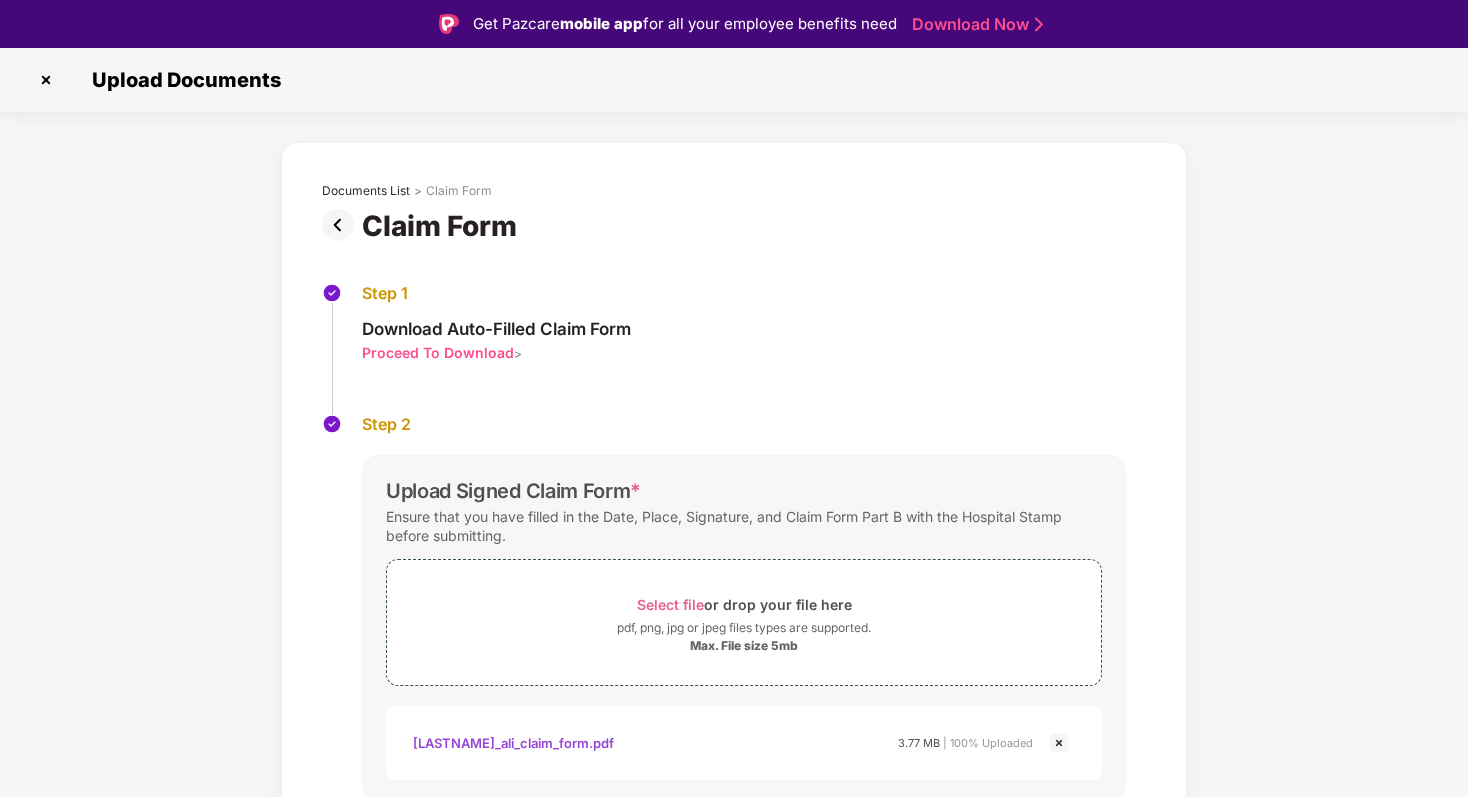 scroll, scrollTop: 70, scrollLeft: 0, axis: vertical 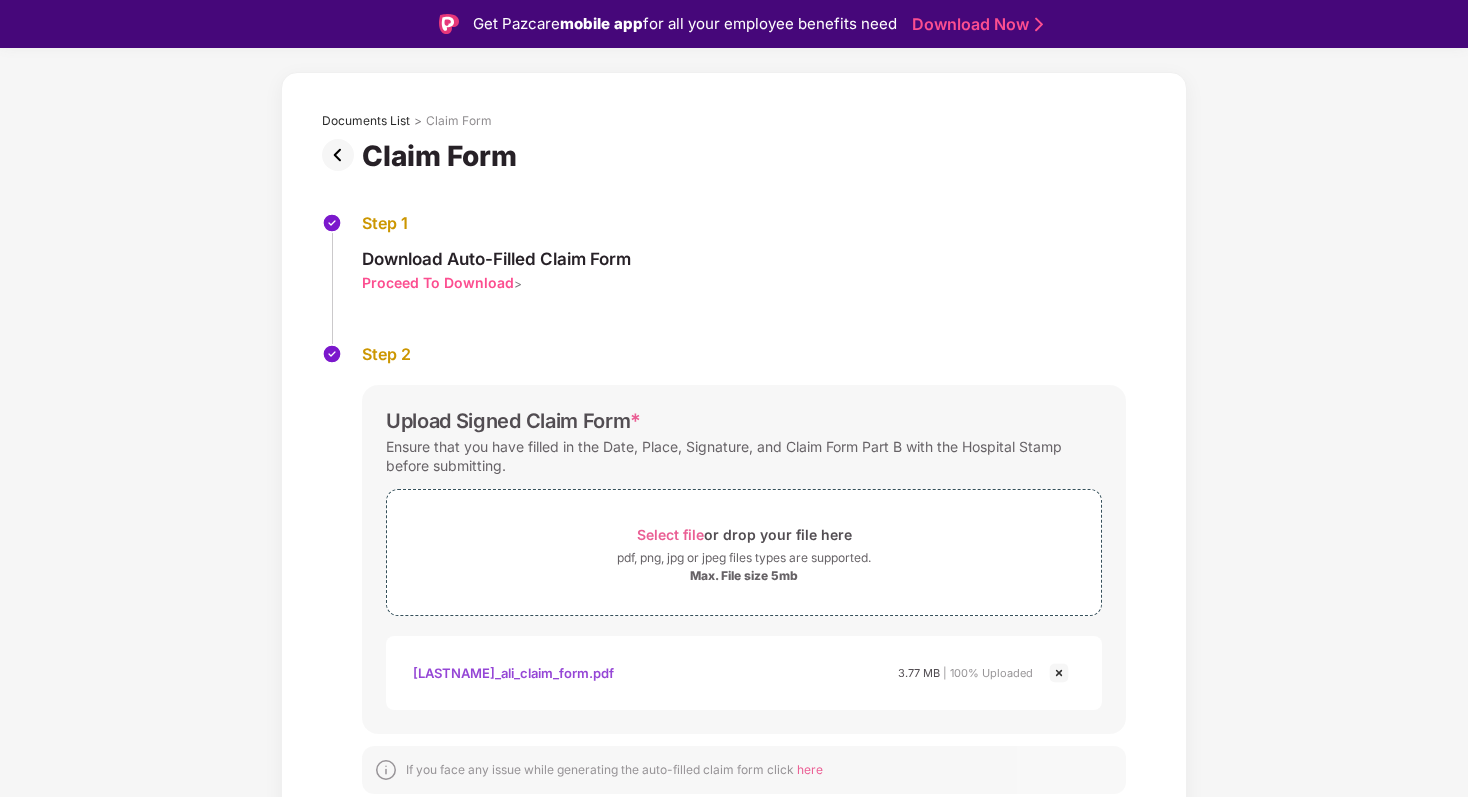 click at bounding box center (1059, 673) 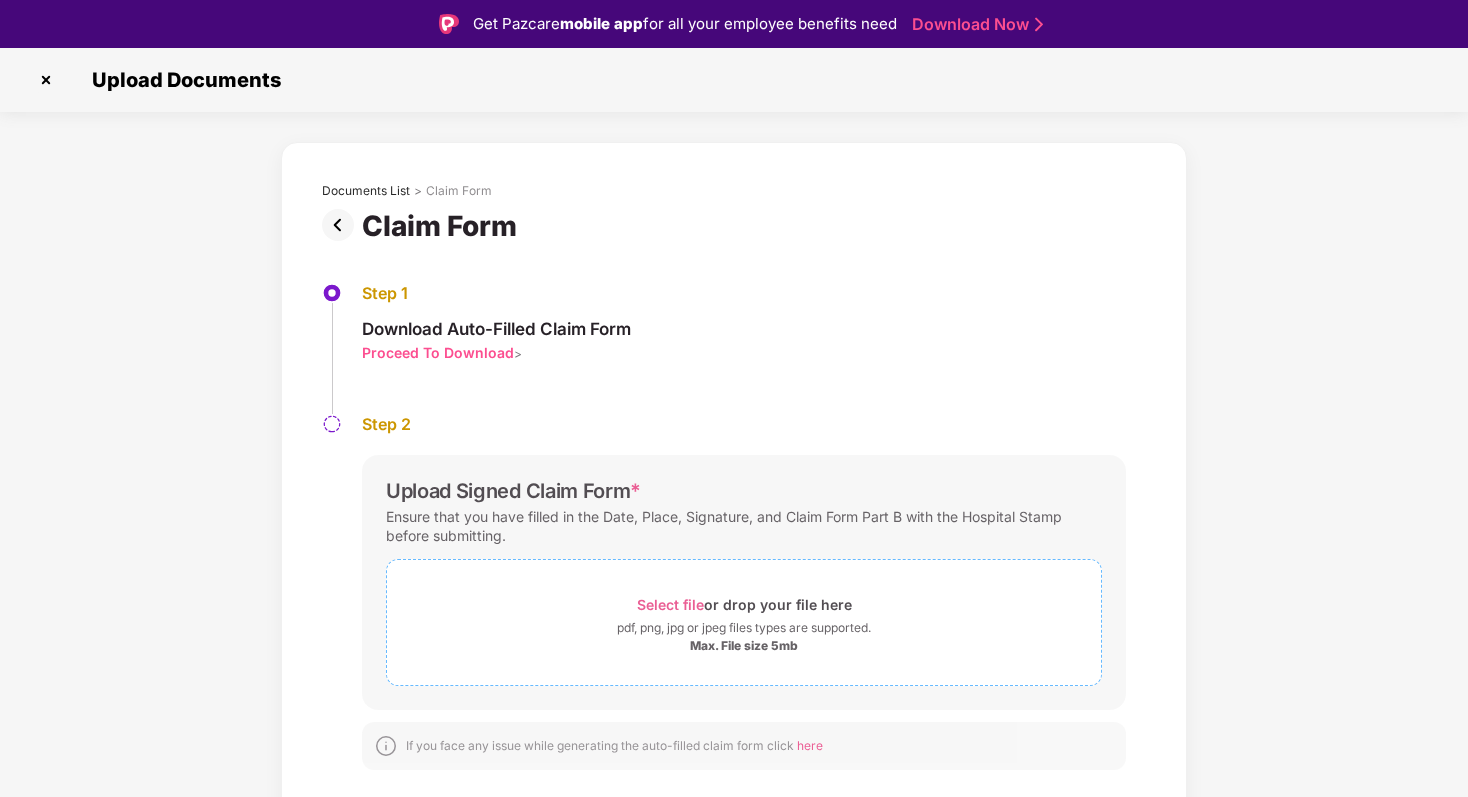 scroll, scrollTop: 0, scrollLeft: 0, axis: both 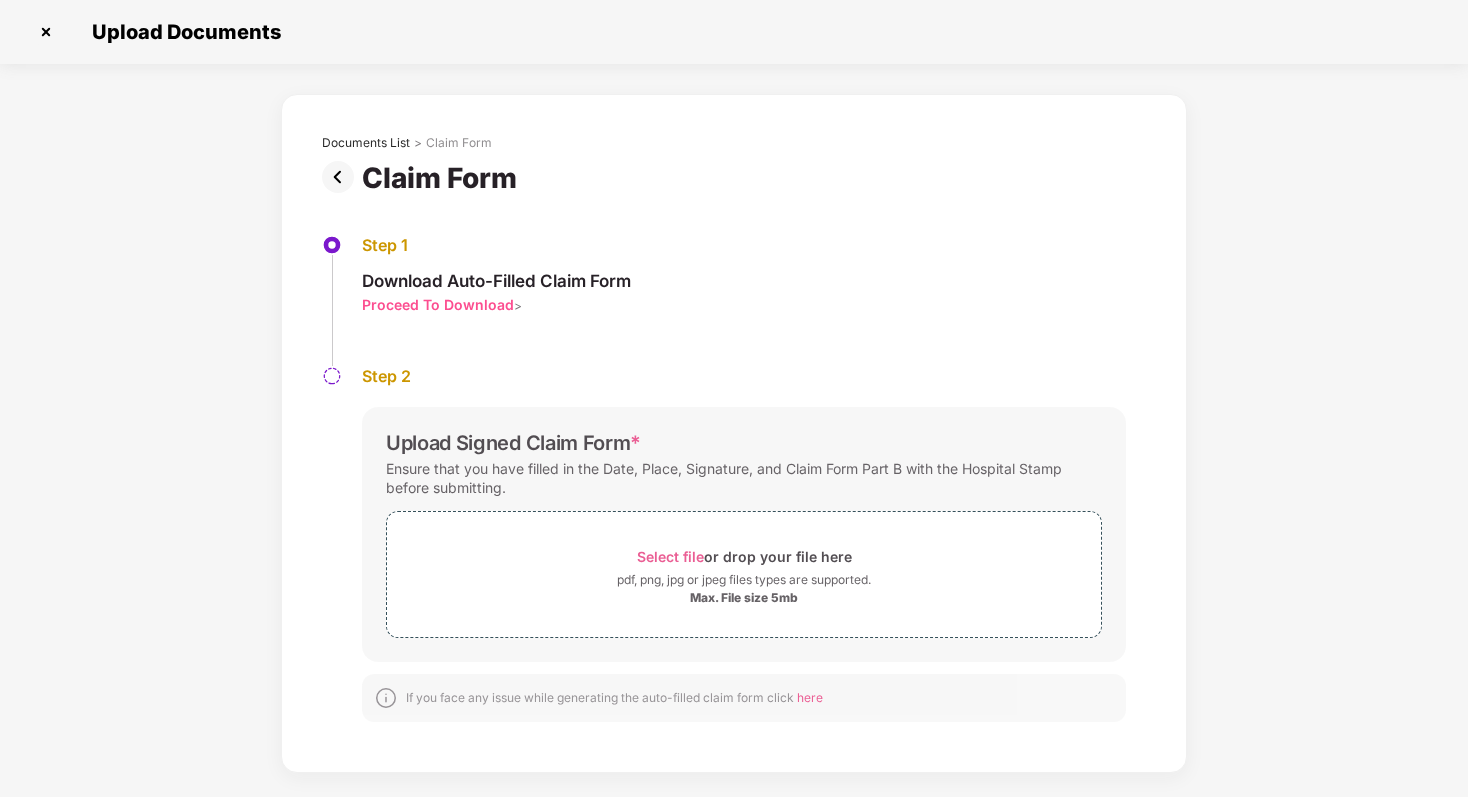 click at bounding box center (342, 177) 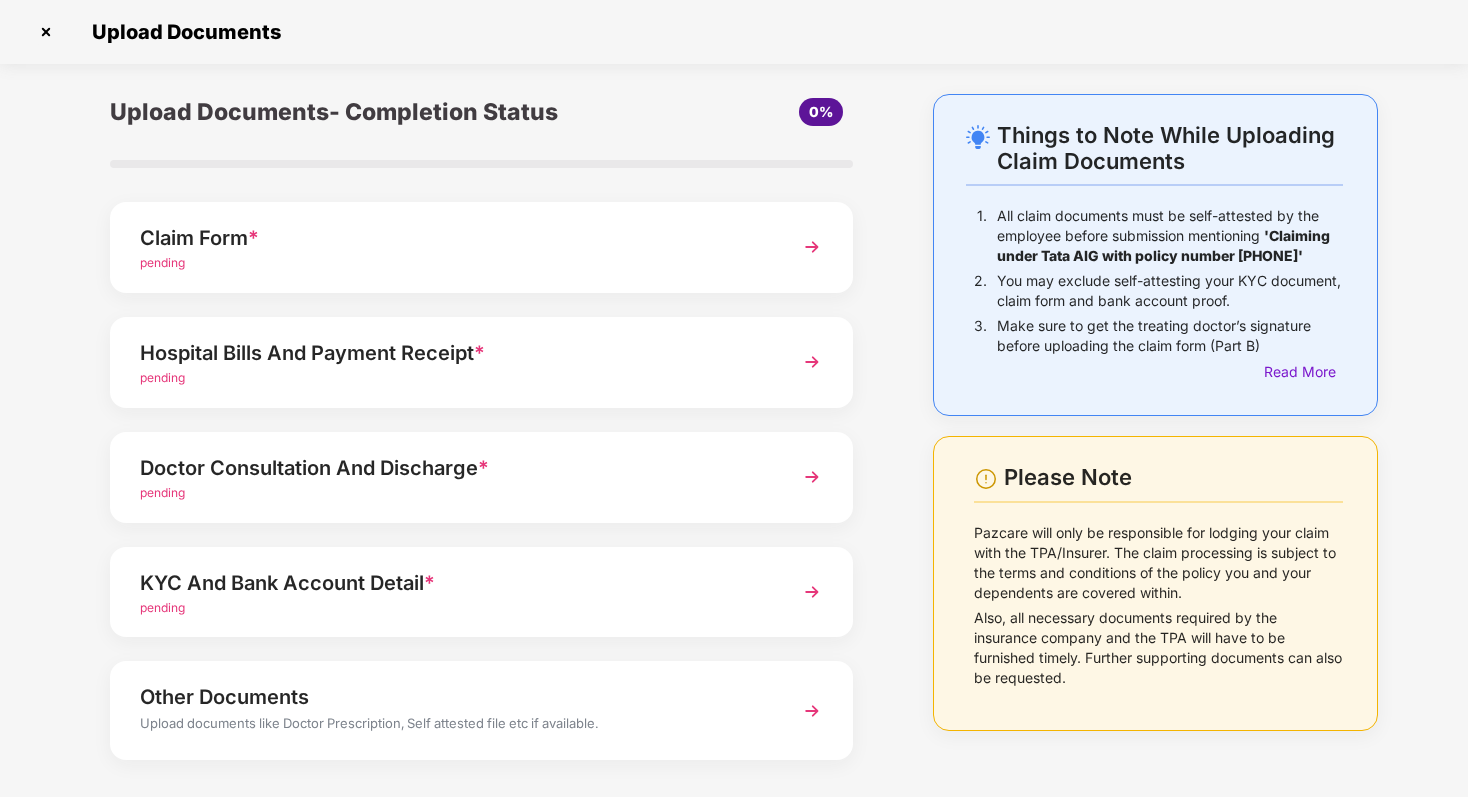 scroll, scrollTop: 0, scrollLeft: 0, axis: both 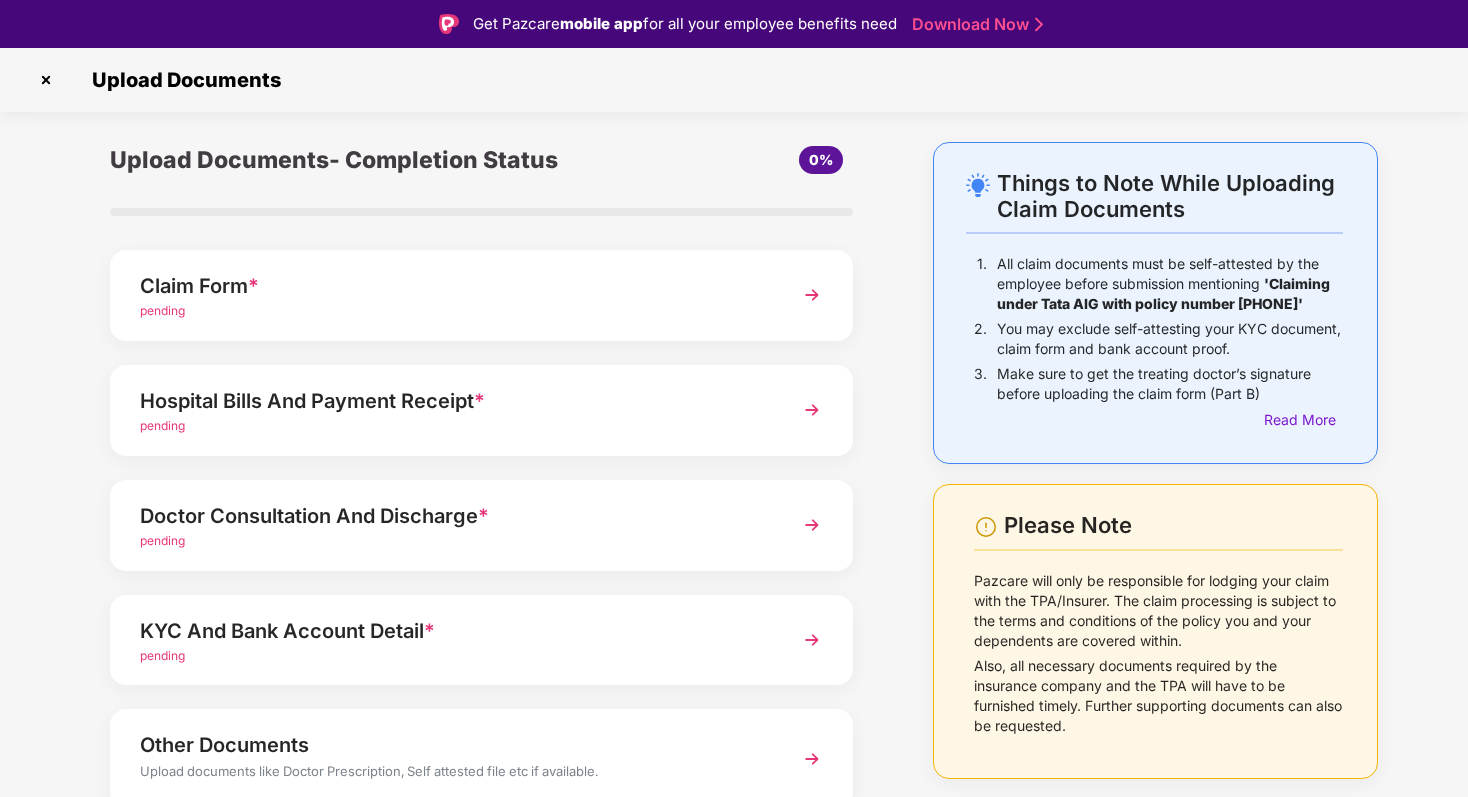 click on "pending" at bounding box center [453, 311] 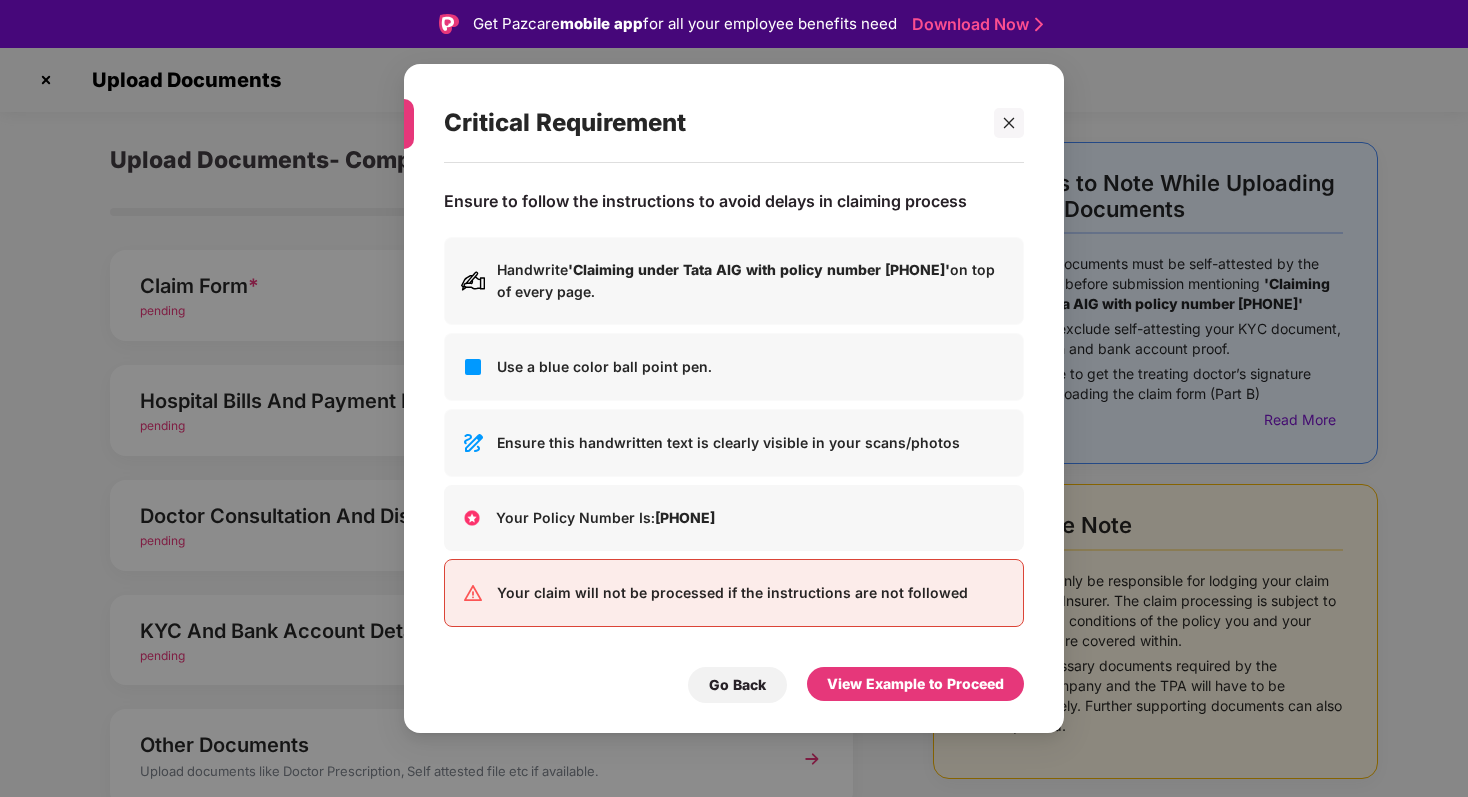 drag, startPoint x: 576, startPoint y: 272, endPoint x: 975, endPoint y: 262, distance: 399.1253 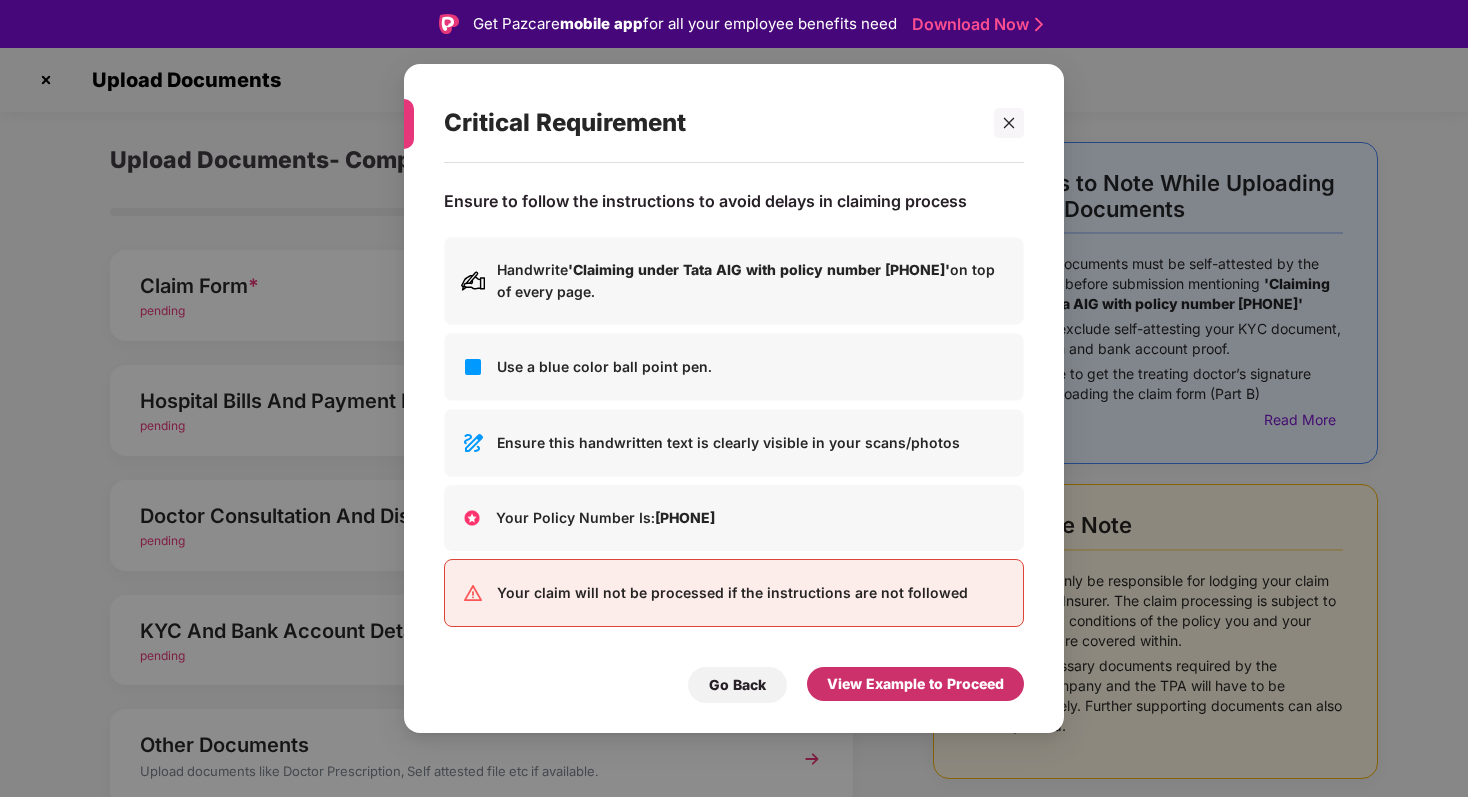 click on "View Example to Proceed" at bounding box center [915, 684] 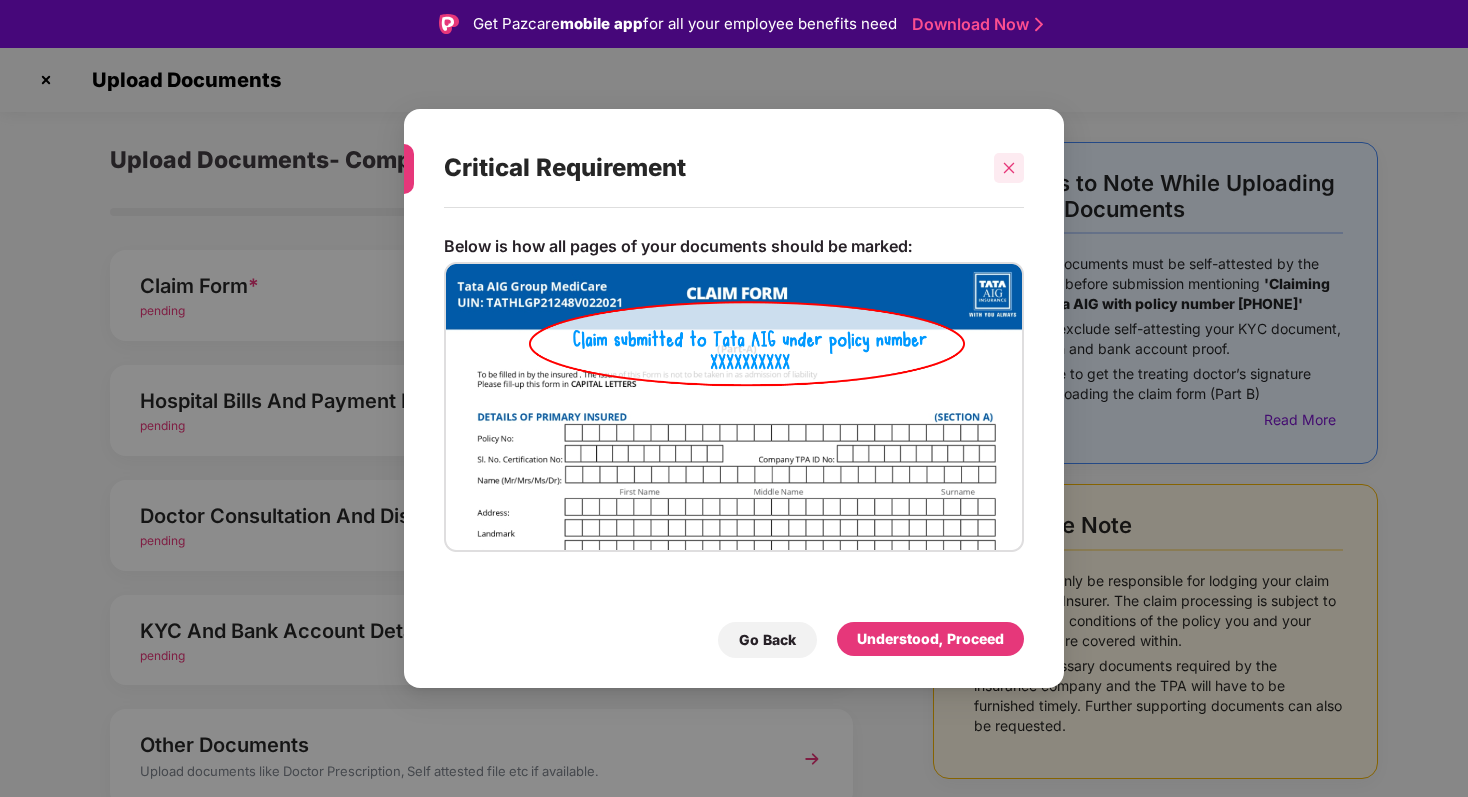 click 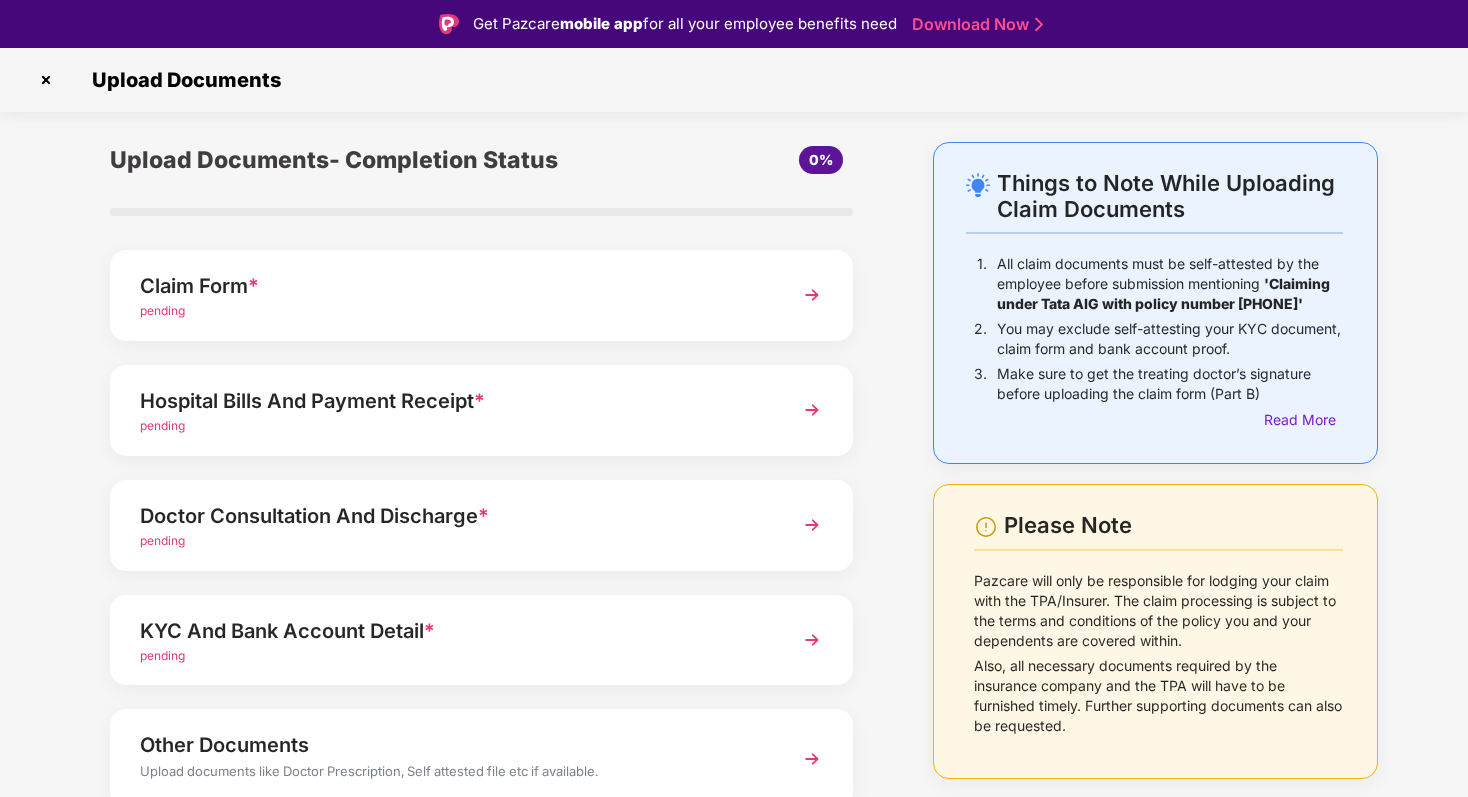 click at bounding box center (812, 295) 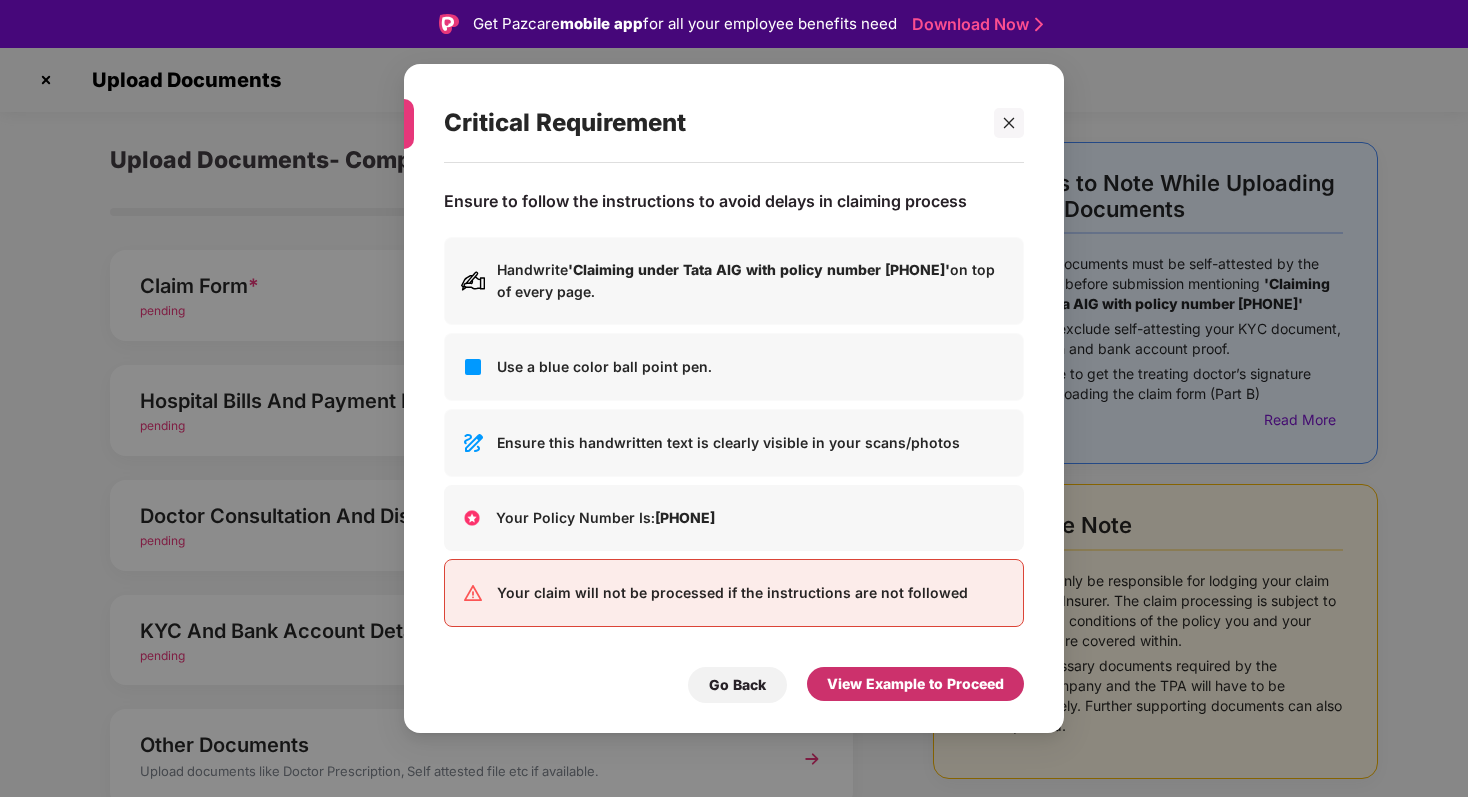 click on "View Example to Proceed" at bounding box center (915, 684) 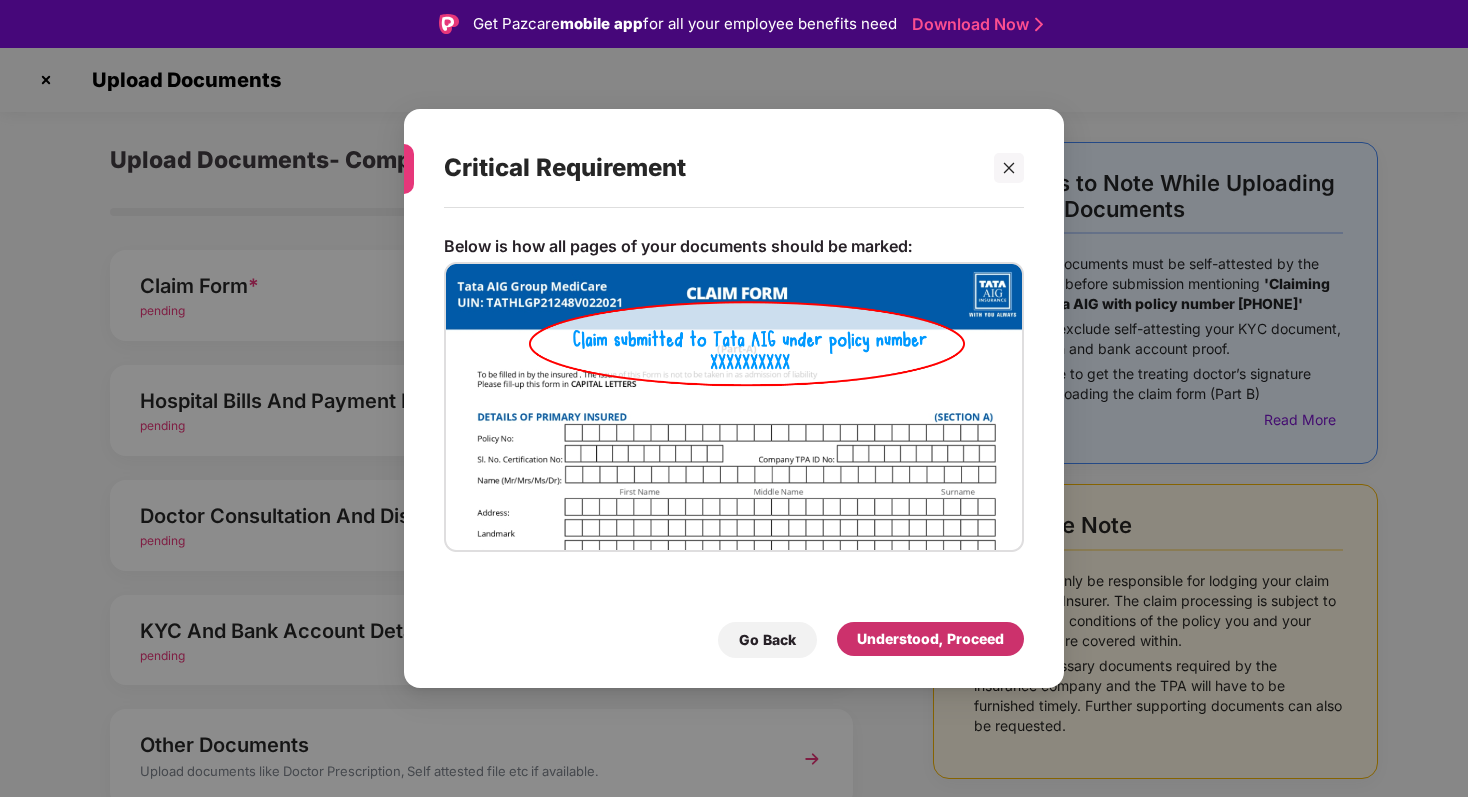 click on "Understood, Proceed" at bounding box center [930, 639] 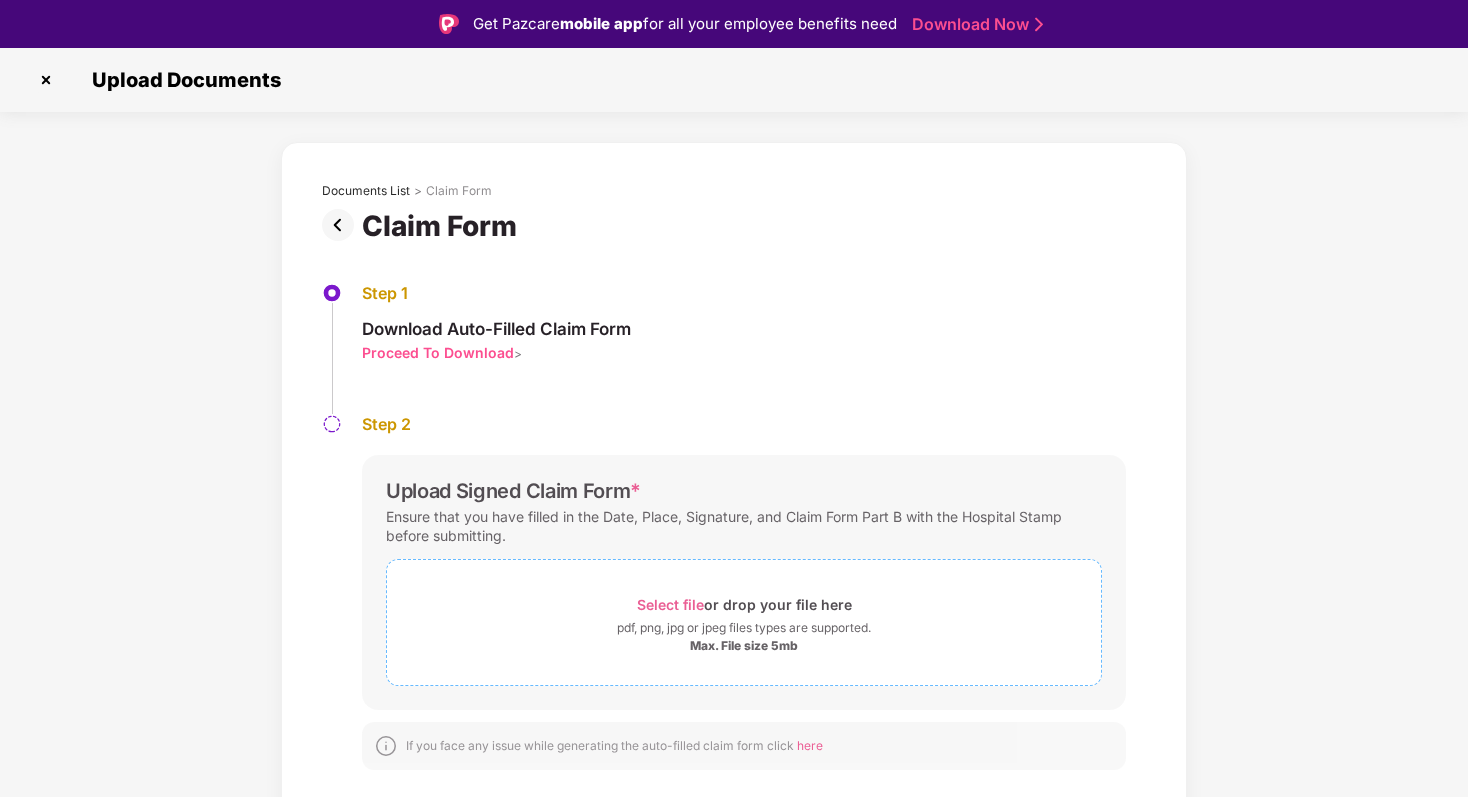 click on "pdf, png, jpg or jpeg files types are supported." at bounding box center (744, 628) 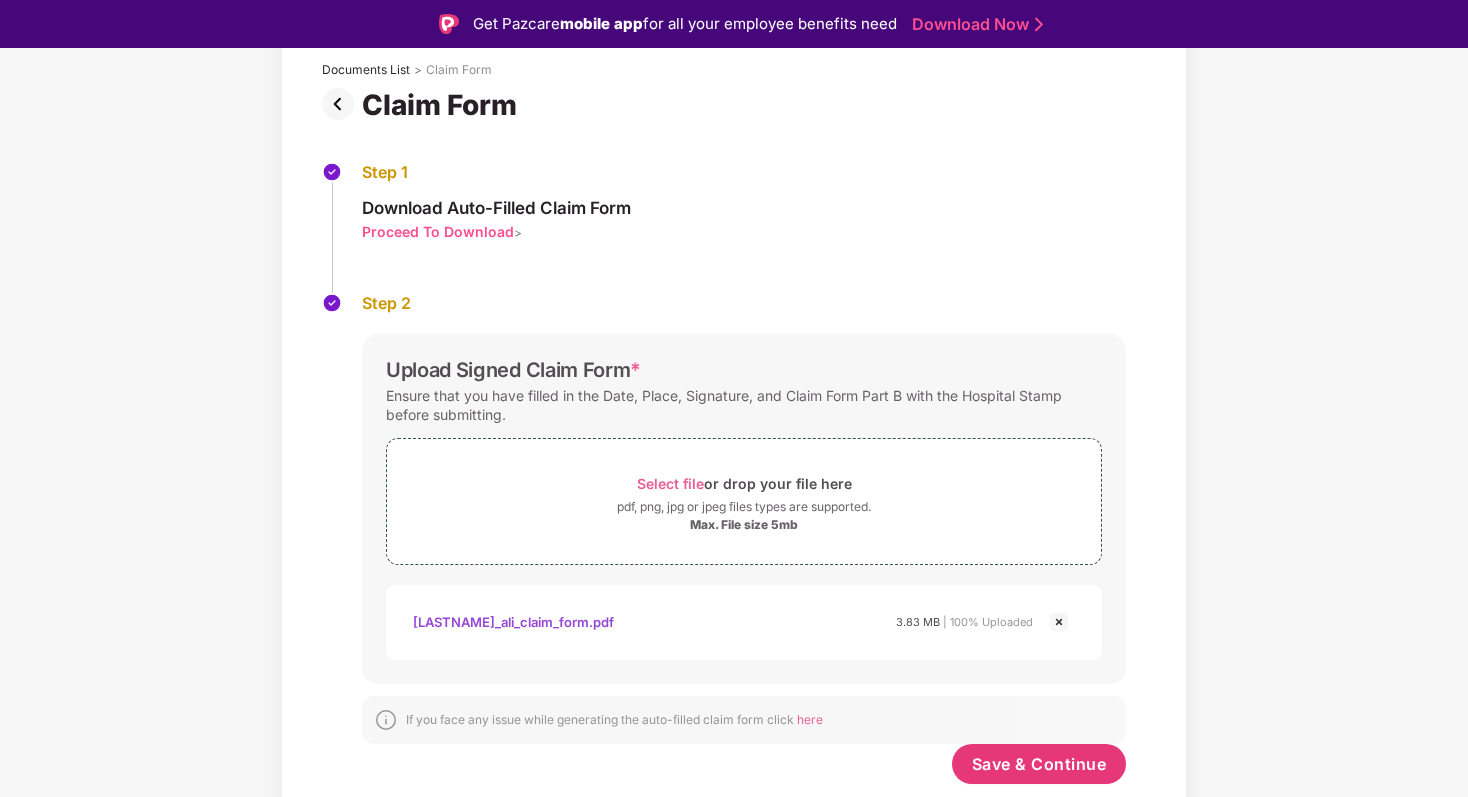 scroll, scrollTop: 121, scrollLeft: 0, axis: vertical 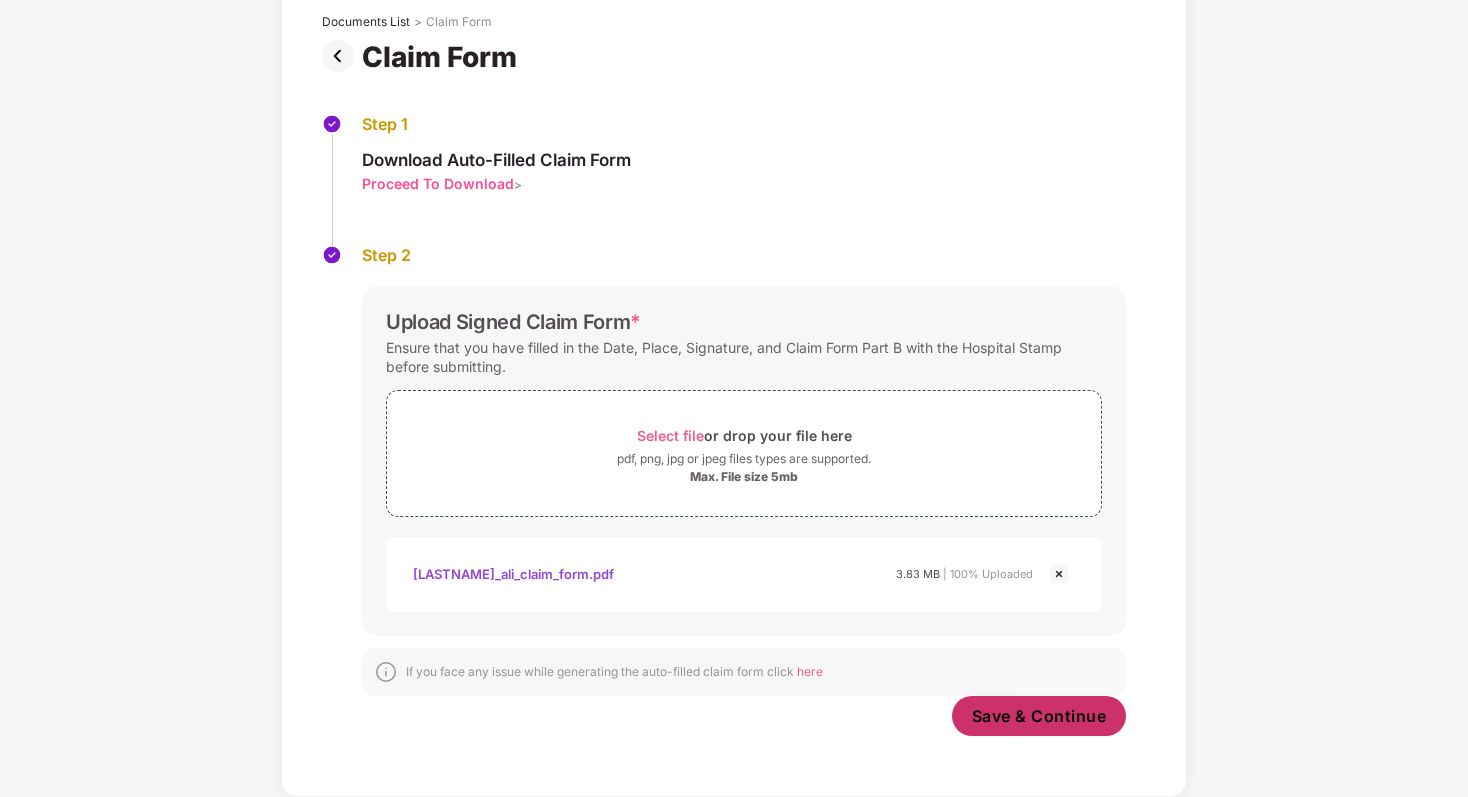 click on "Save & Continue" at bounding box center (1039, 716) 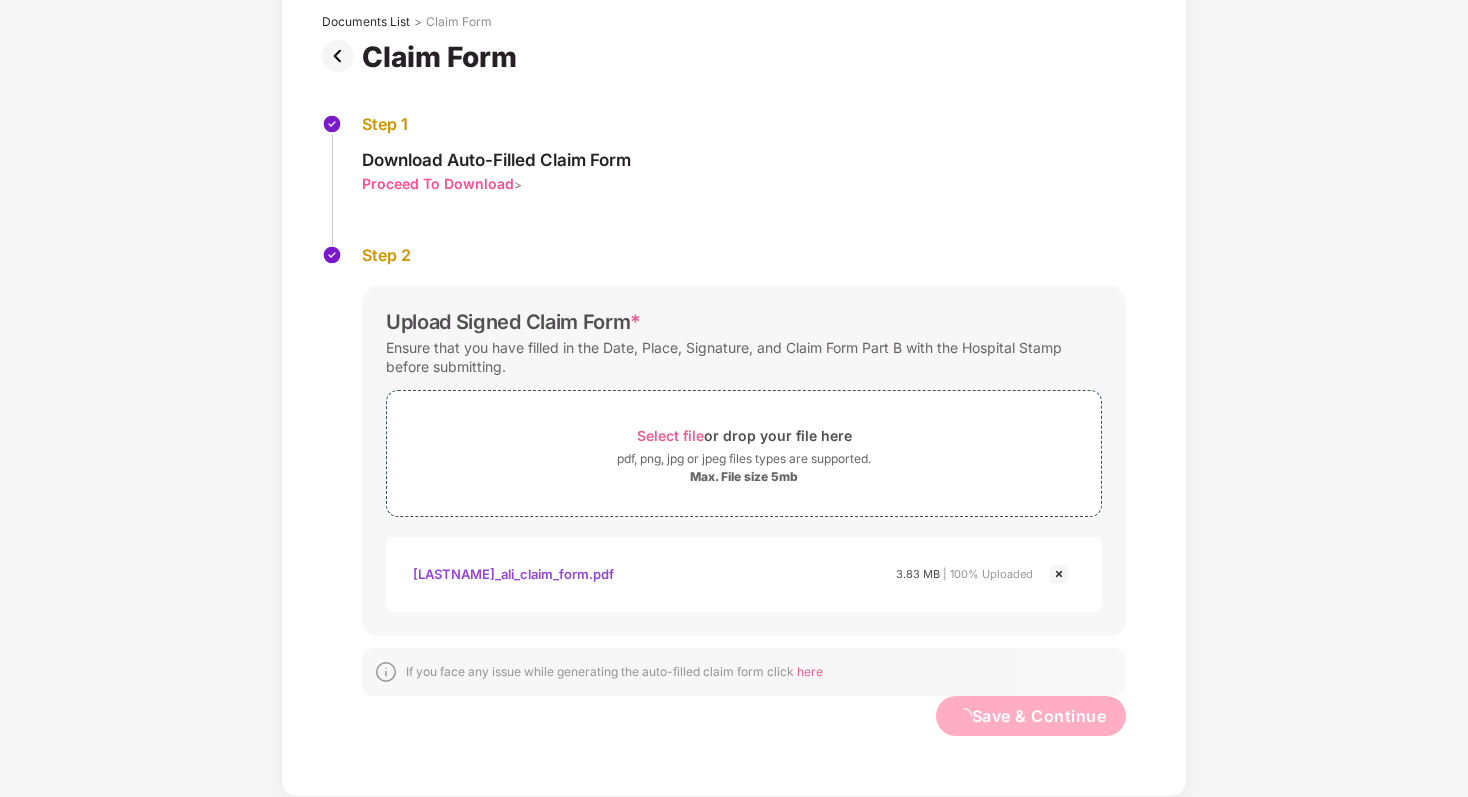 scroll, scrollTop: 0, scrollLeft: 0, axis: both 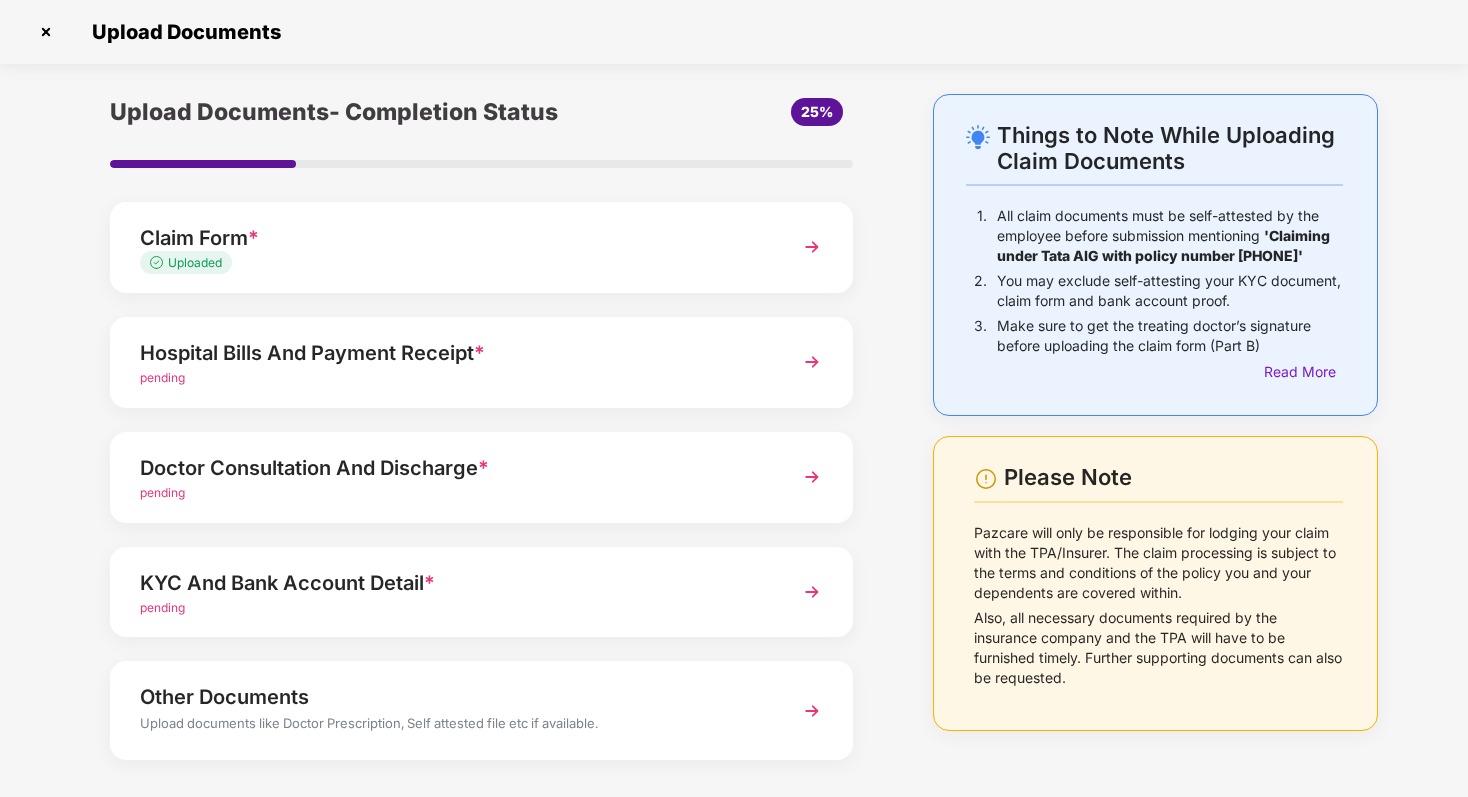 click on "pending" at bounding box center [453, 378] 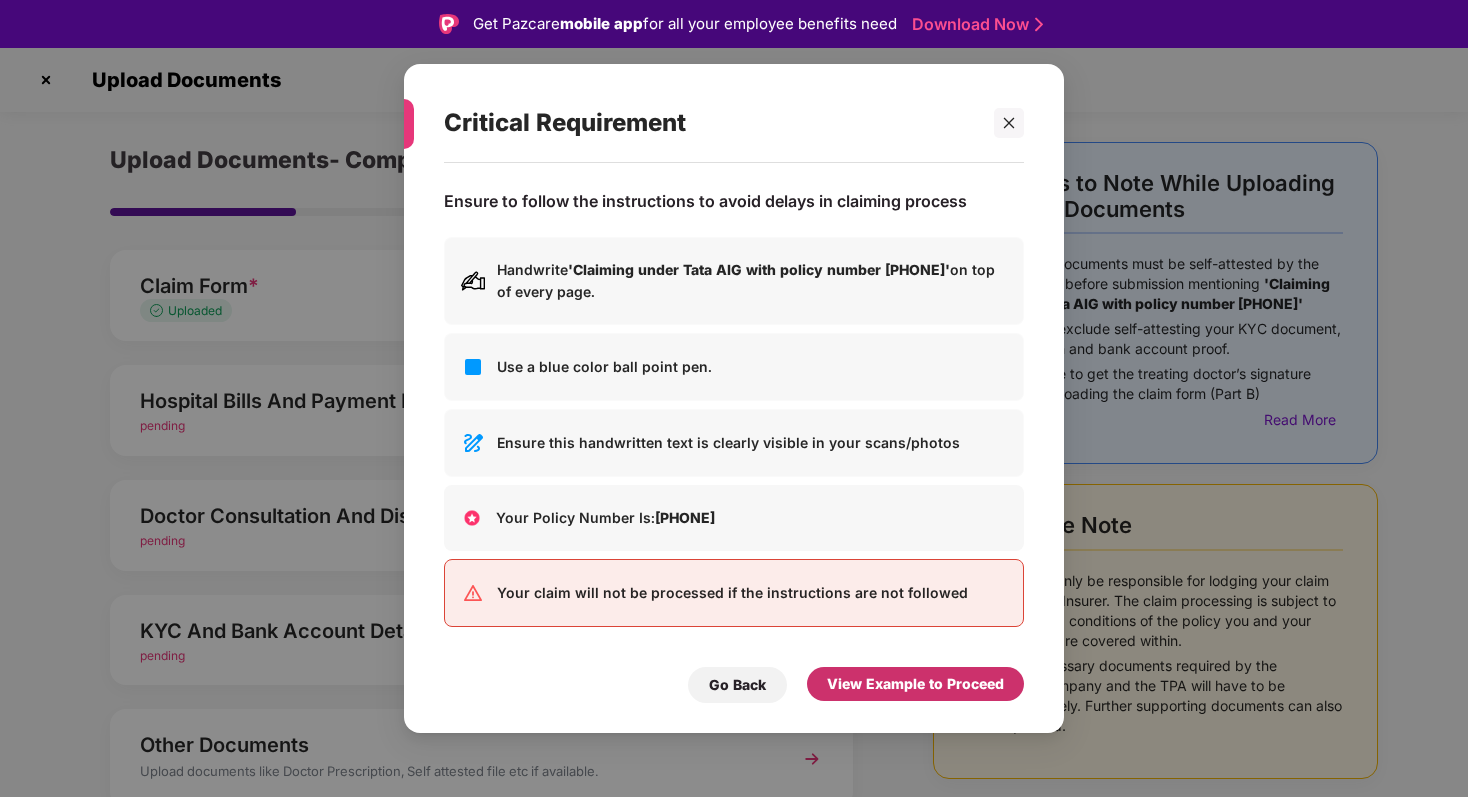click on "View Example to Proceed" at bounding box center (915, 684) 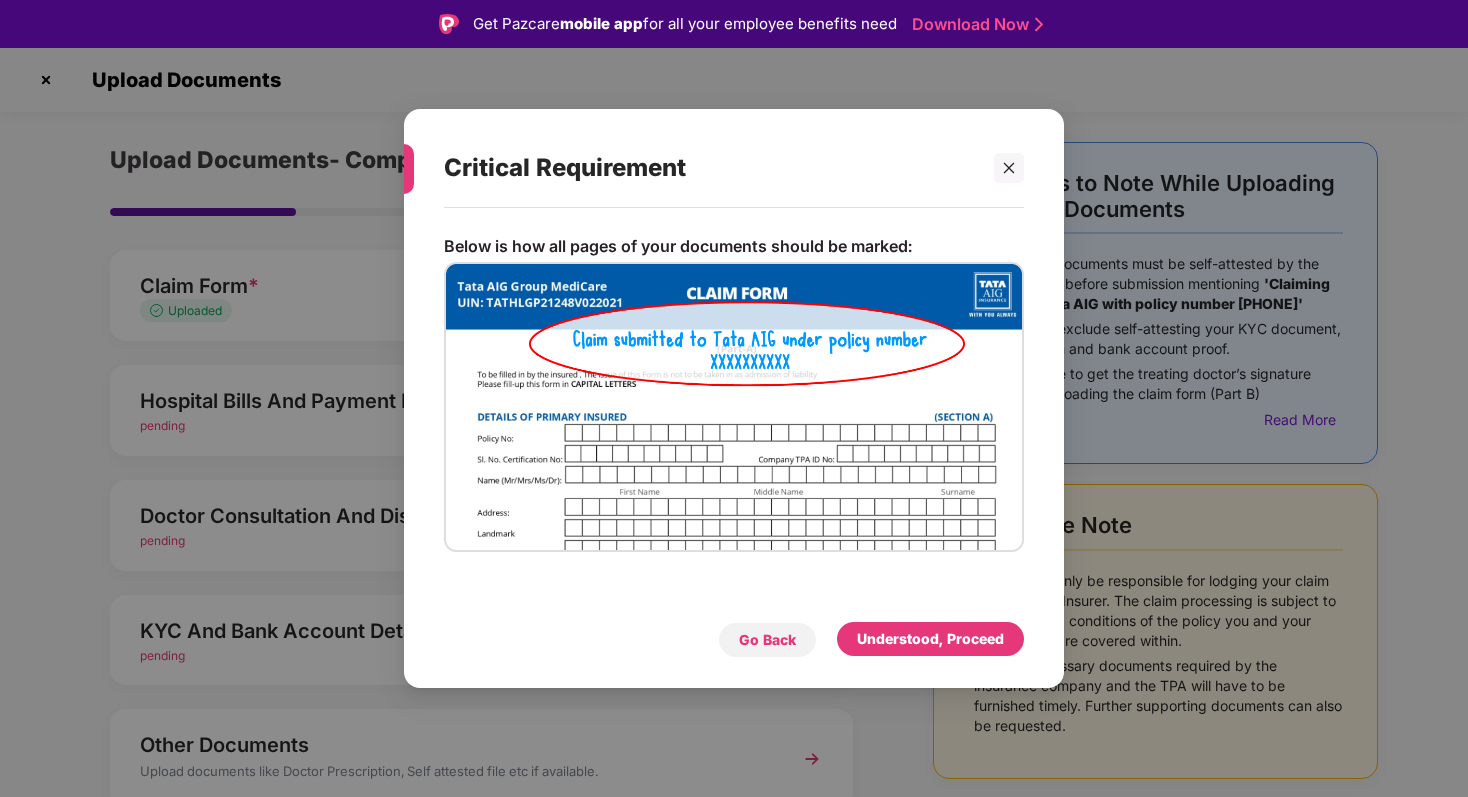 click on "Go Back" at bounding box center (767, 640) 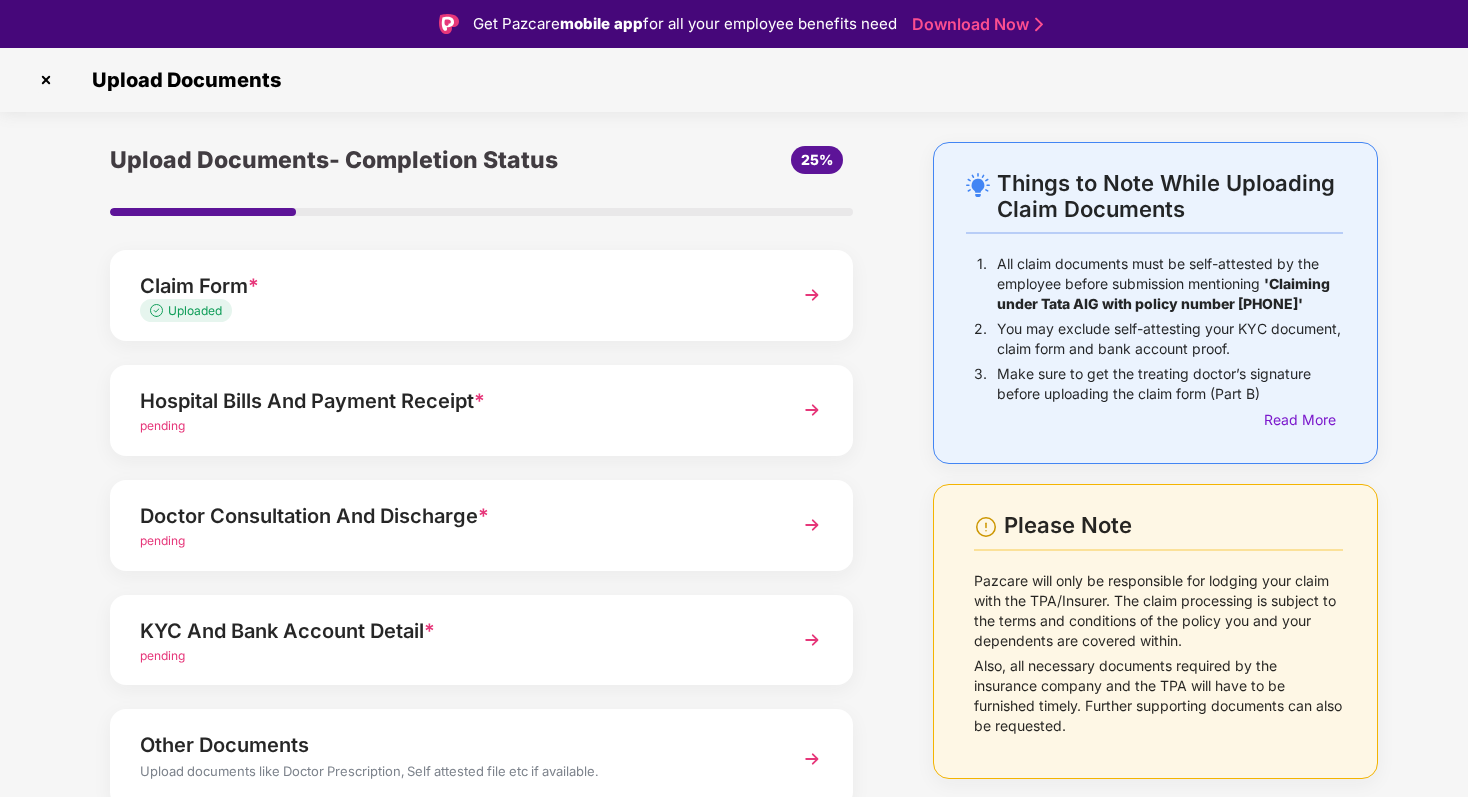 click on "pending" at bounding box center [453, 426] 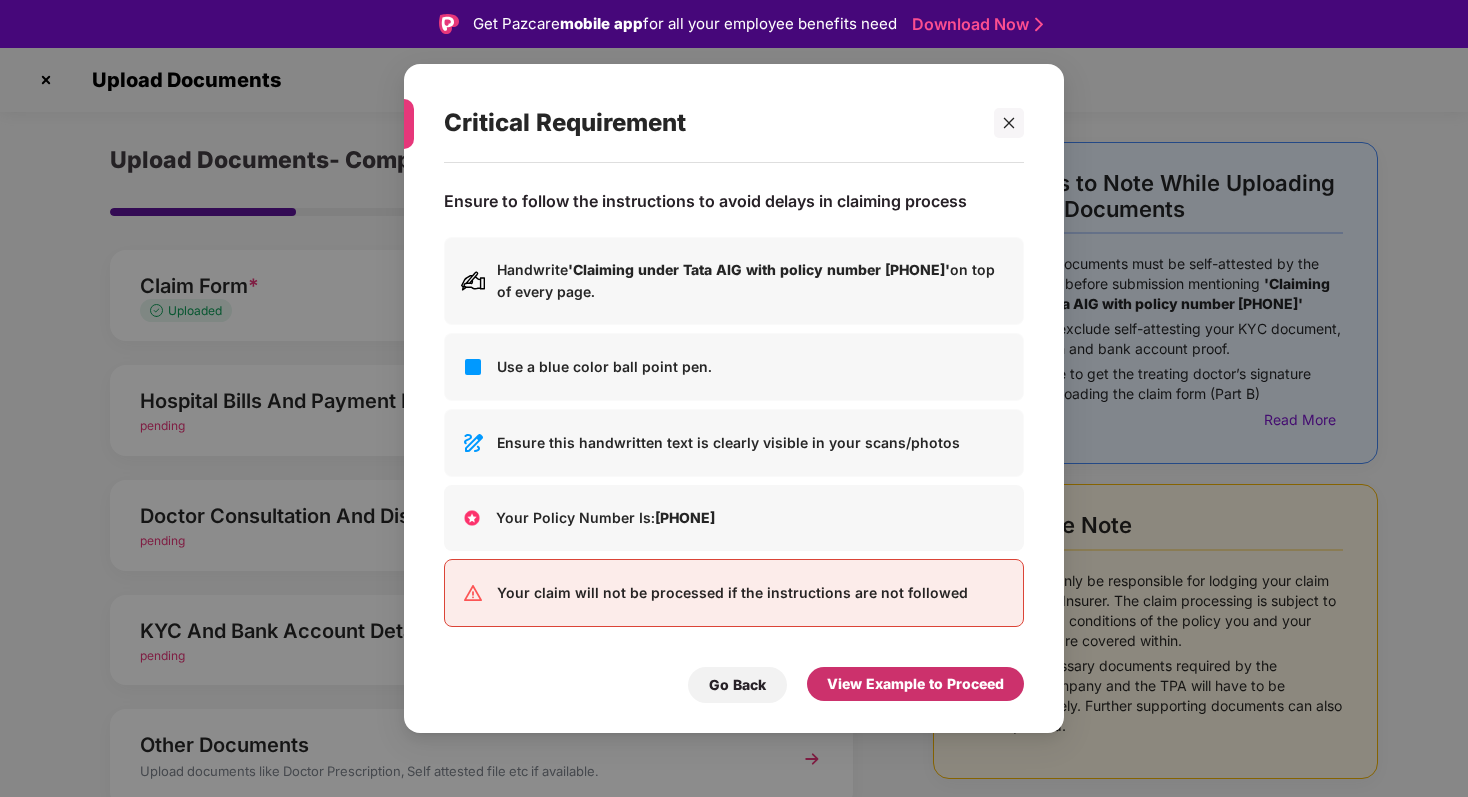 click on "View Example to Proceed" at bounding box center (915, 684) 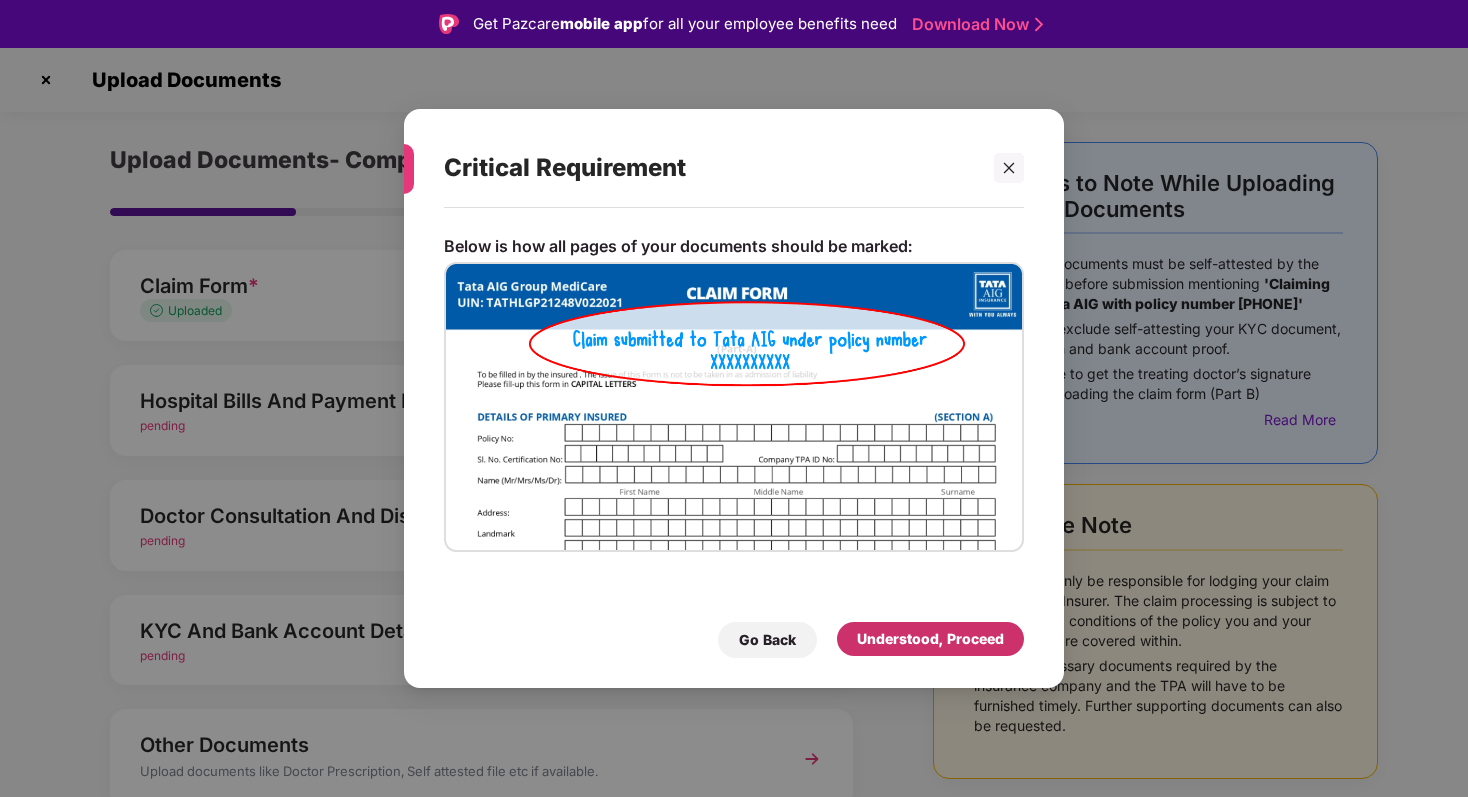click on "Understood, Proceed" at bounding box center (930, 639) 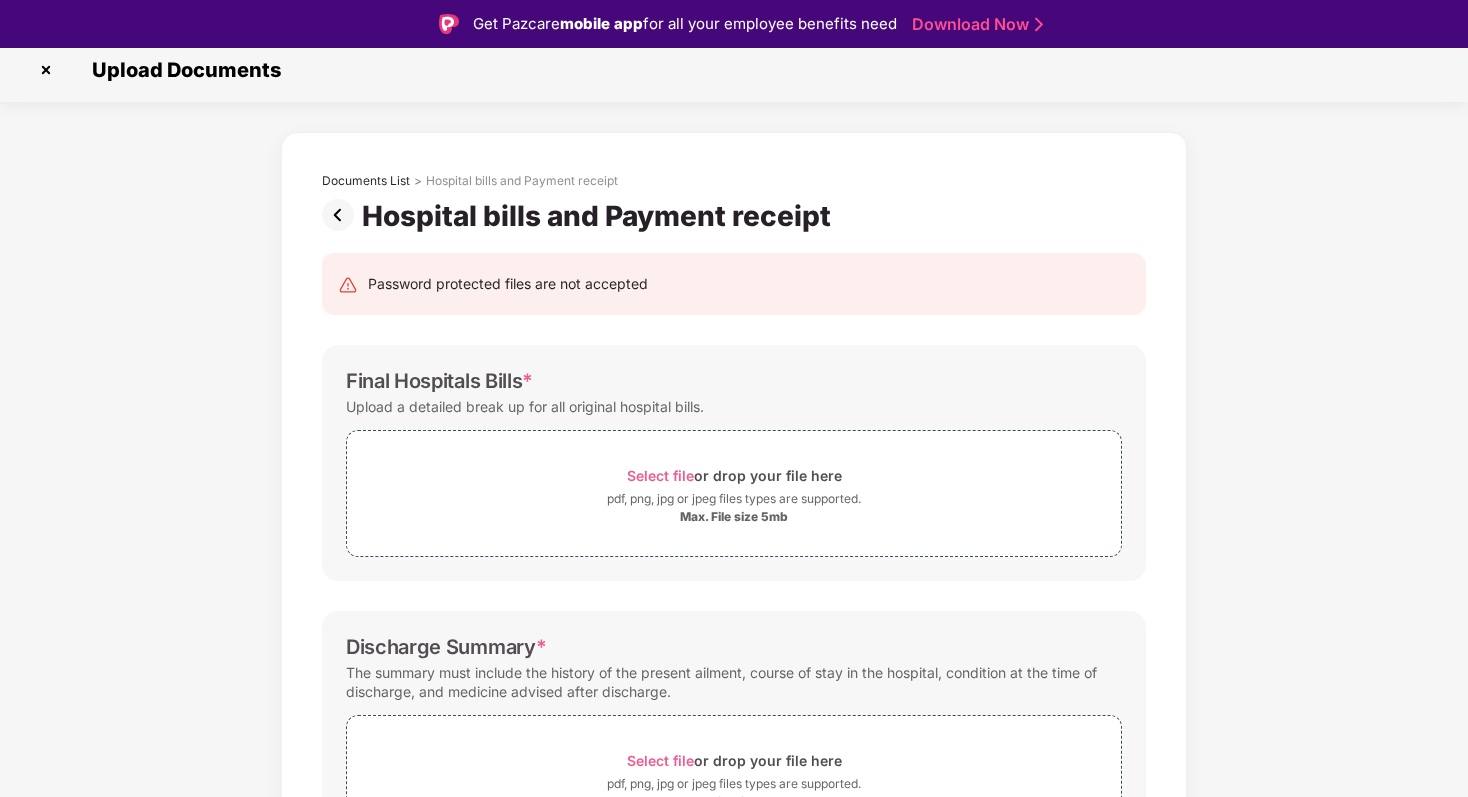 scroll, scrollTop: 7, scrollLeft: 0, axis: vertical 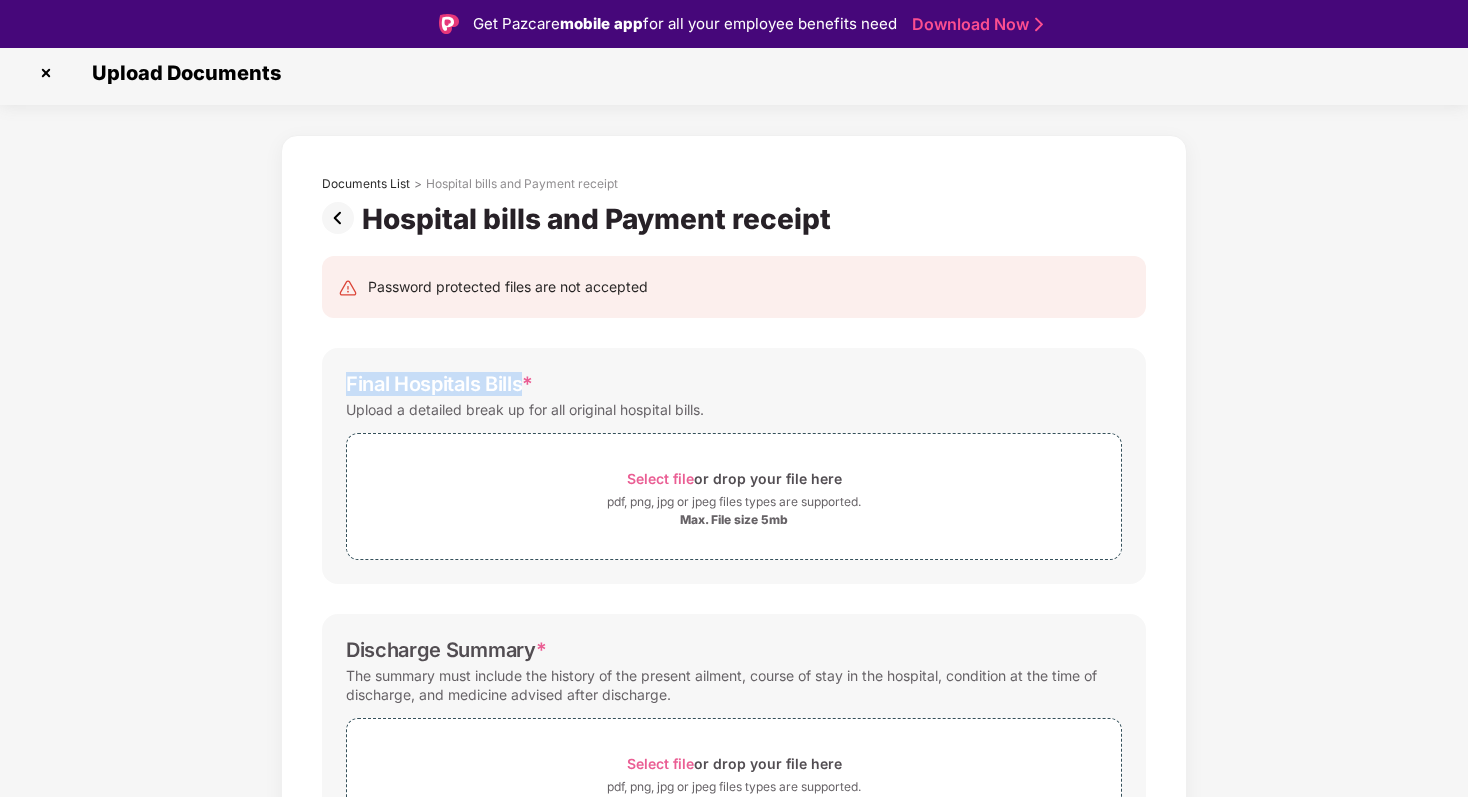 drag, startPoint x: 349, startPoint y: 380, endPoint x: 522, endPoint y: 377, distance: 173.02602 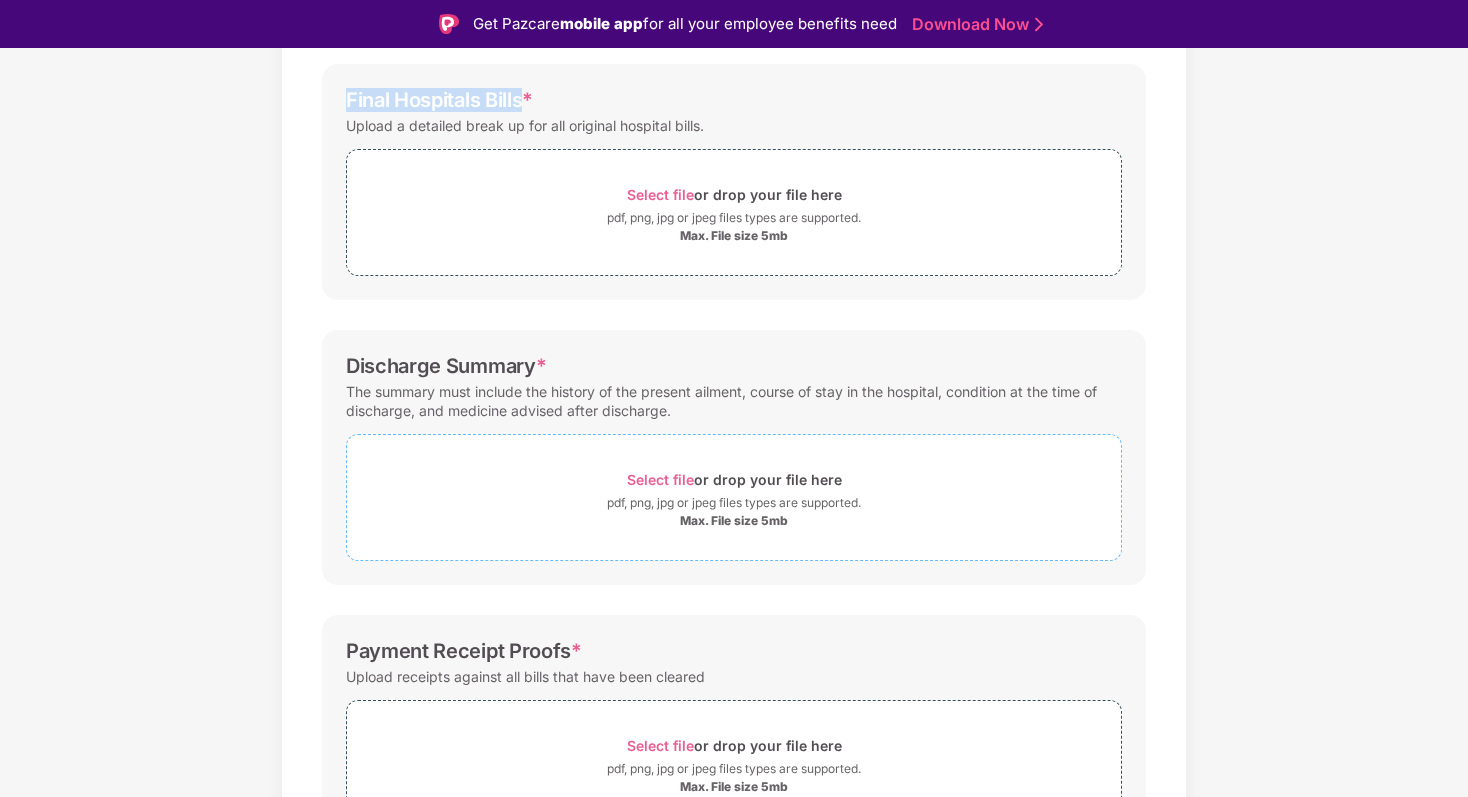 scroll, scrollTop: 308, scrollLeft: 0, axis: vertical 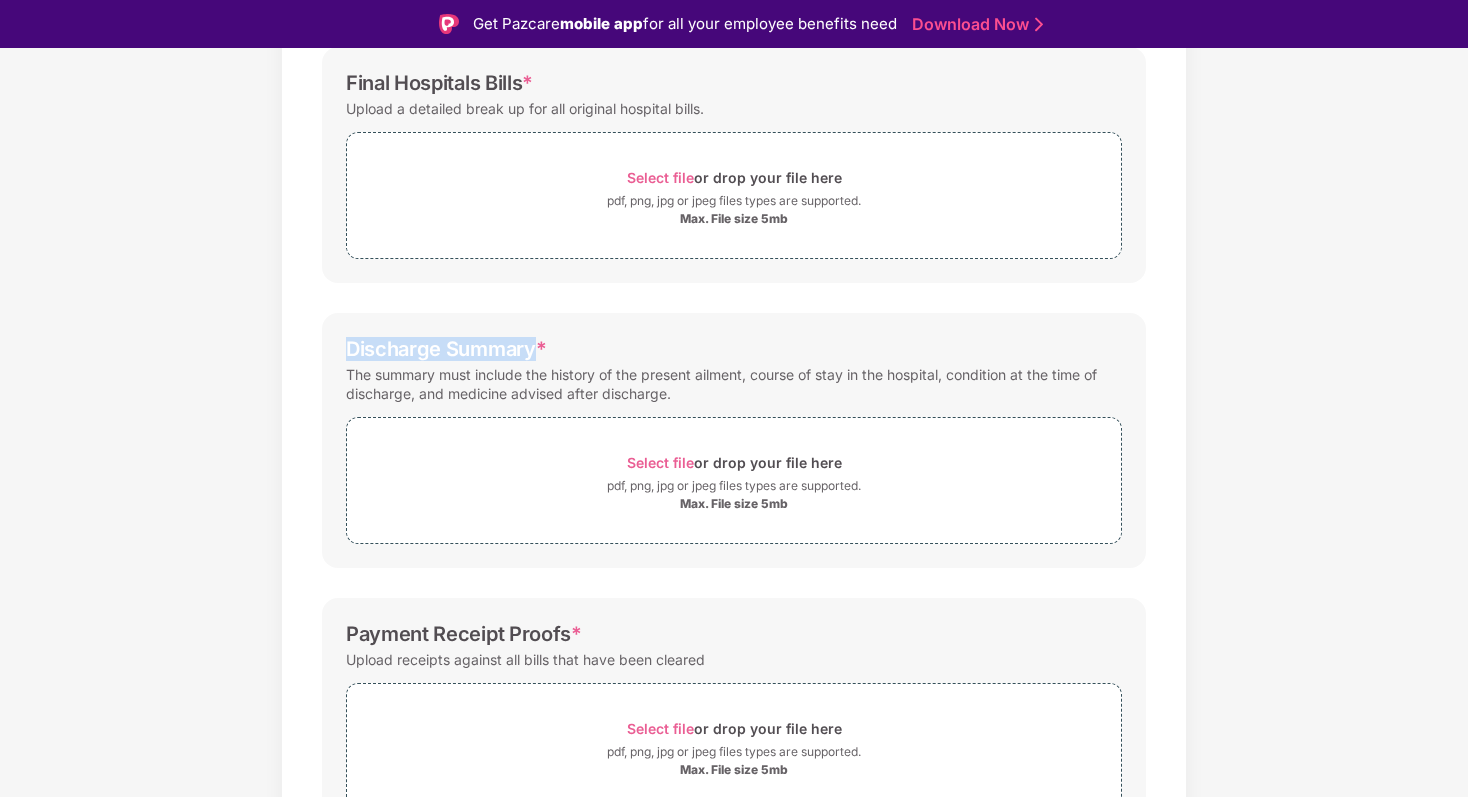 drag, startPoint x: 340, startPoint y: 342, endPoint x: 533, endPoint y: 337, distance: 193.06476 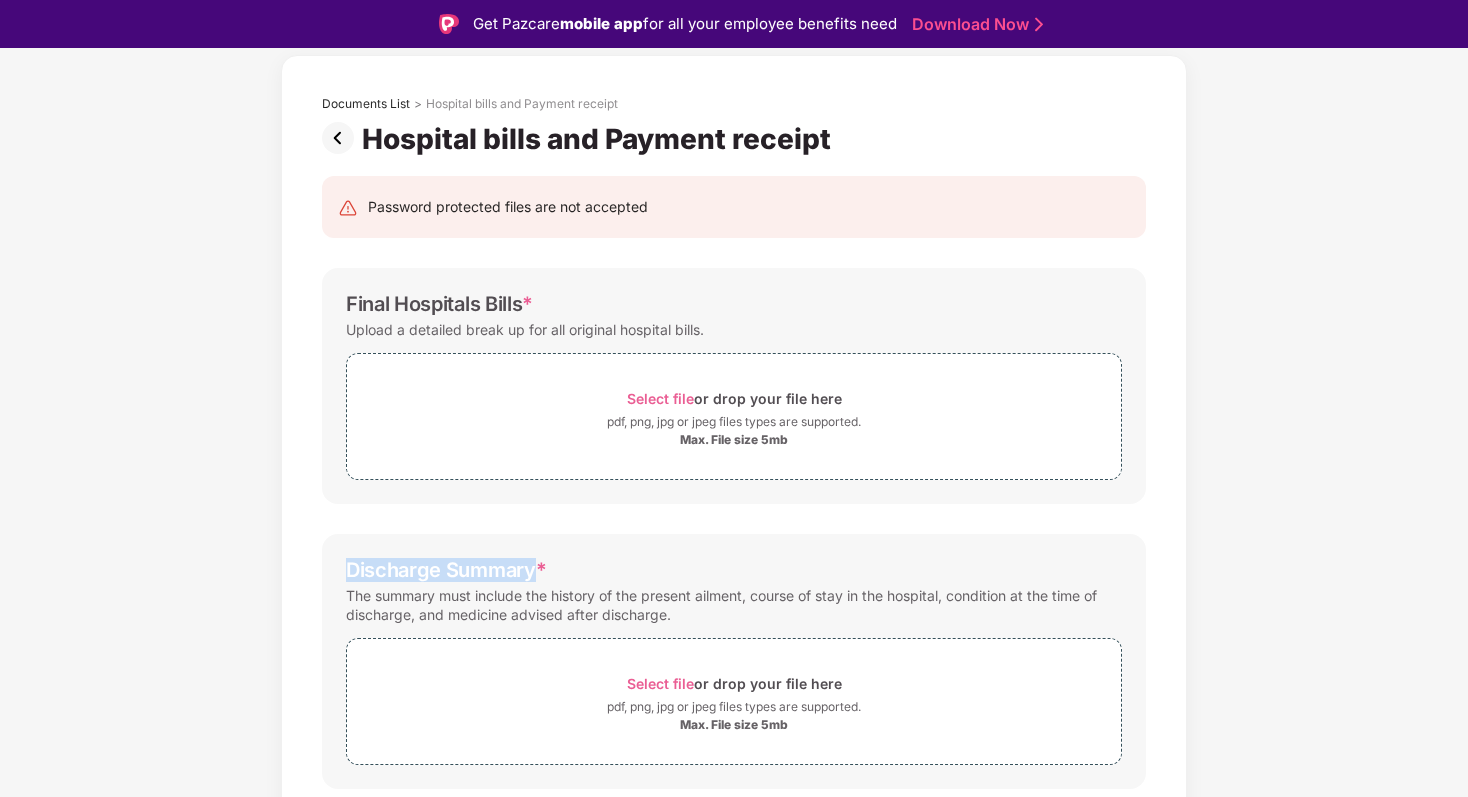 scroll, scrollTop: 59, scrollLeft: 0, axis: vertical 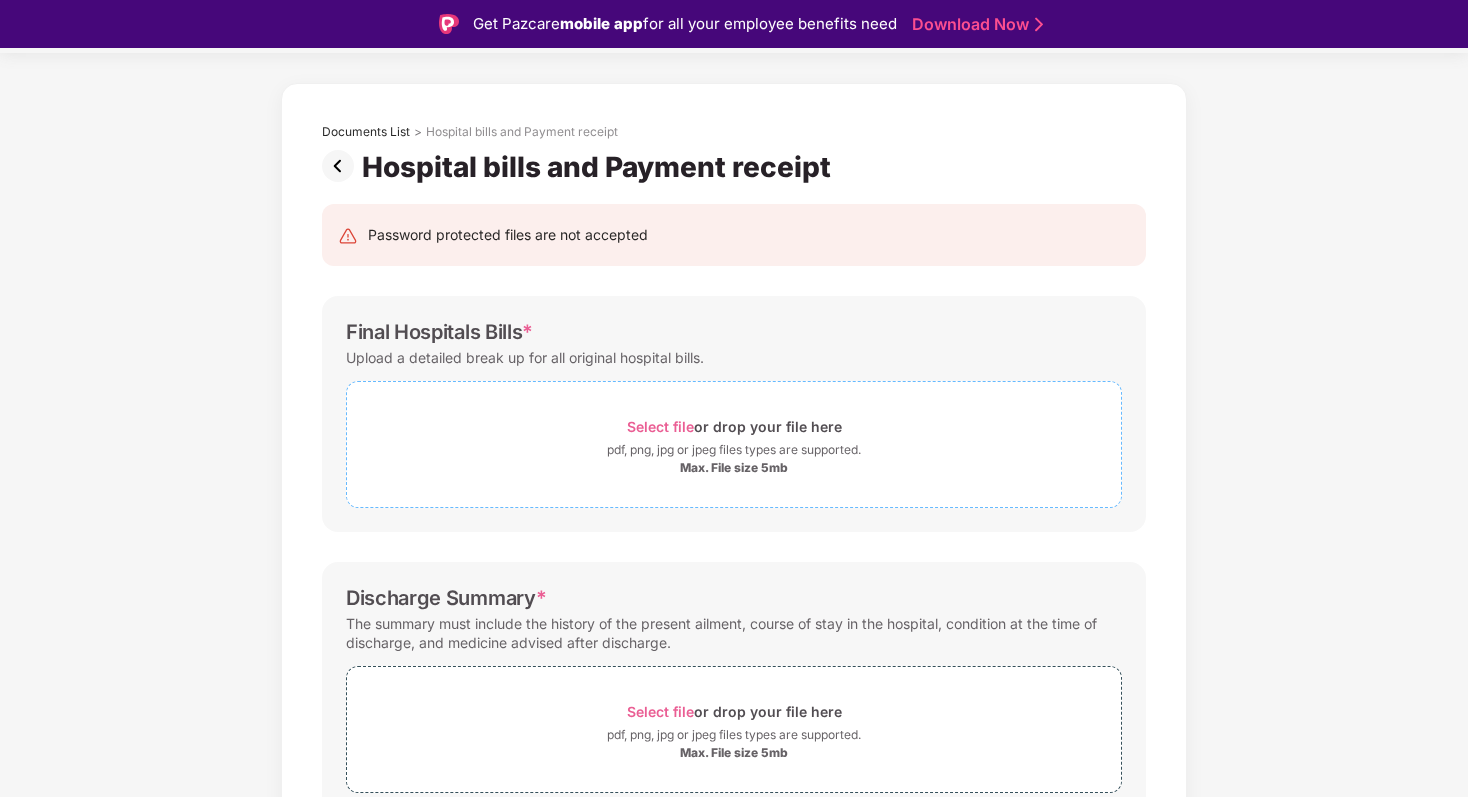 click on "Select file" at bounding box center (660, 426) 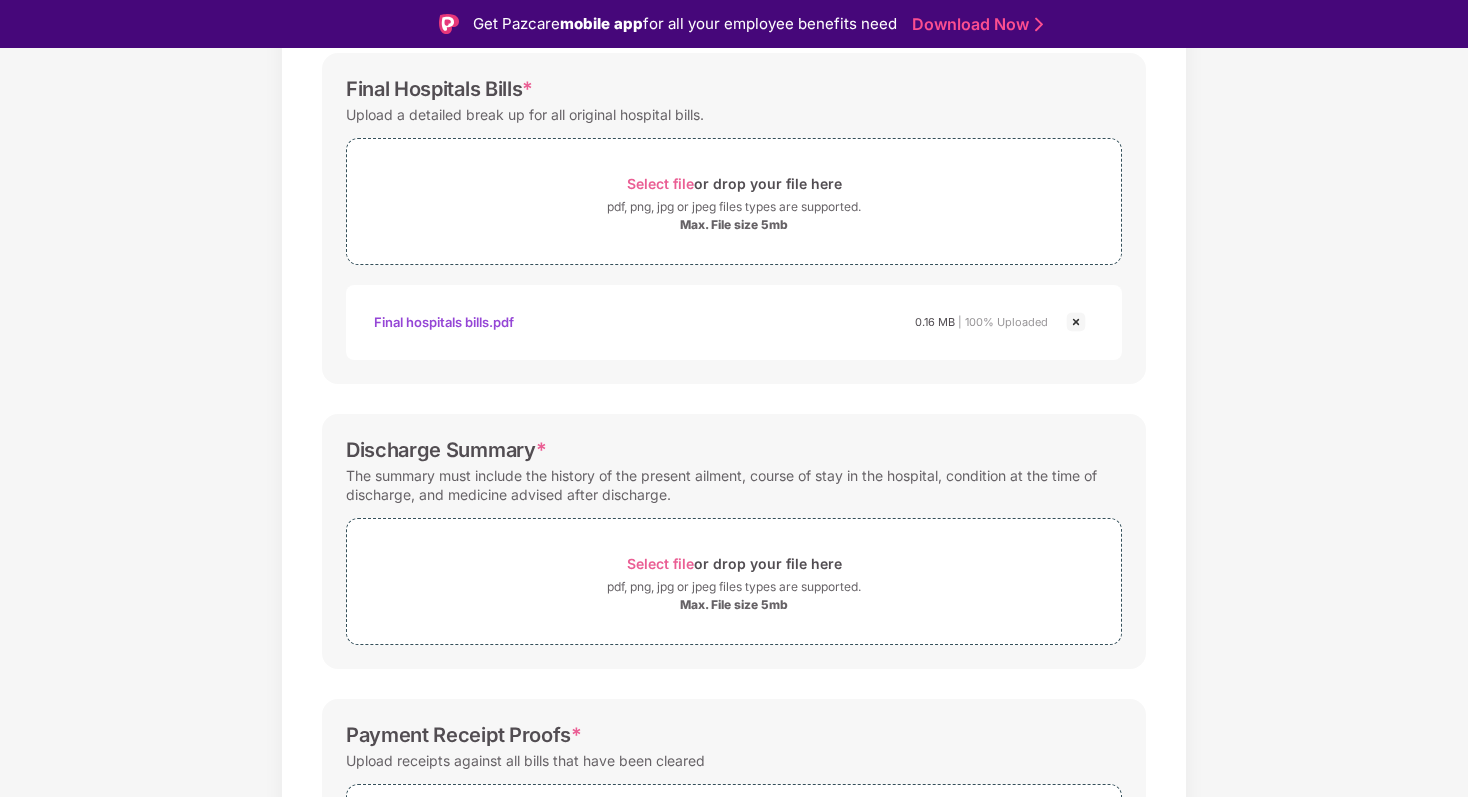 scroll, scrollTop: 513, scrollLeft: 0, axis: vertical 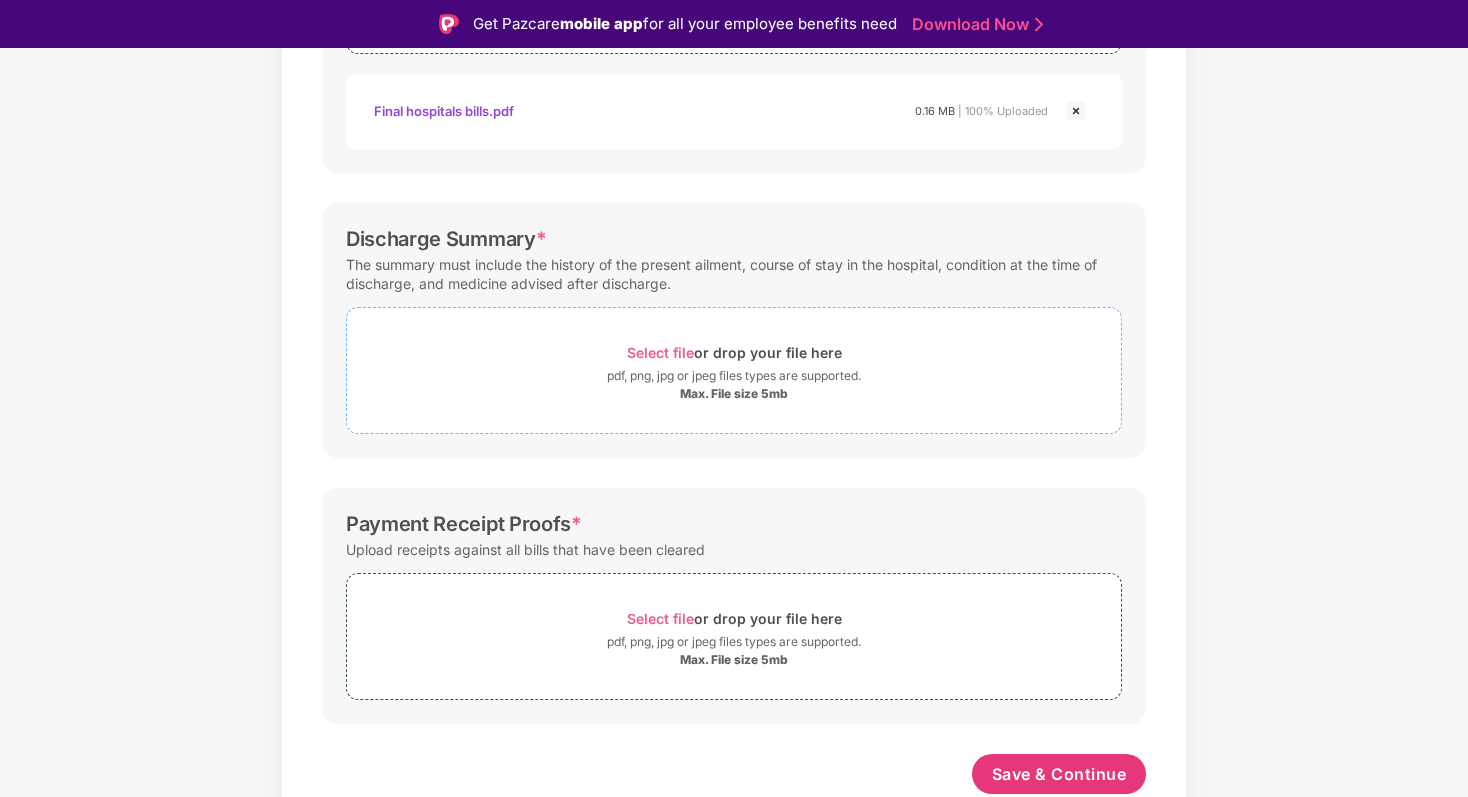 click on "Select file  or drop your file here" at bounding box center (734, 352) 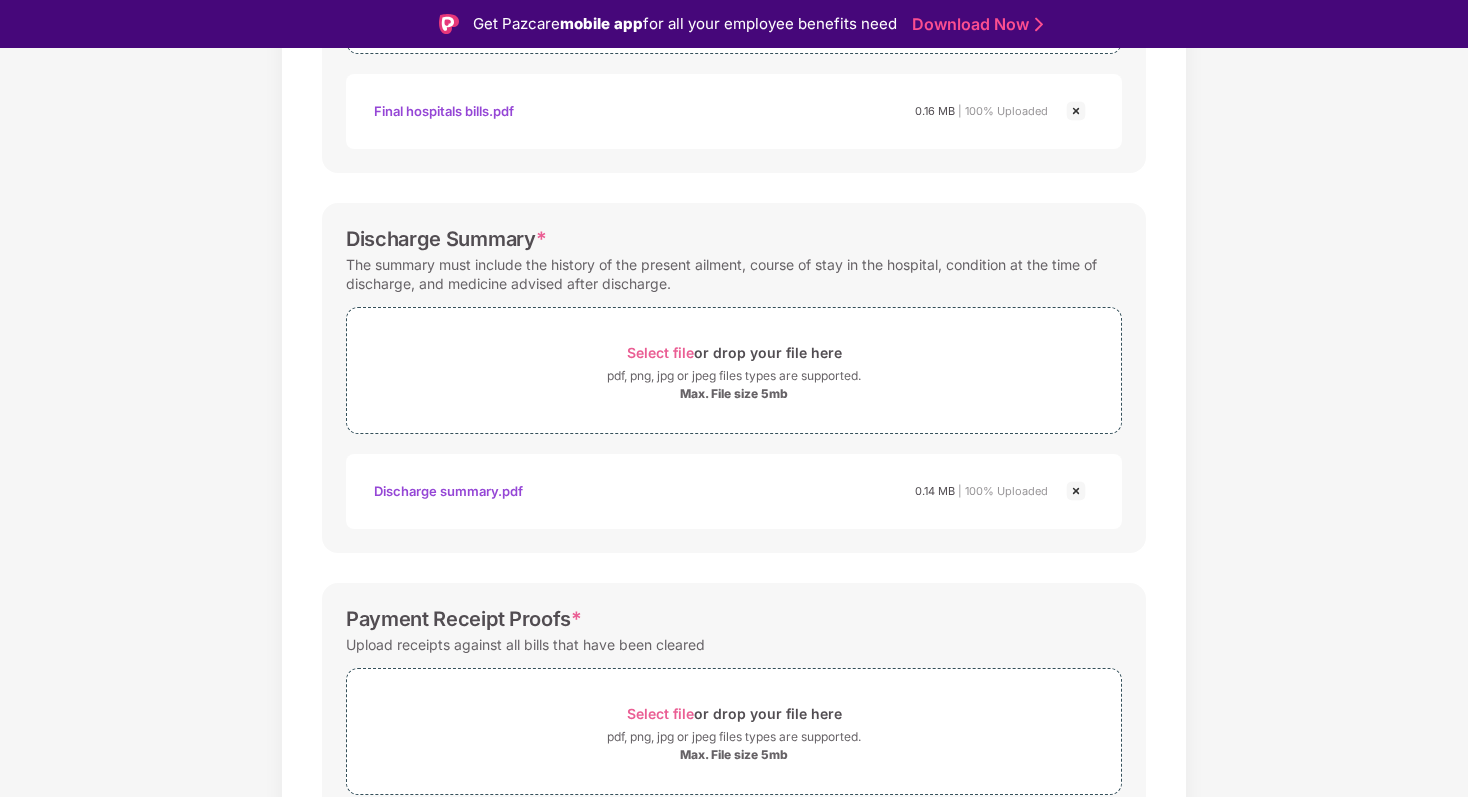 scroll, scrollTop: 608, scrollLeft: 0, axis: vertical 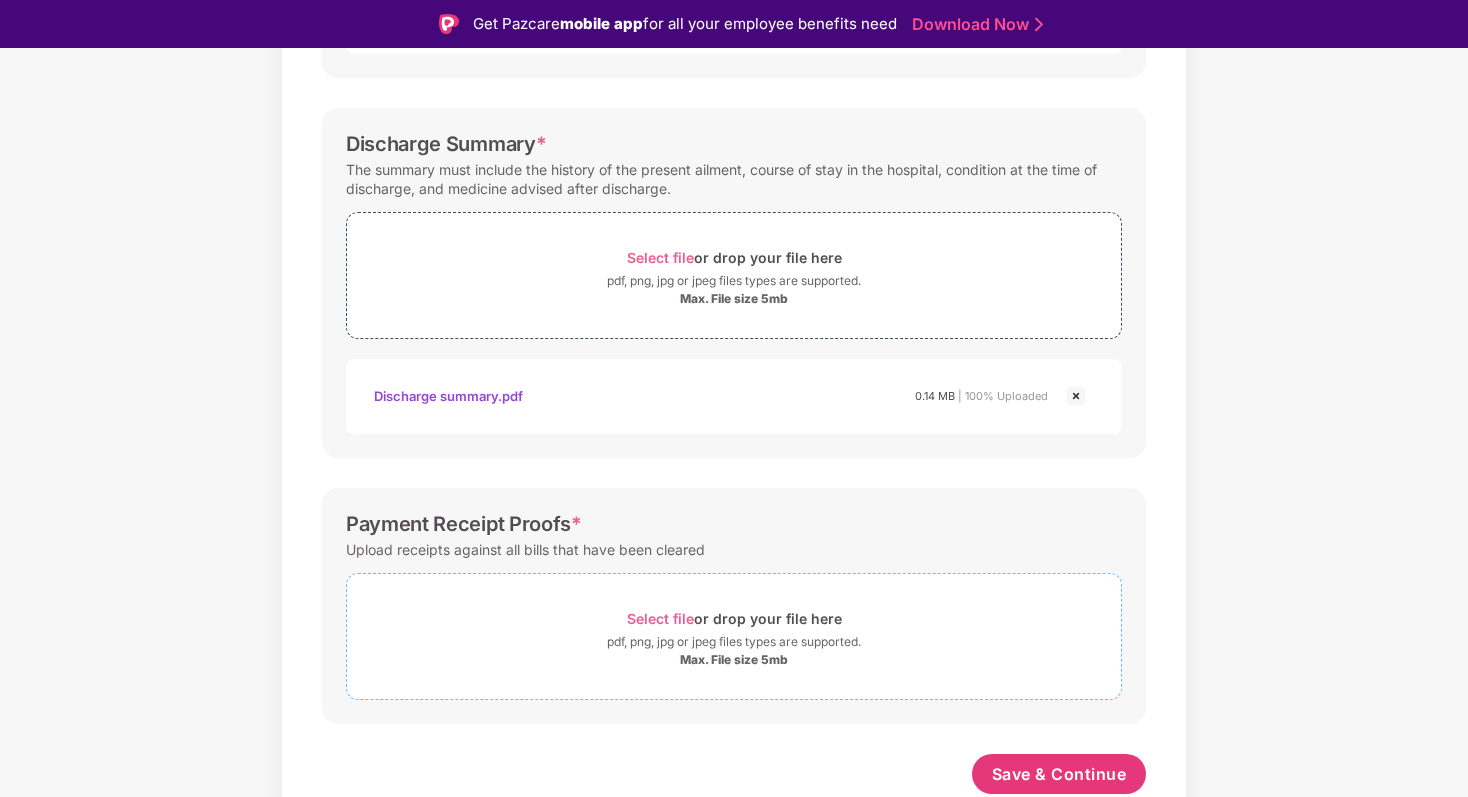 click on "Select file" at bounding box center (660, 618) 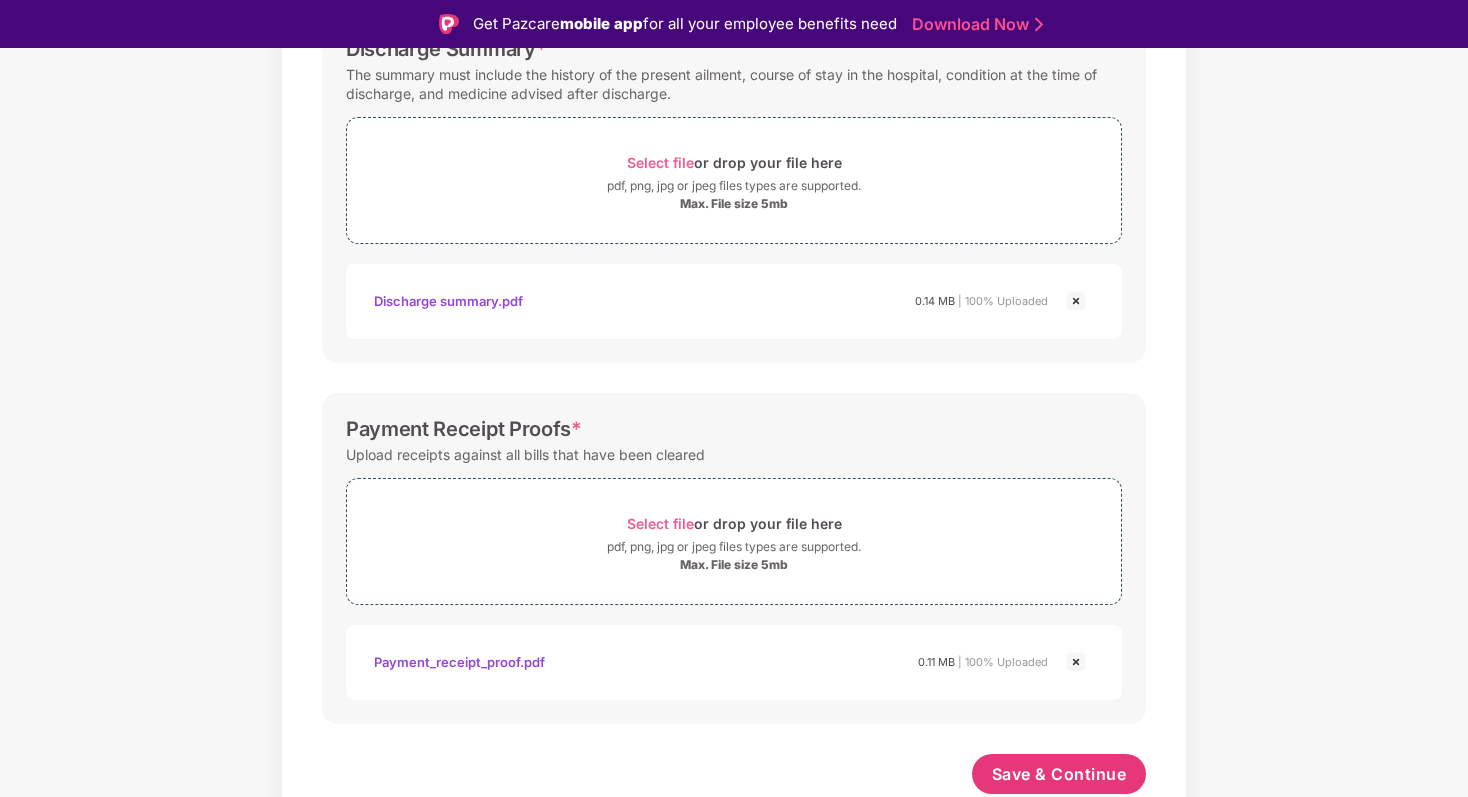 scroll, scrollTop: 703, scrollLeft: 0, axis: vertical 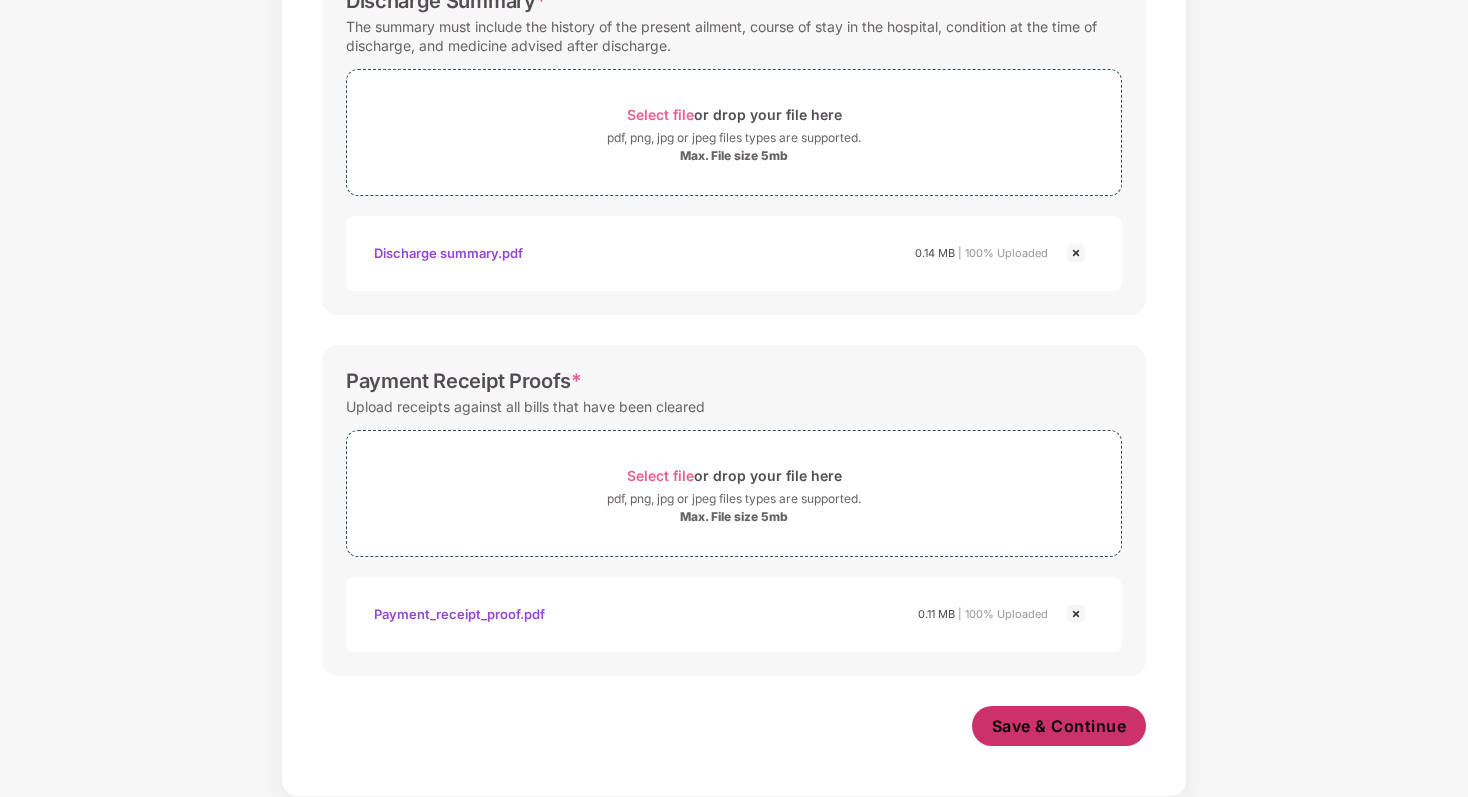 click on "Save & Continue" at bounding box center [1059, 726] 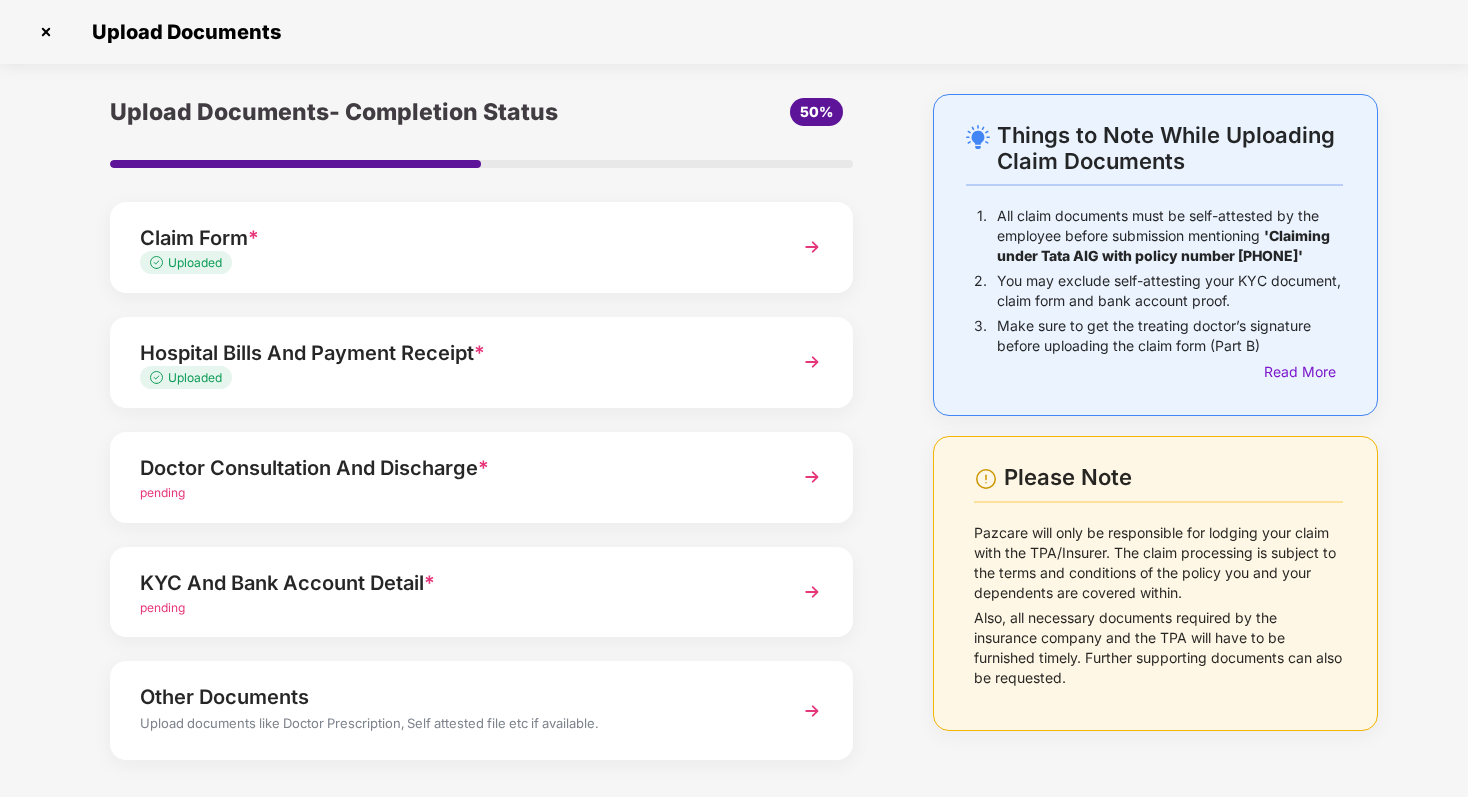 scroll, scrollTop: 87, scrollLeft: 0, axis: vertical 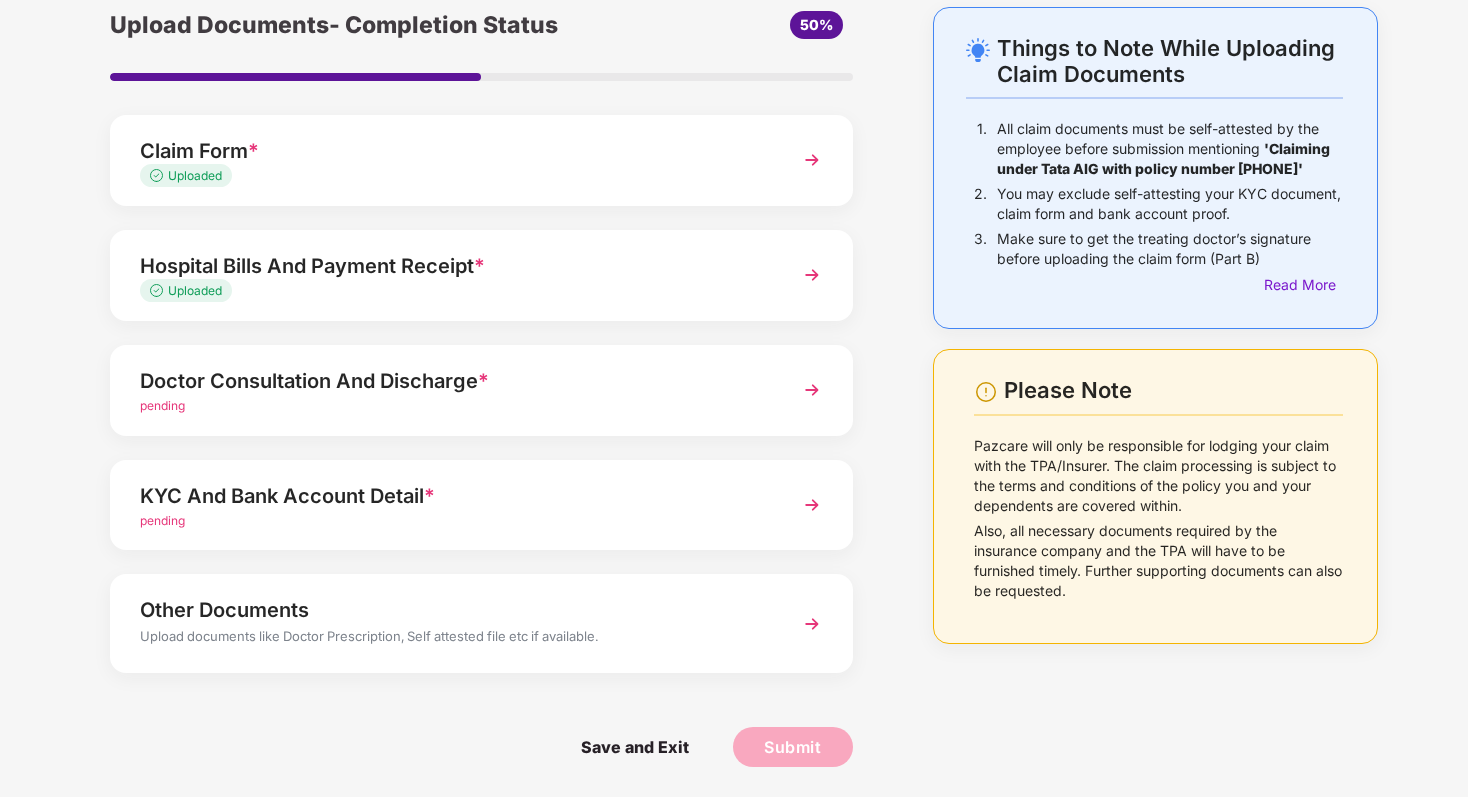 click at bounding box center [812, 390] 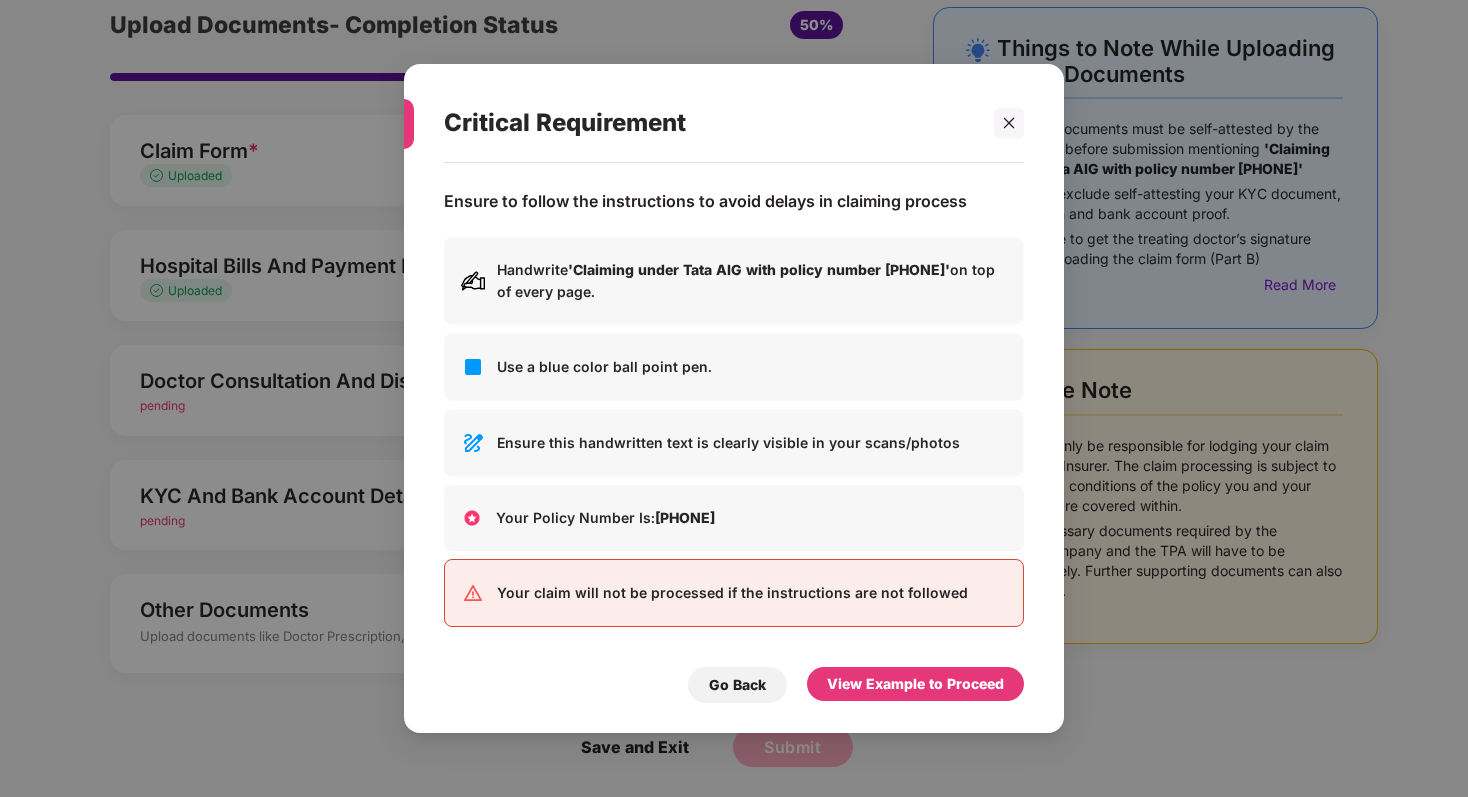 scroll, scrollTop: 0, scrollLeft: 0, axis: both 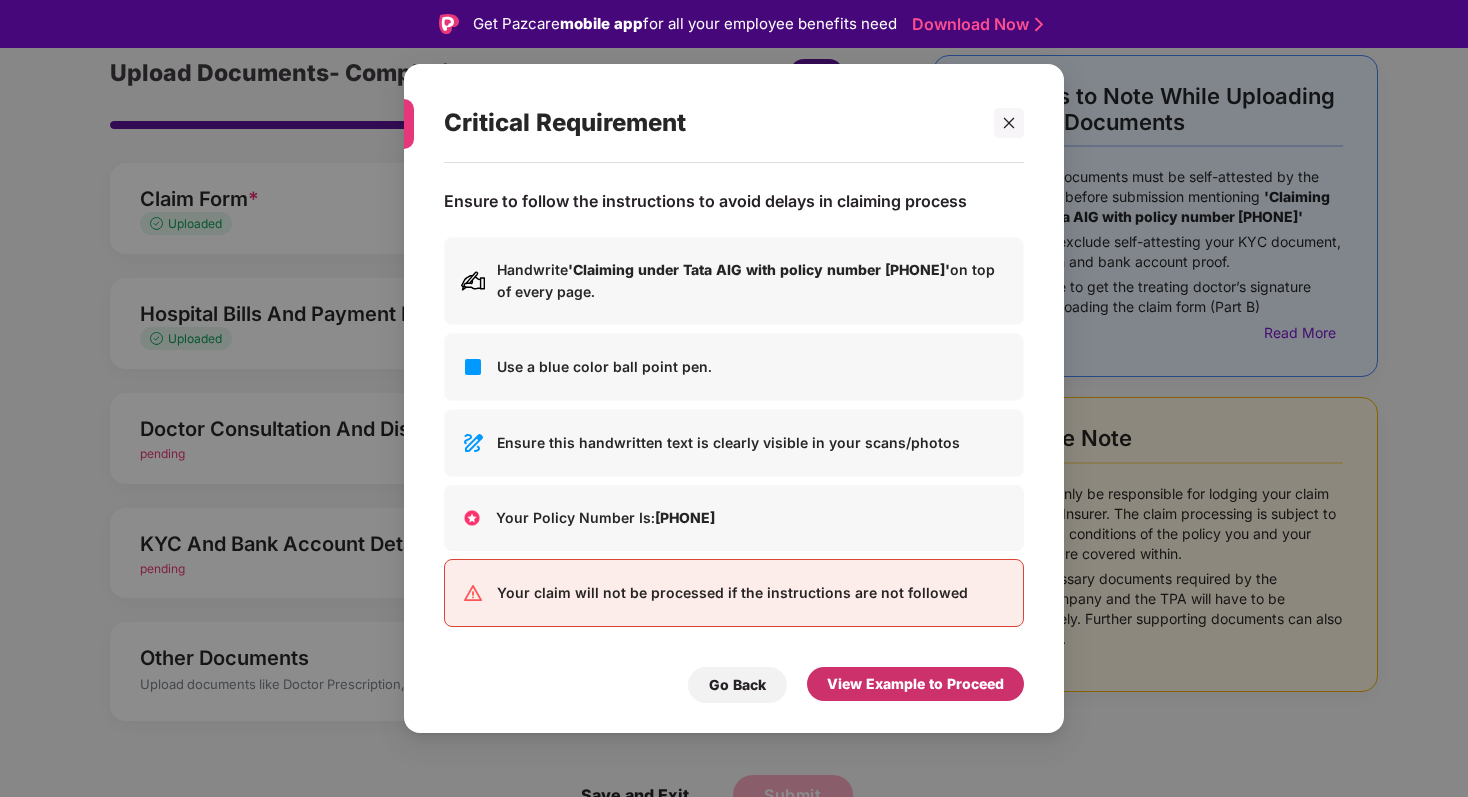 click on "View Example to Proceed" at bounding box center (915, 684) 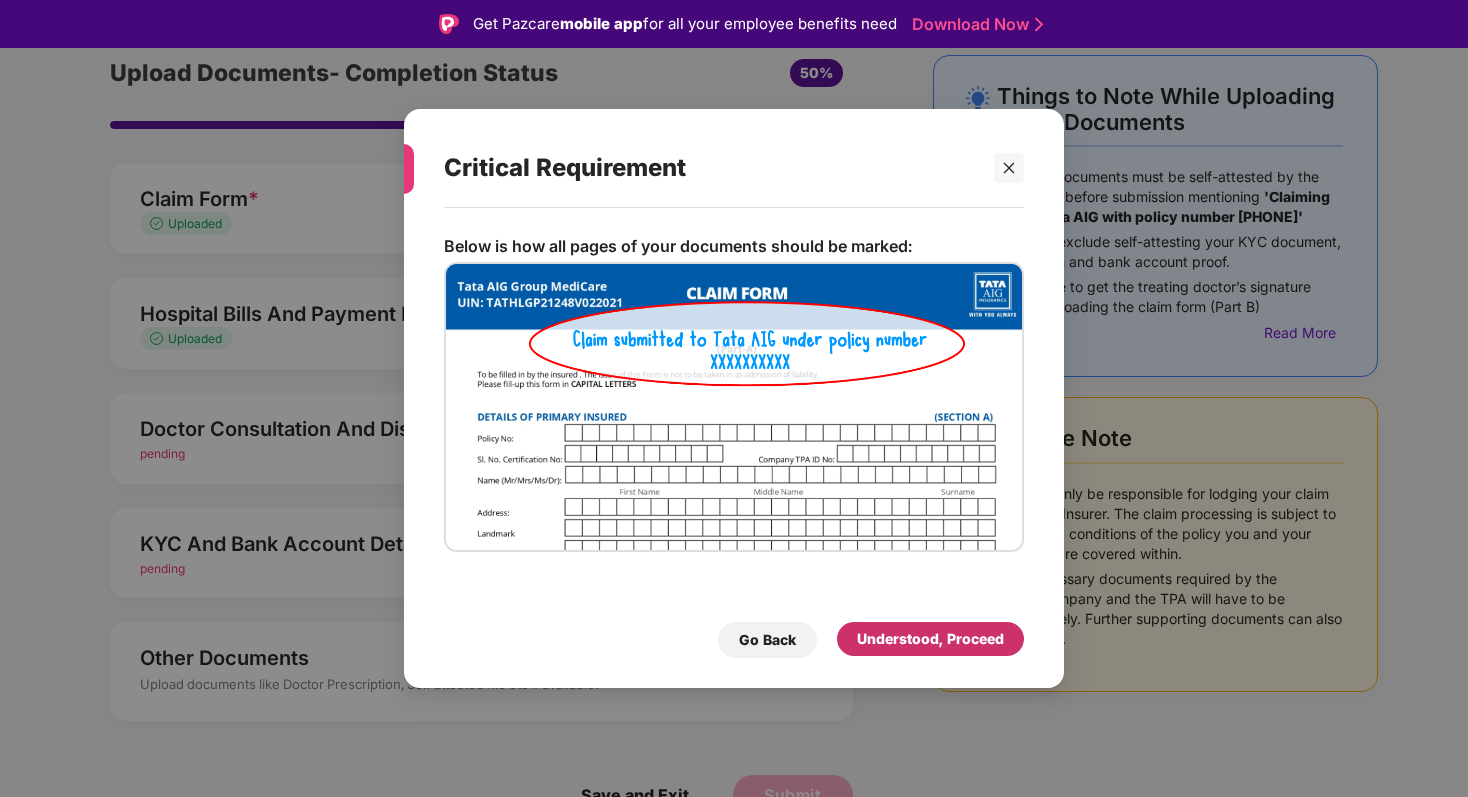 click on "Understood, Proceed" at bounding box center (930, 639) 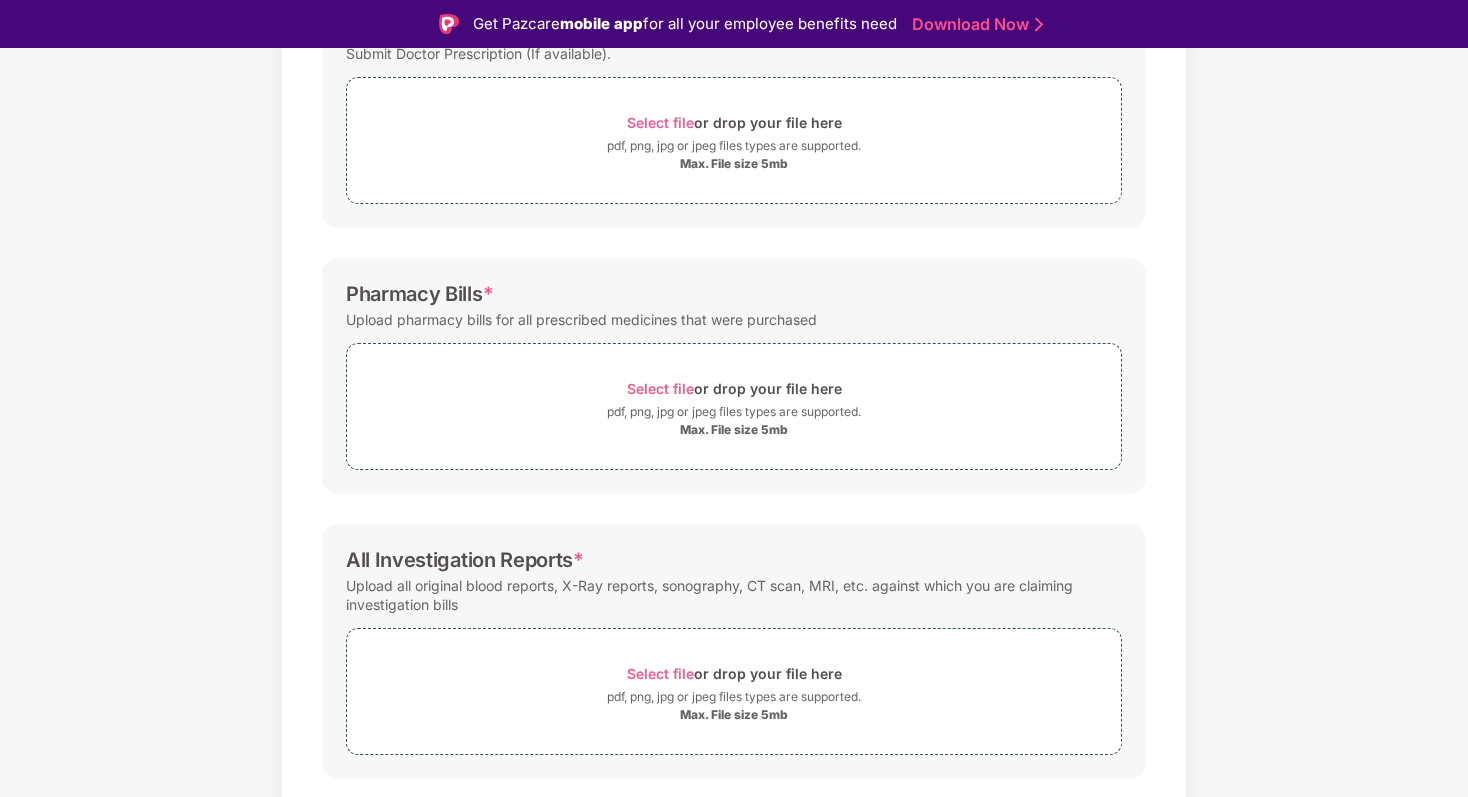 scroll, scrollTop: 418, scrollLeft: 0, axis: vertical 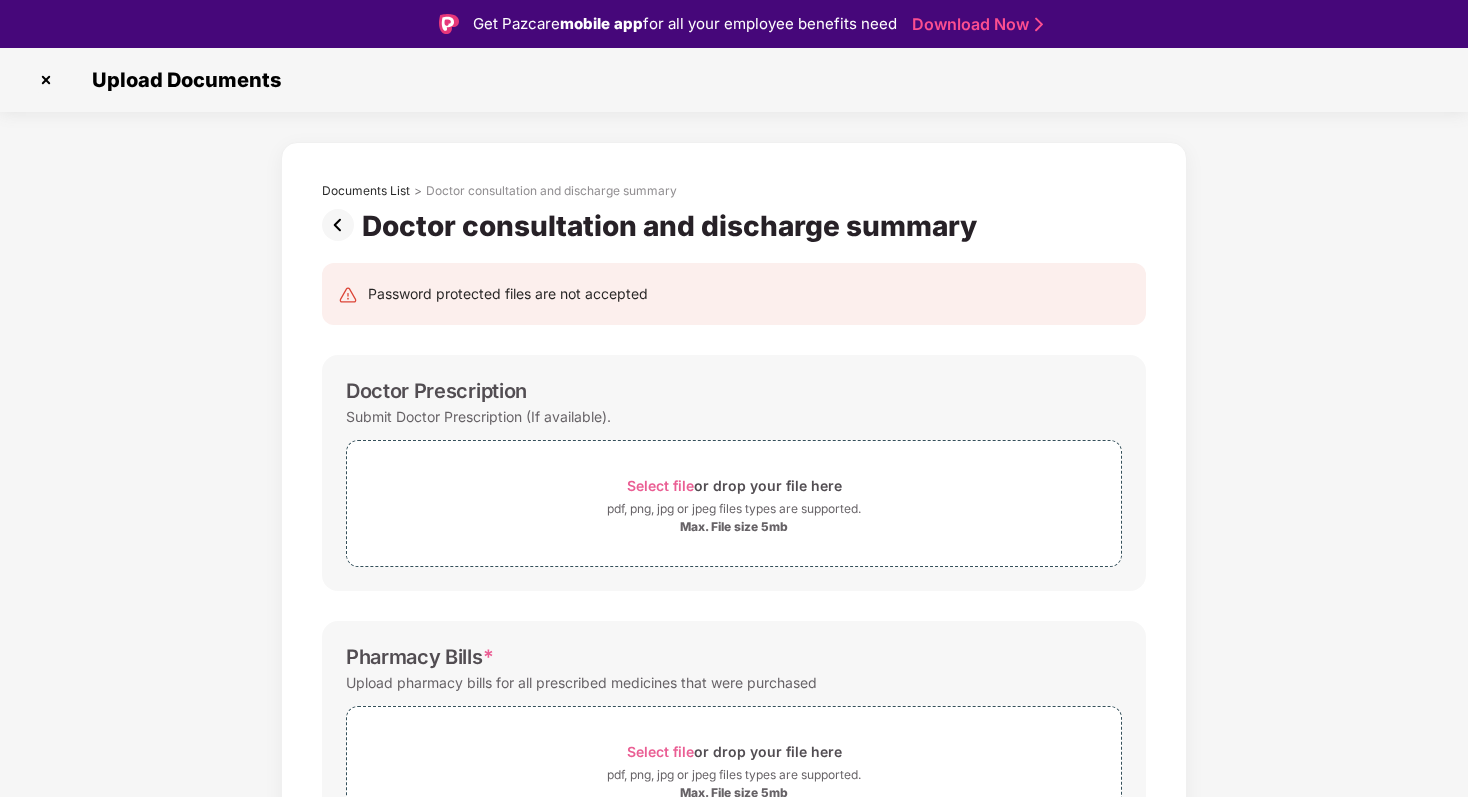click at bounding box center [342, 225] 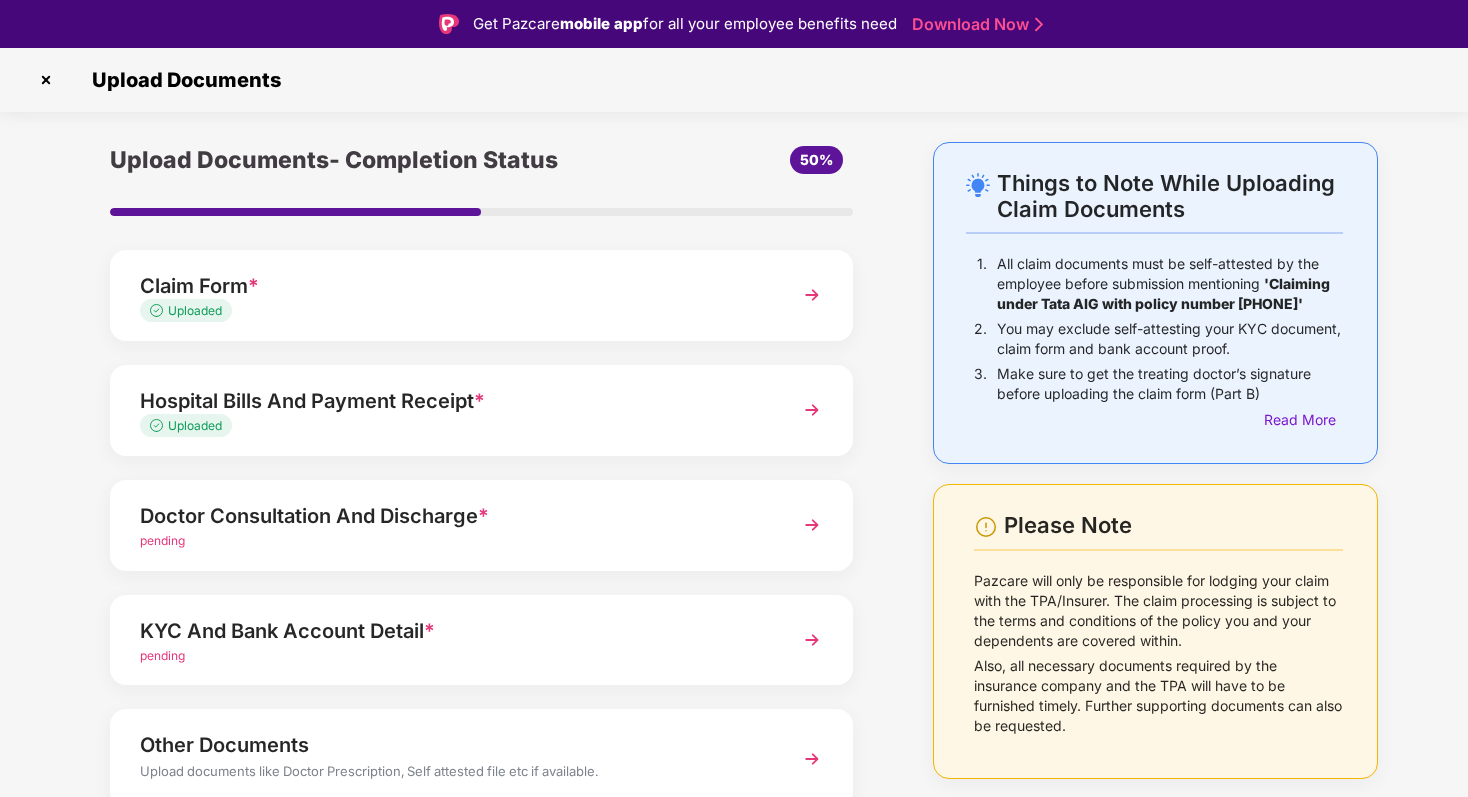 scroll, scrollTop: 87, scrollLeft: 0, axis: vertical 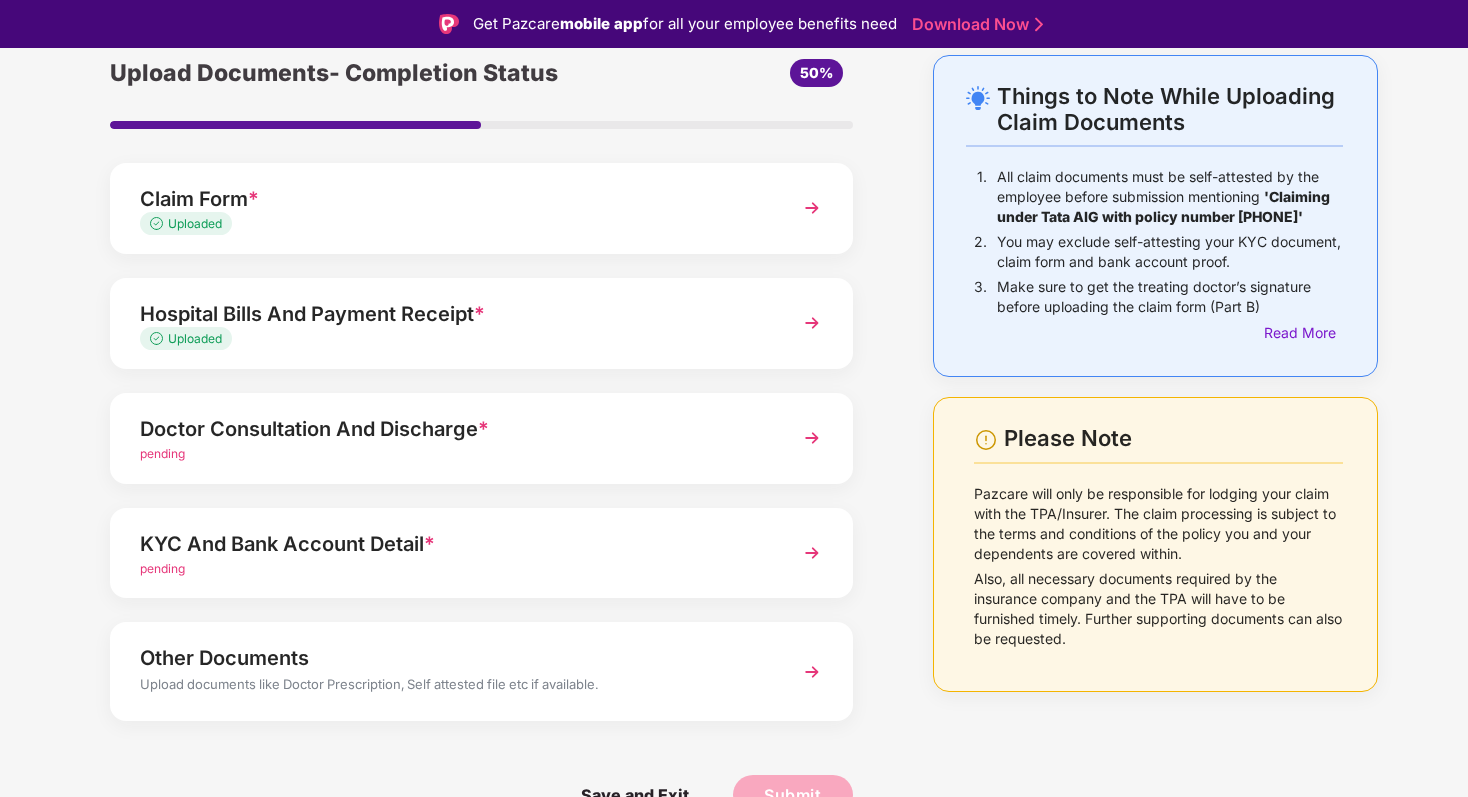 click at bounding box center [812, 553] 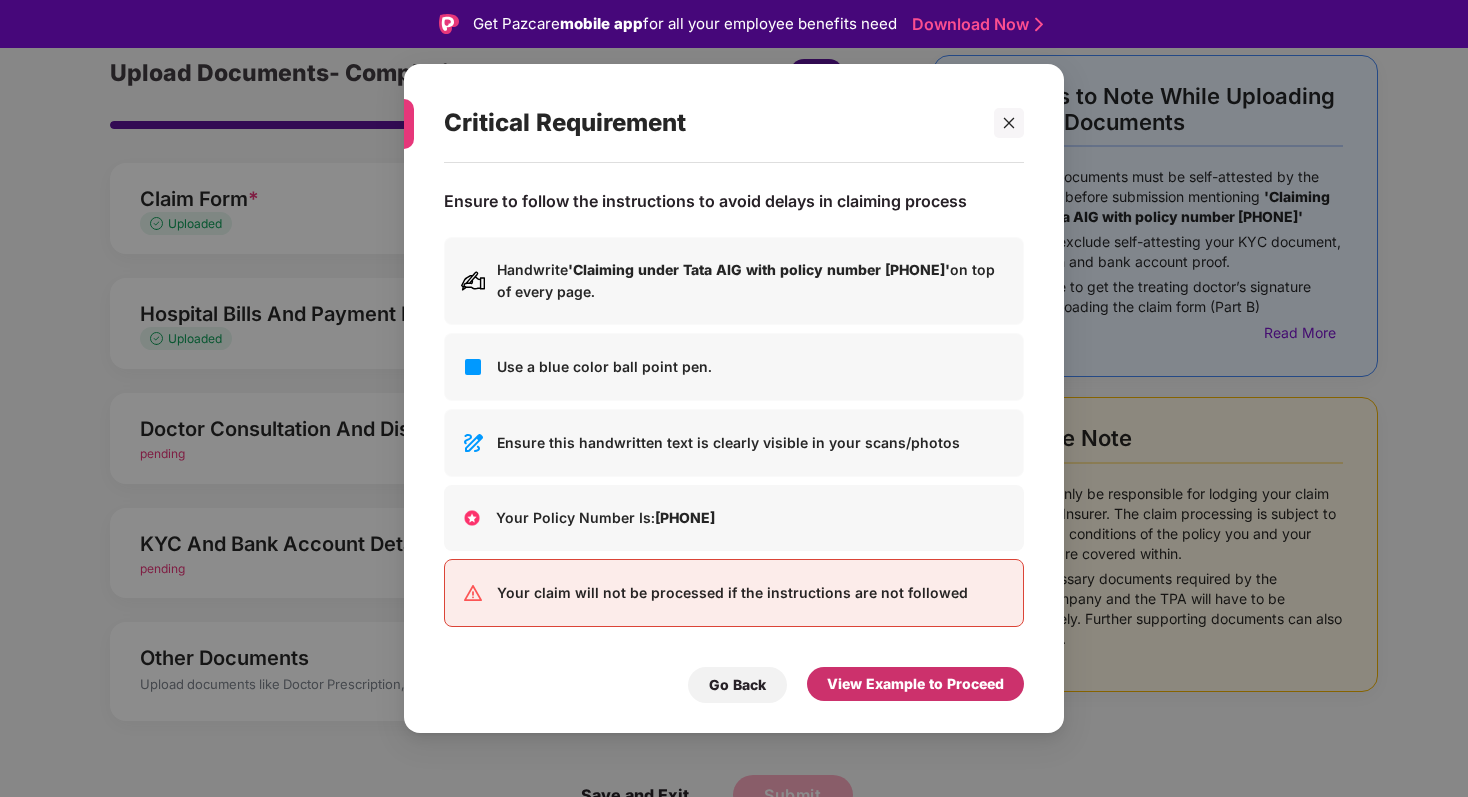 click on "View Example to Proceed" at bounding box center (915, 684) 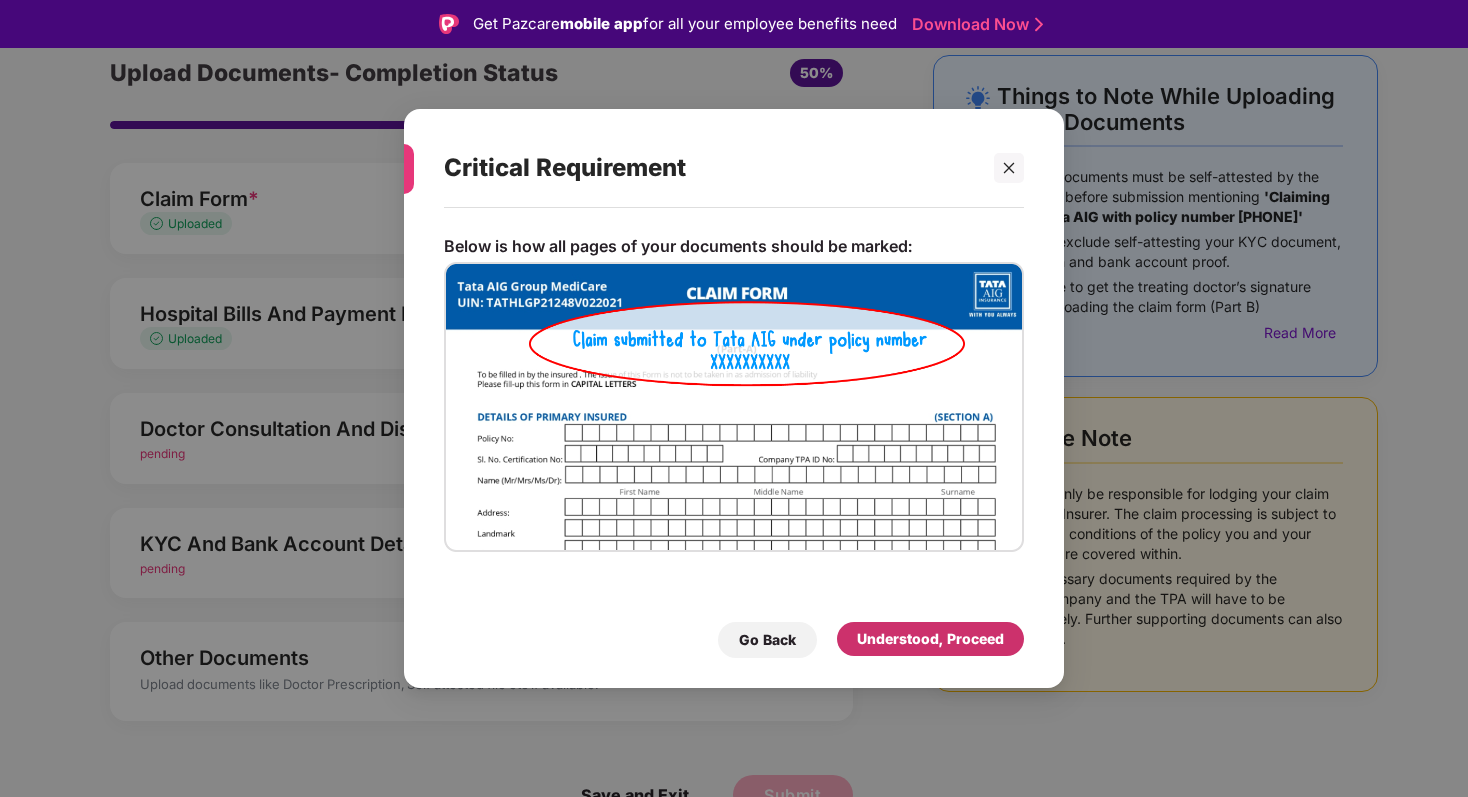 click on "Understood, Proceed" at bounding box center [930, 639] 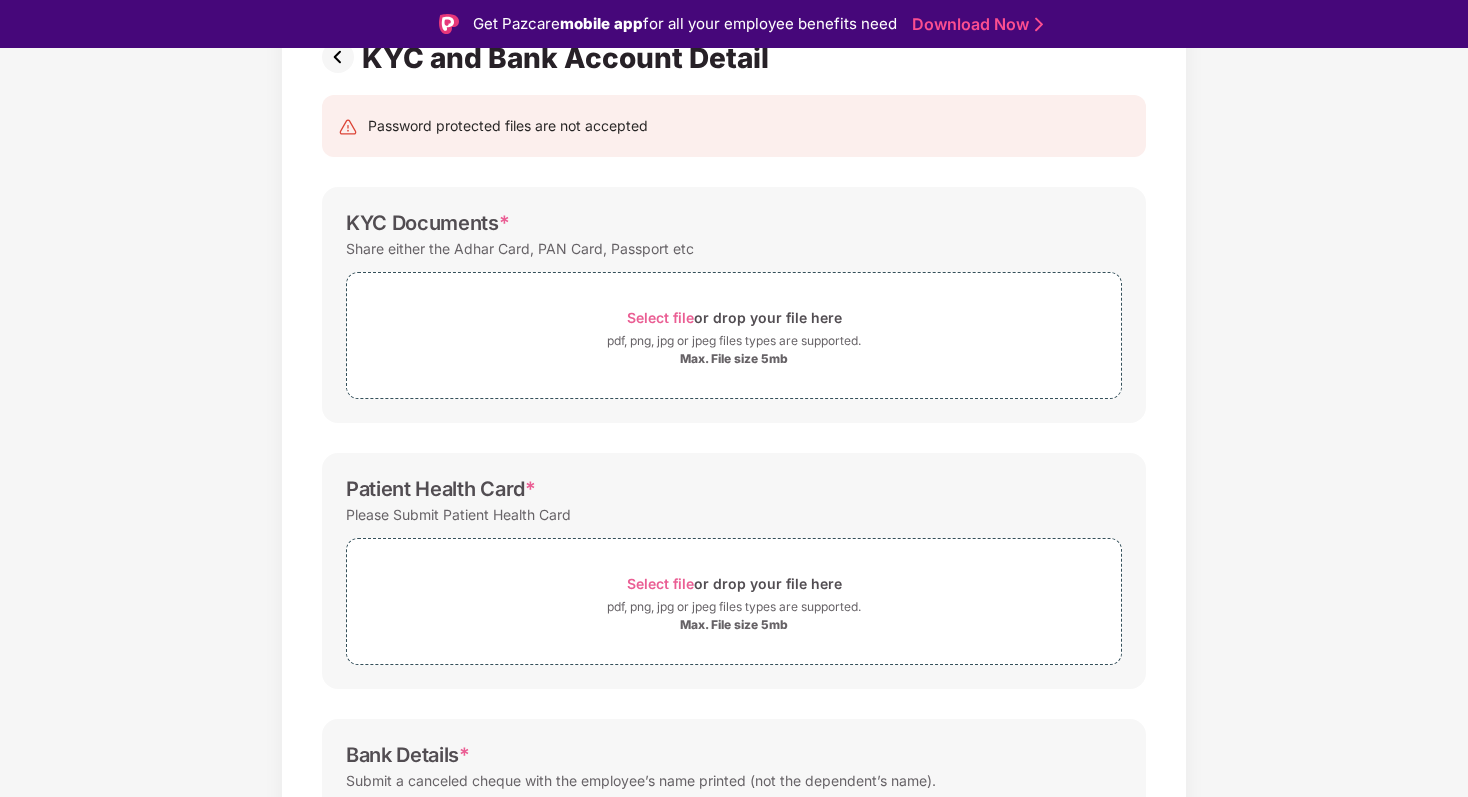 scroll, scrollTop: 55, scrollLeft: 0, axis: vertical 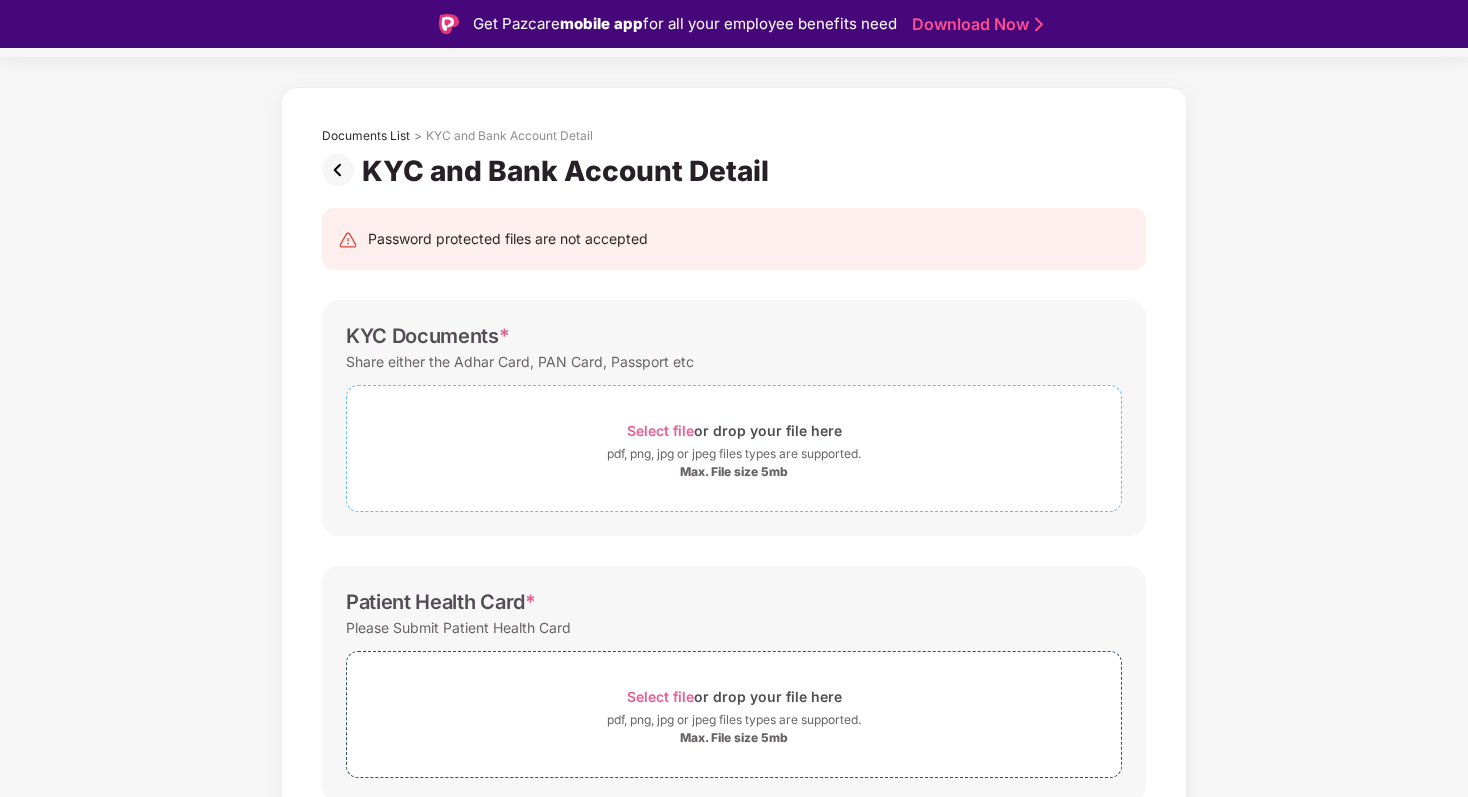click on "Select file" at bounding box center (660, 430) 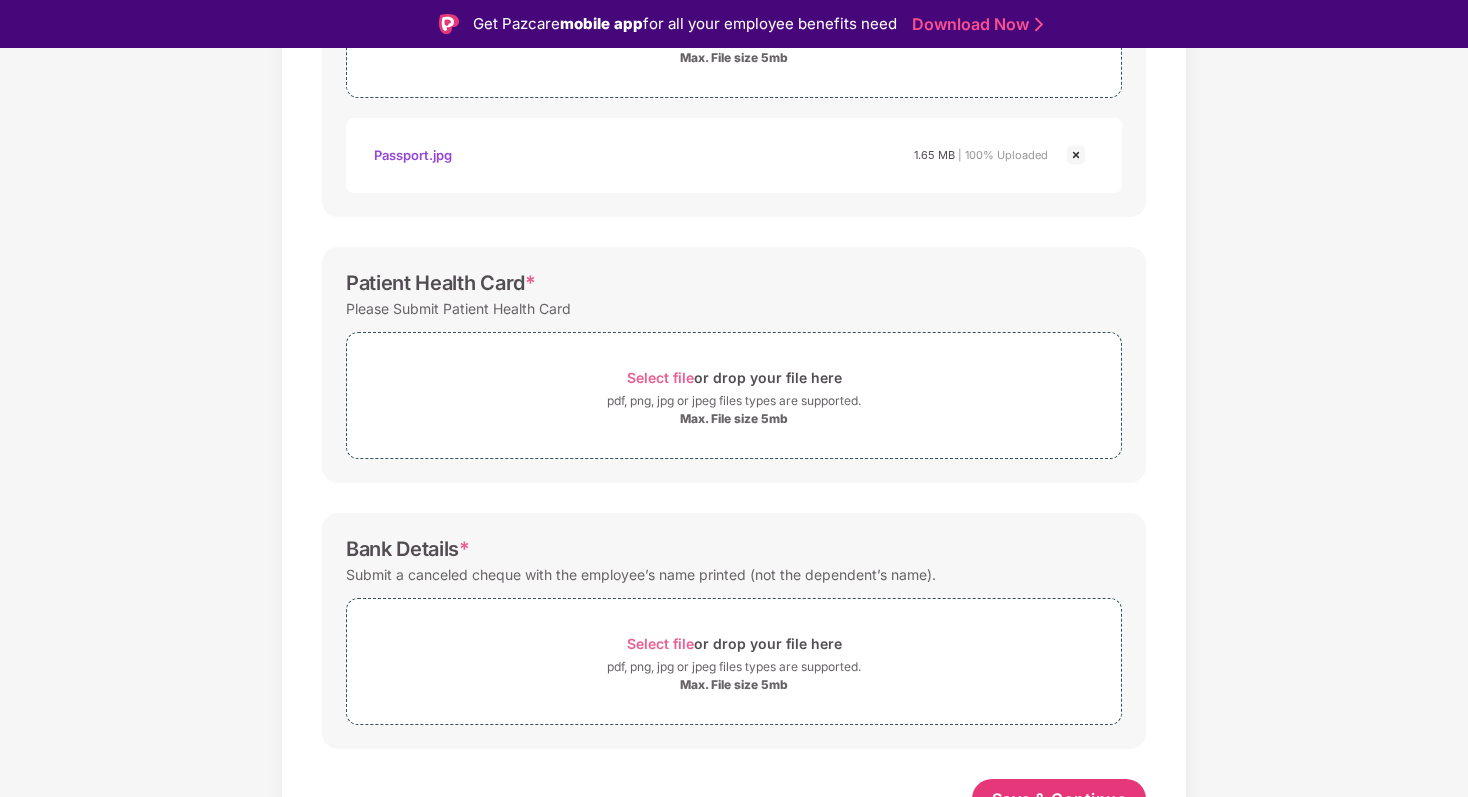 scroll, scrollTop: 494, scrollLeft: 0, axis: vertical 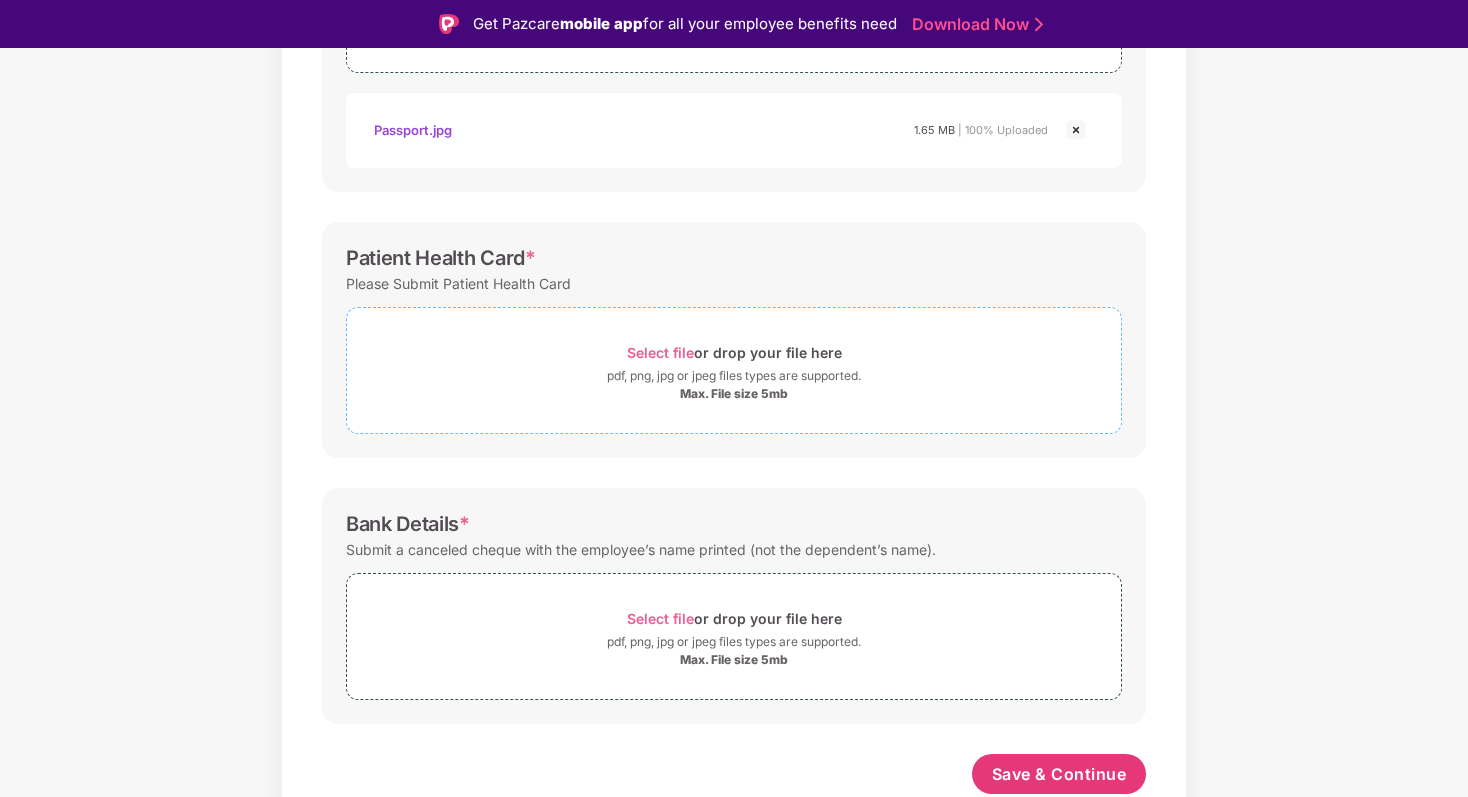 click on "Select file  or drop your file here" at bounding box center [734, 352] 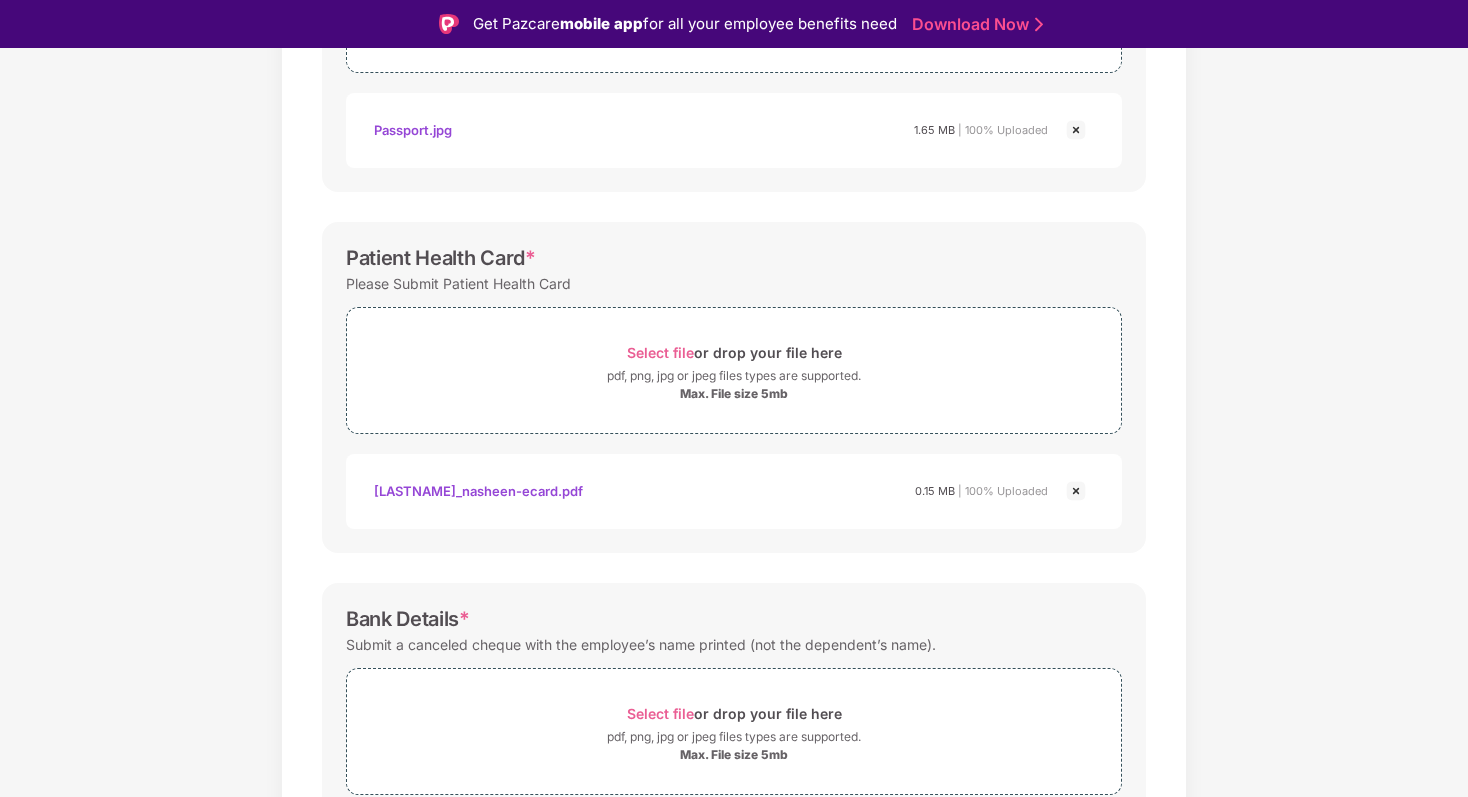 click on "[LASTNAME]_nasheen-ecard.pdf" at bounding box center [478, 491] 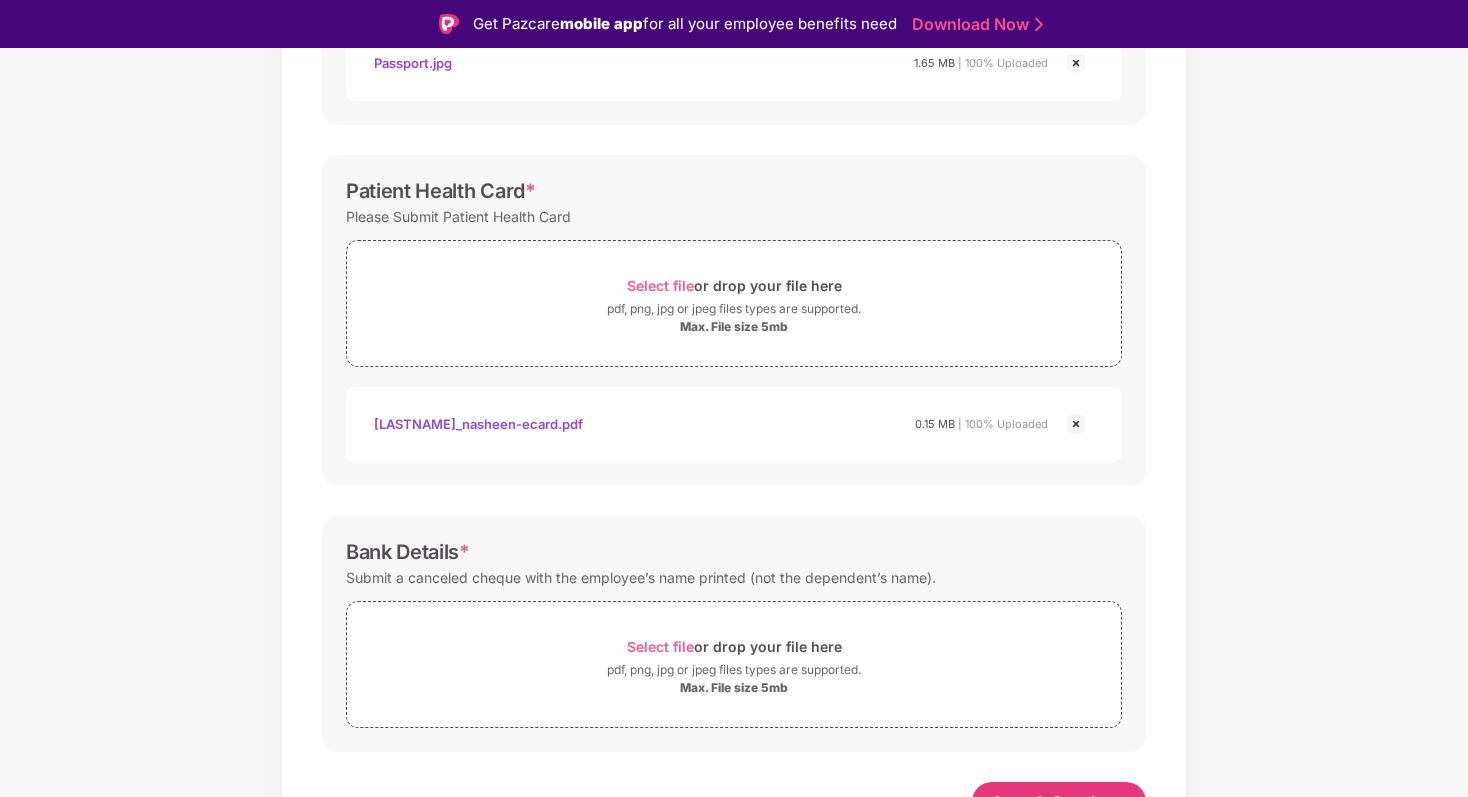scroll, scrollTop: 589, scrollLeft: 0, axis: vertical 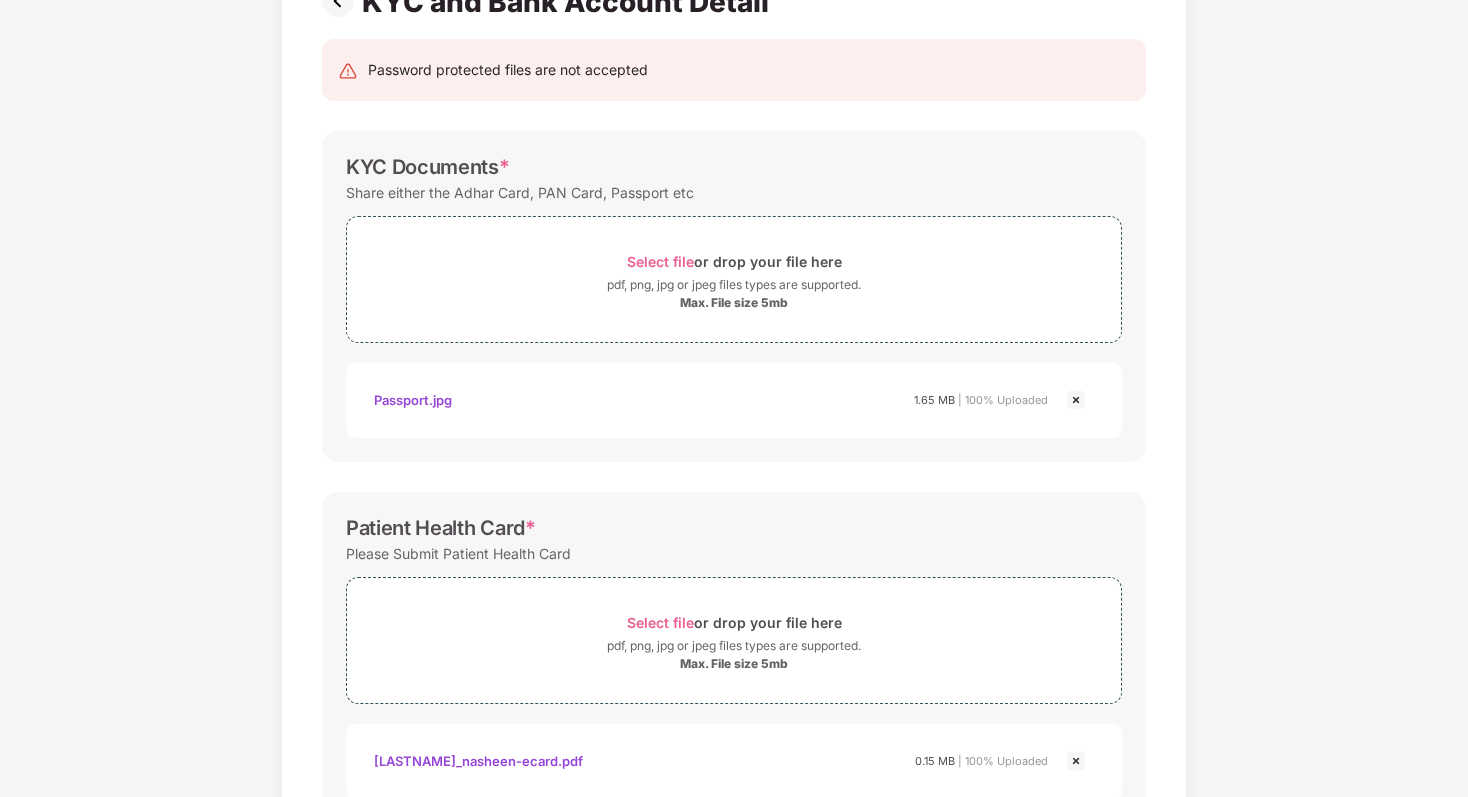 click at bounding box center (1076, 400) 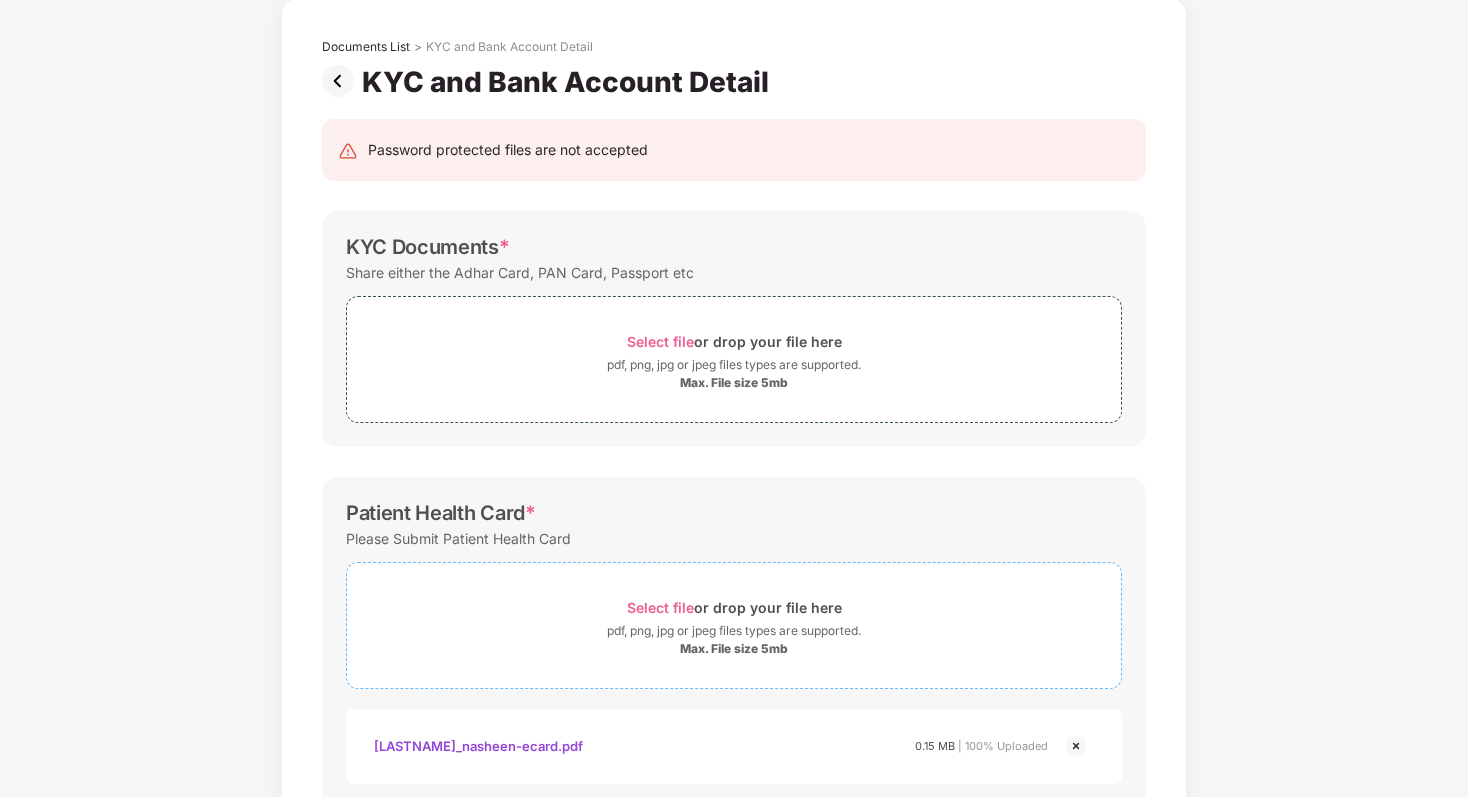 scroll, scrollTop: 72, scrollLeft: 0, axis: vertical 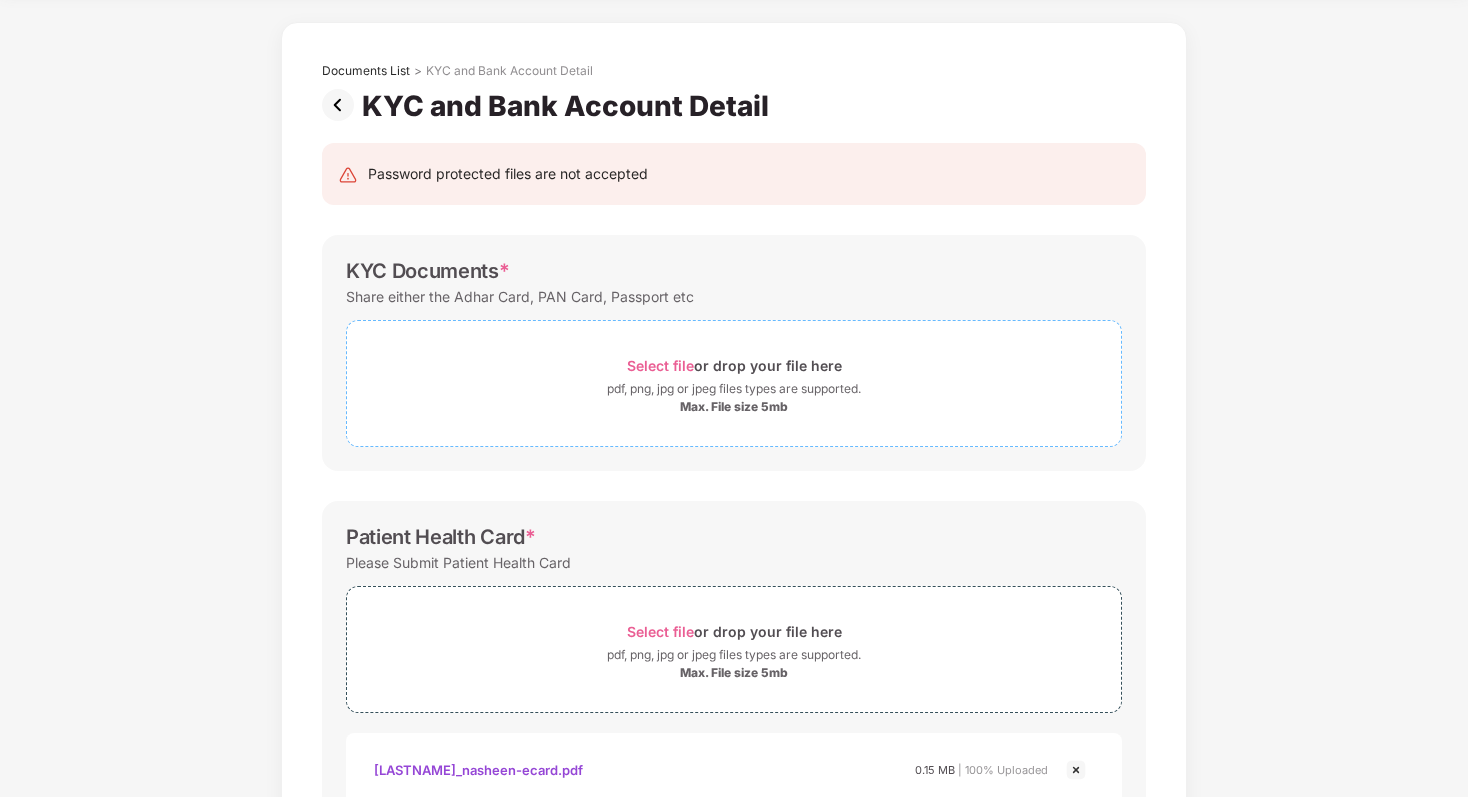 click on "Select file  or drop your file here" at bounding box center (734, 365) 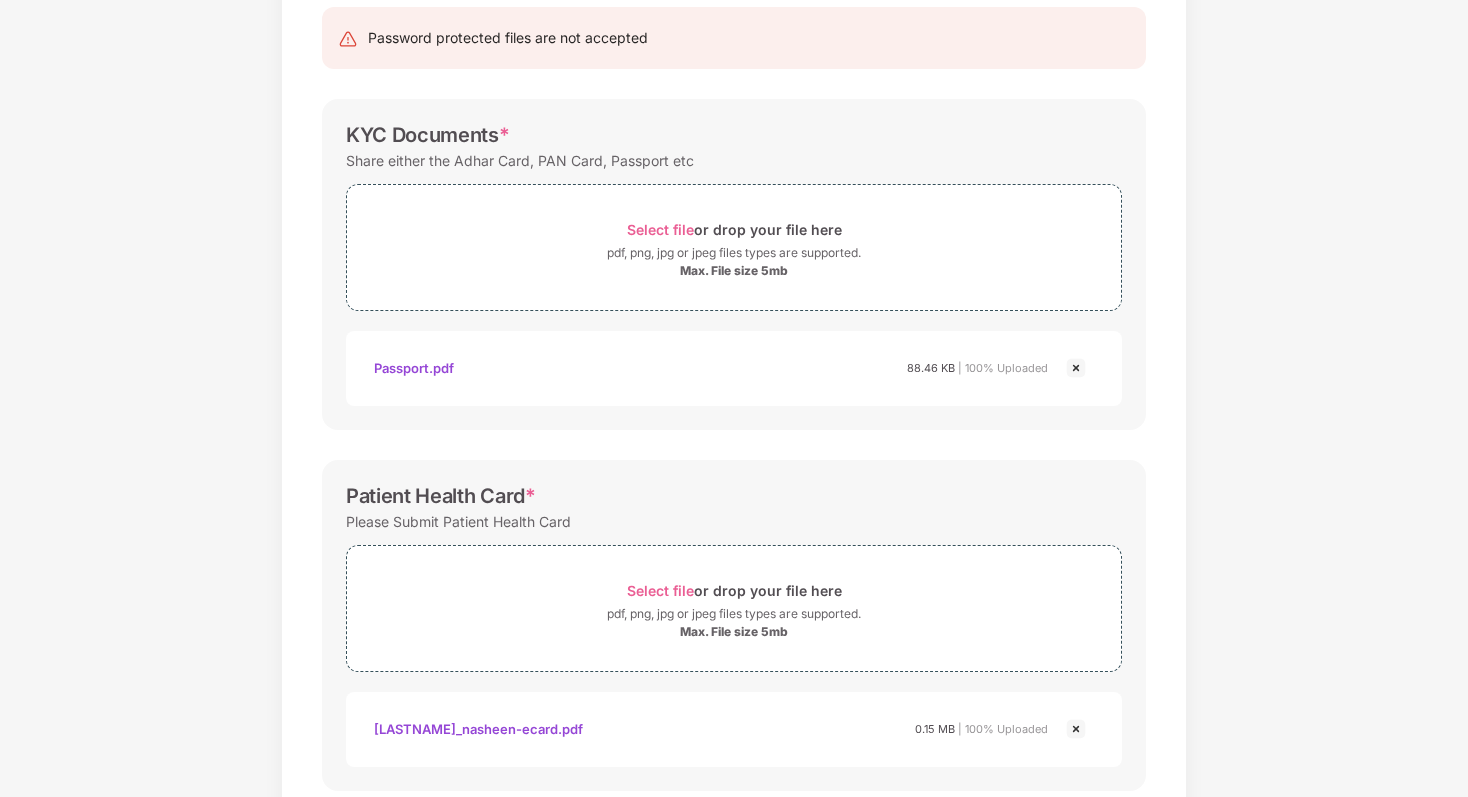 scroll, scrollTop: 589, scrollLeft: 0, axis: vertical 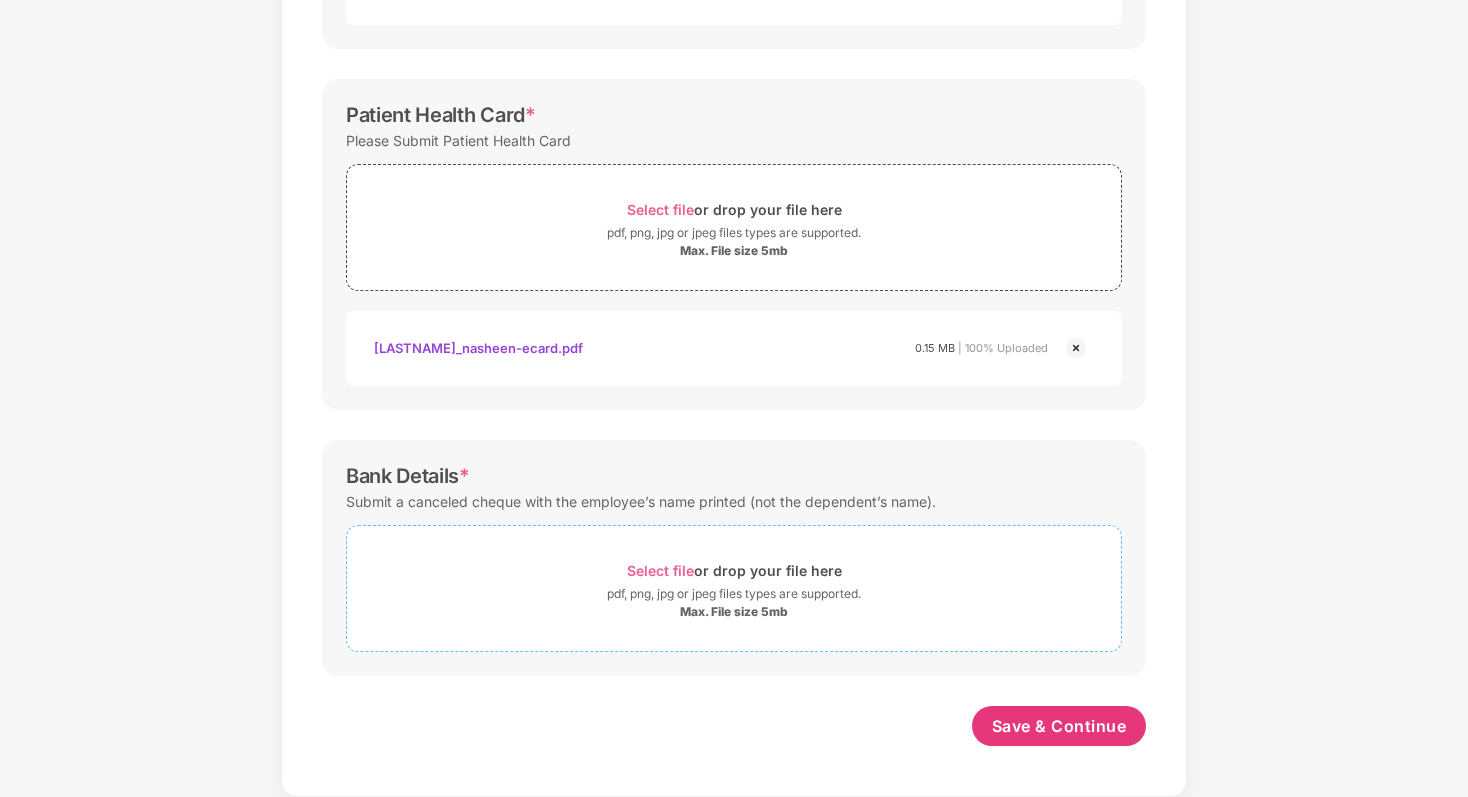 click on "Select file  or drop your file here" at bounding box center (734, 570) 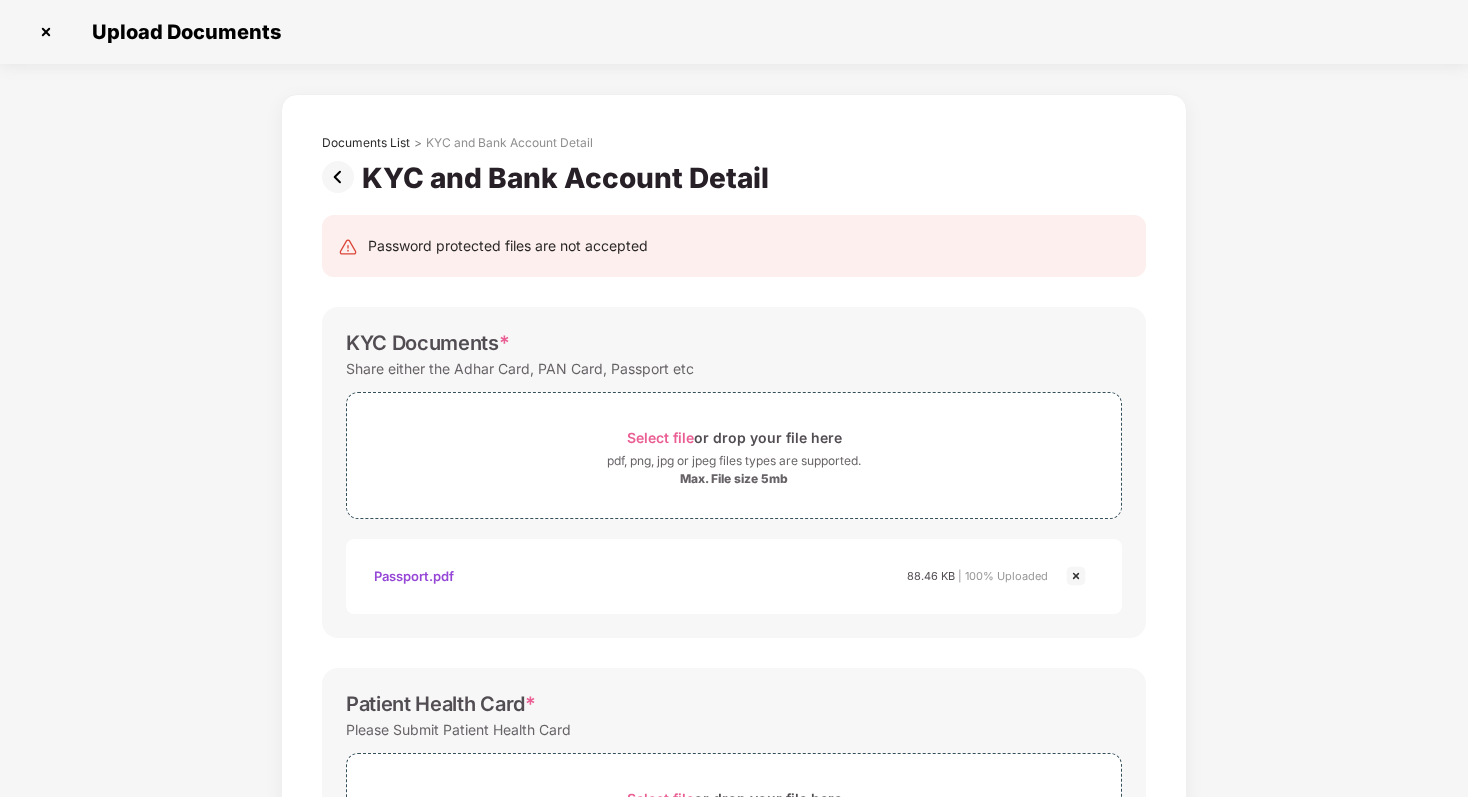 scroll, scrollTop: 684, scrollLeft: 0, axis: vertical 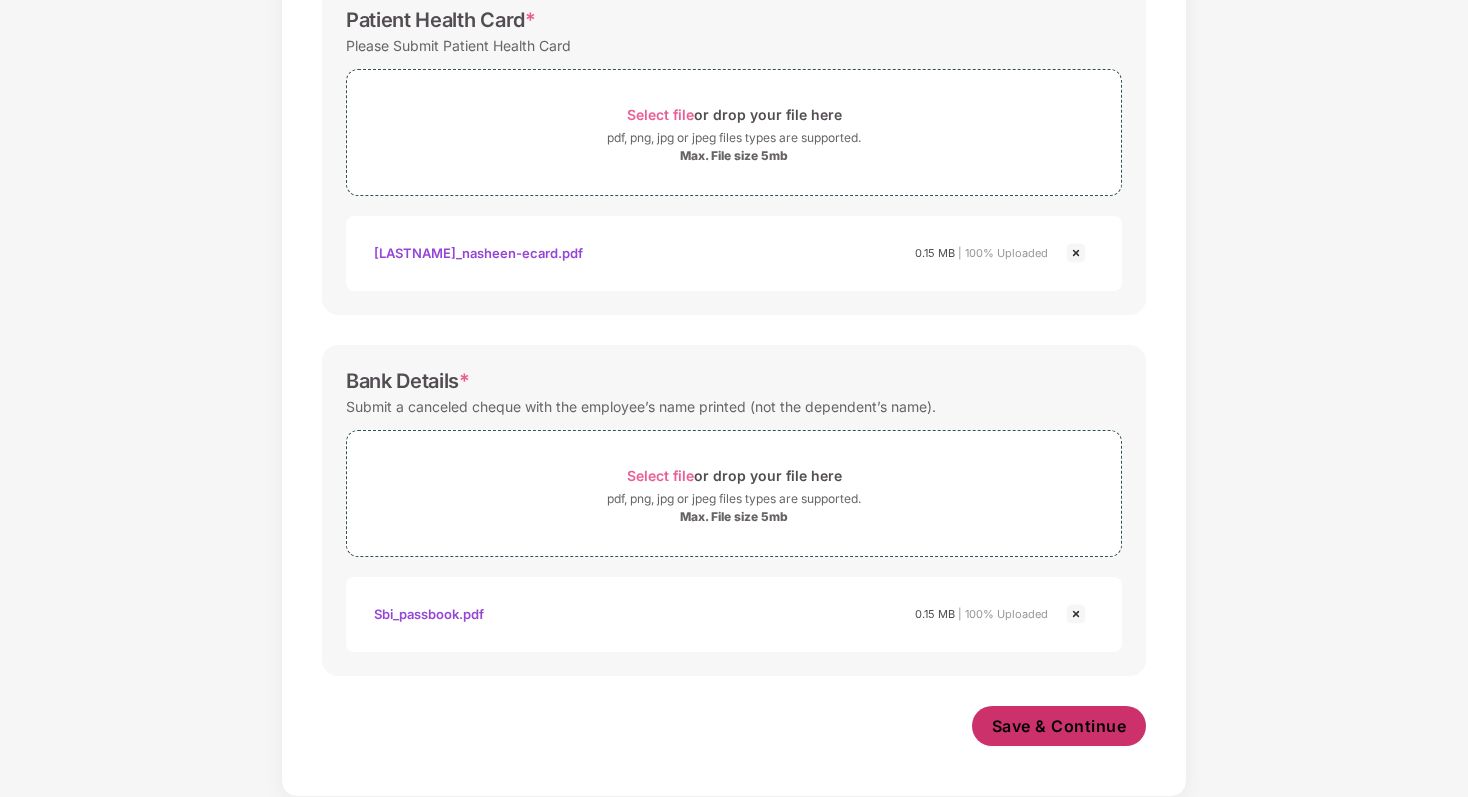 click on "Save & Continue" at bounding box center (1059, 726) 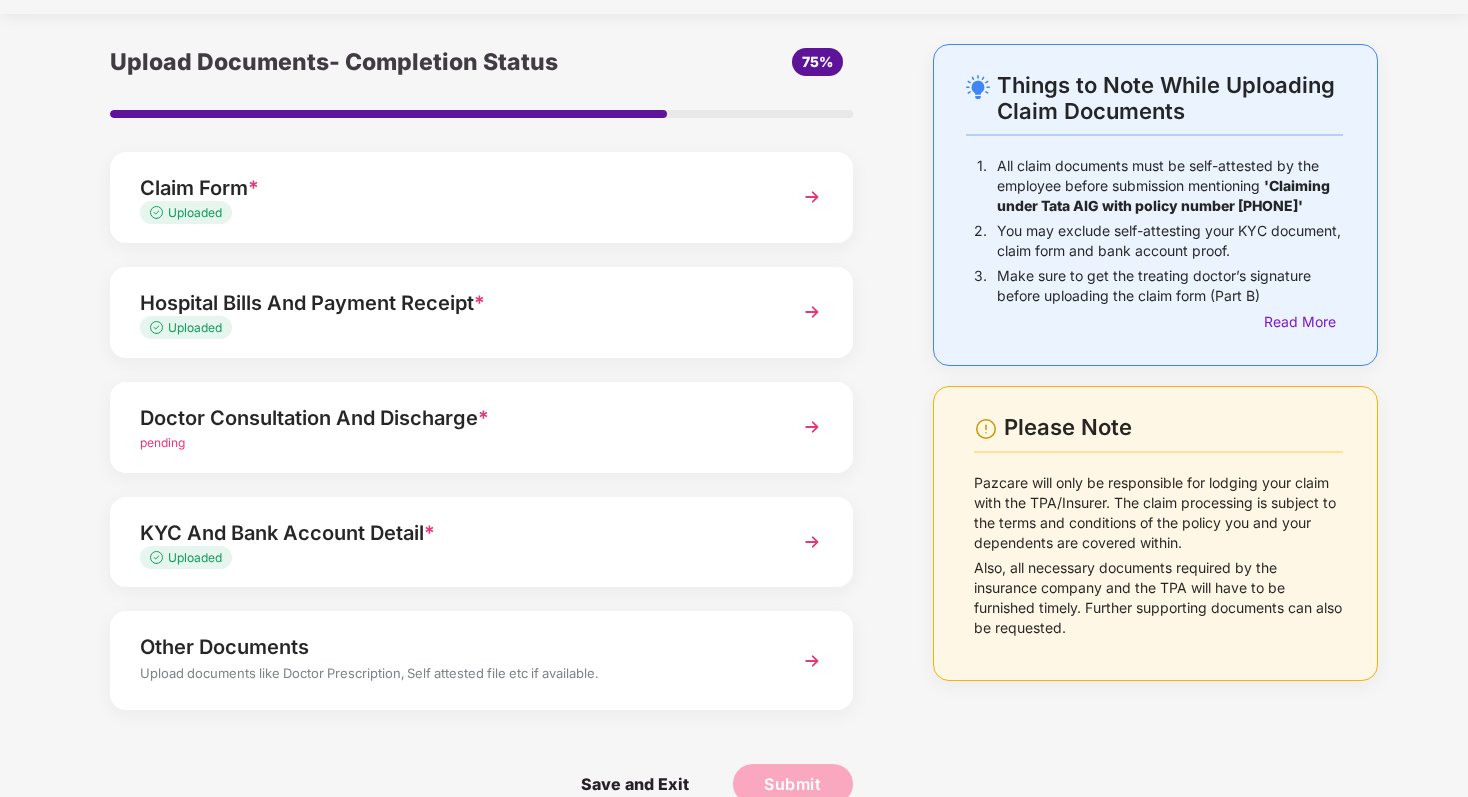 scroll, scrollTop: 87, scrollLeft: 0, axis: vertical 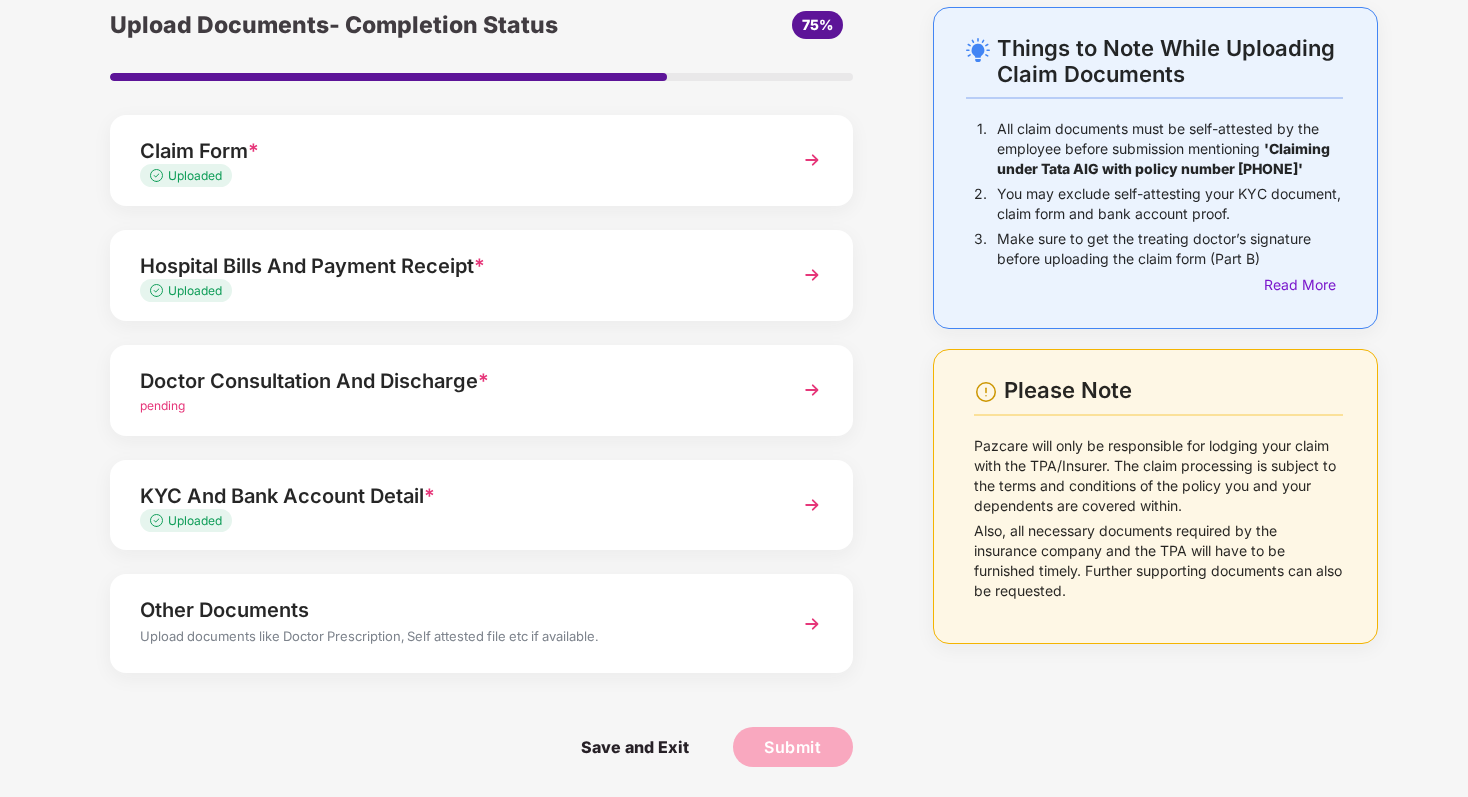 click on "Uploaded" at bounding box center [453, 521] 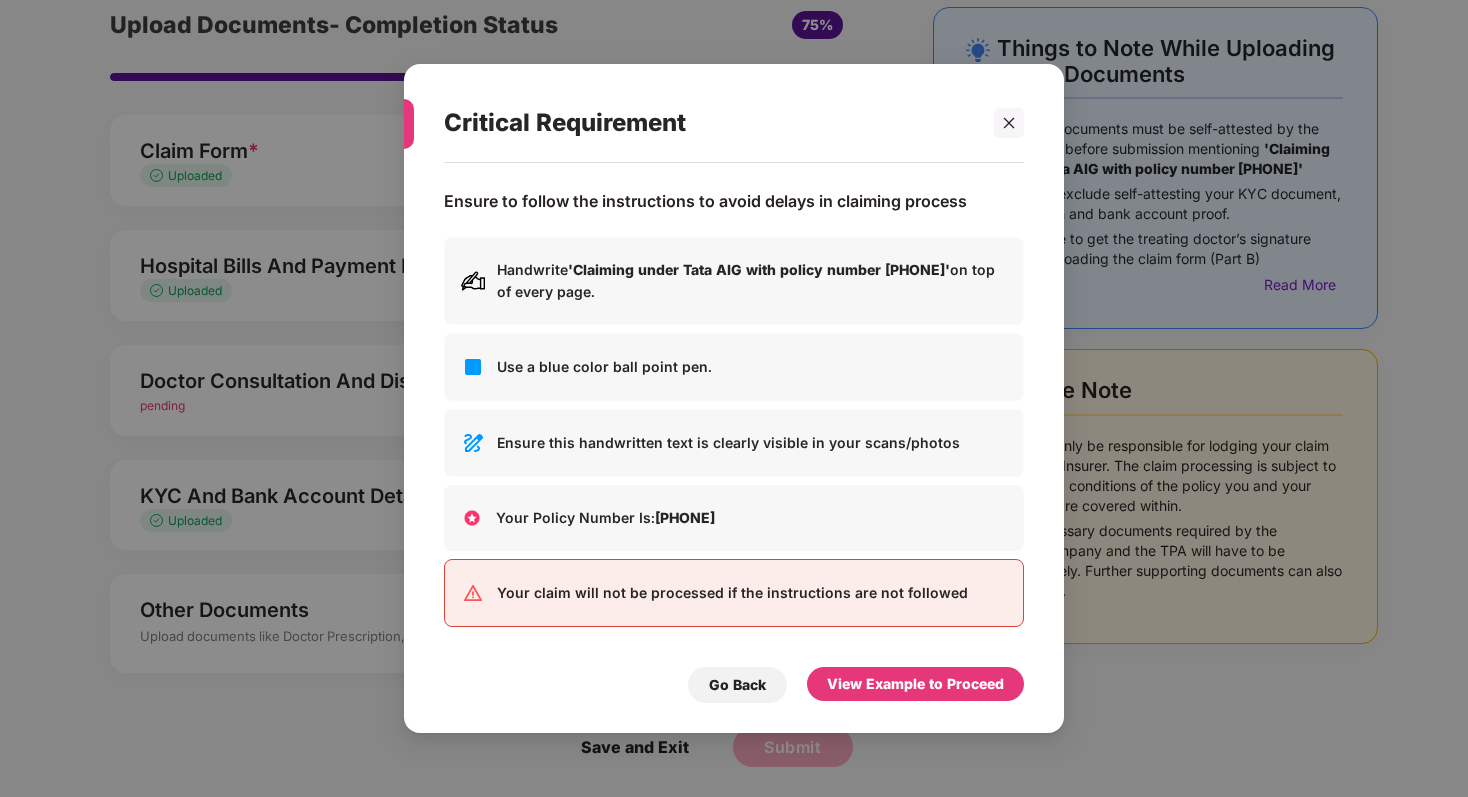 scroll, scrollTop: 0, scrollLeft: 0, axis: both 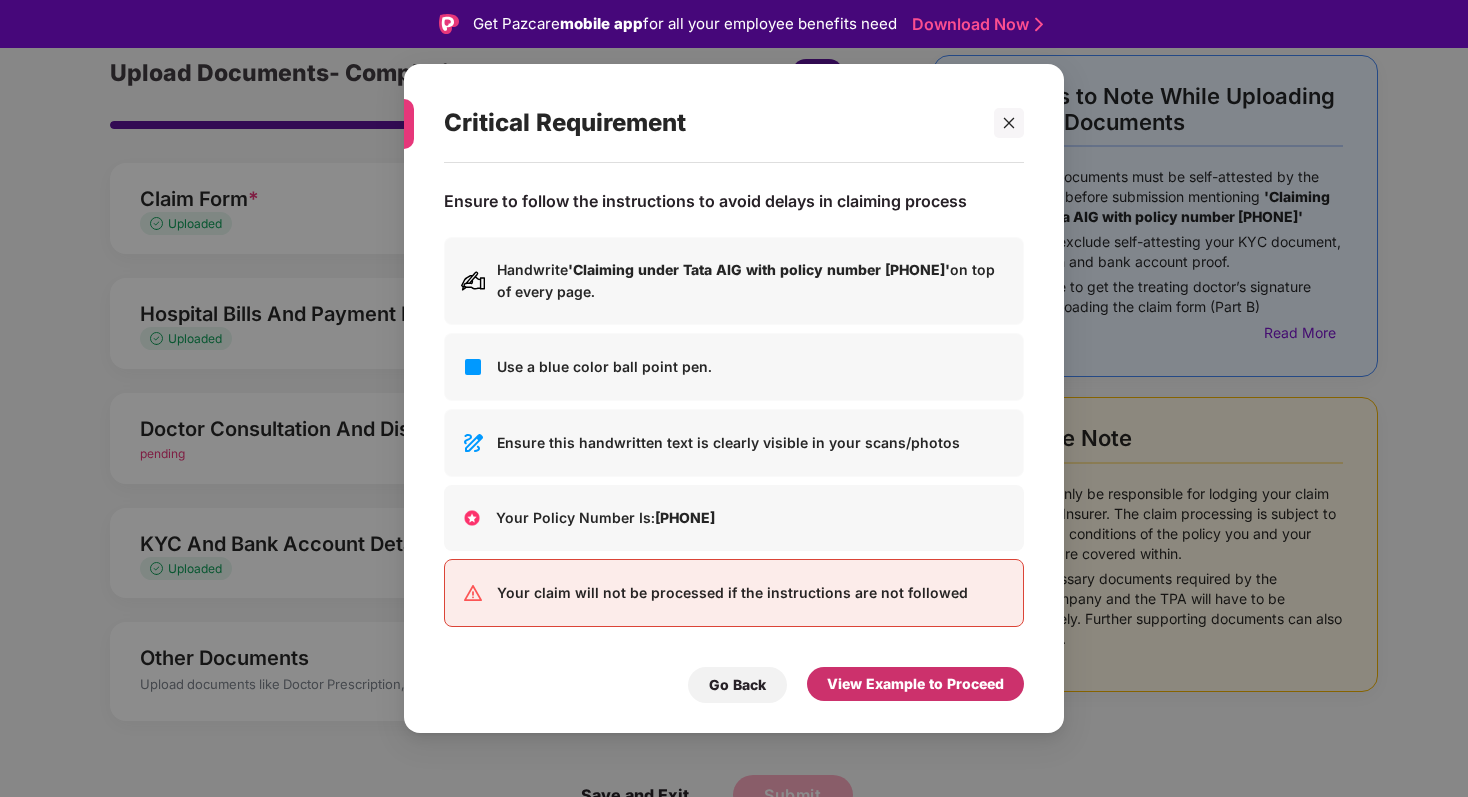 click on "View Example to Proceed" at bounding box center [915, 684] 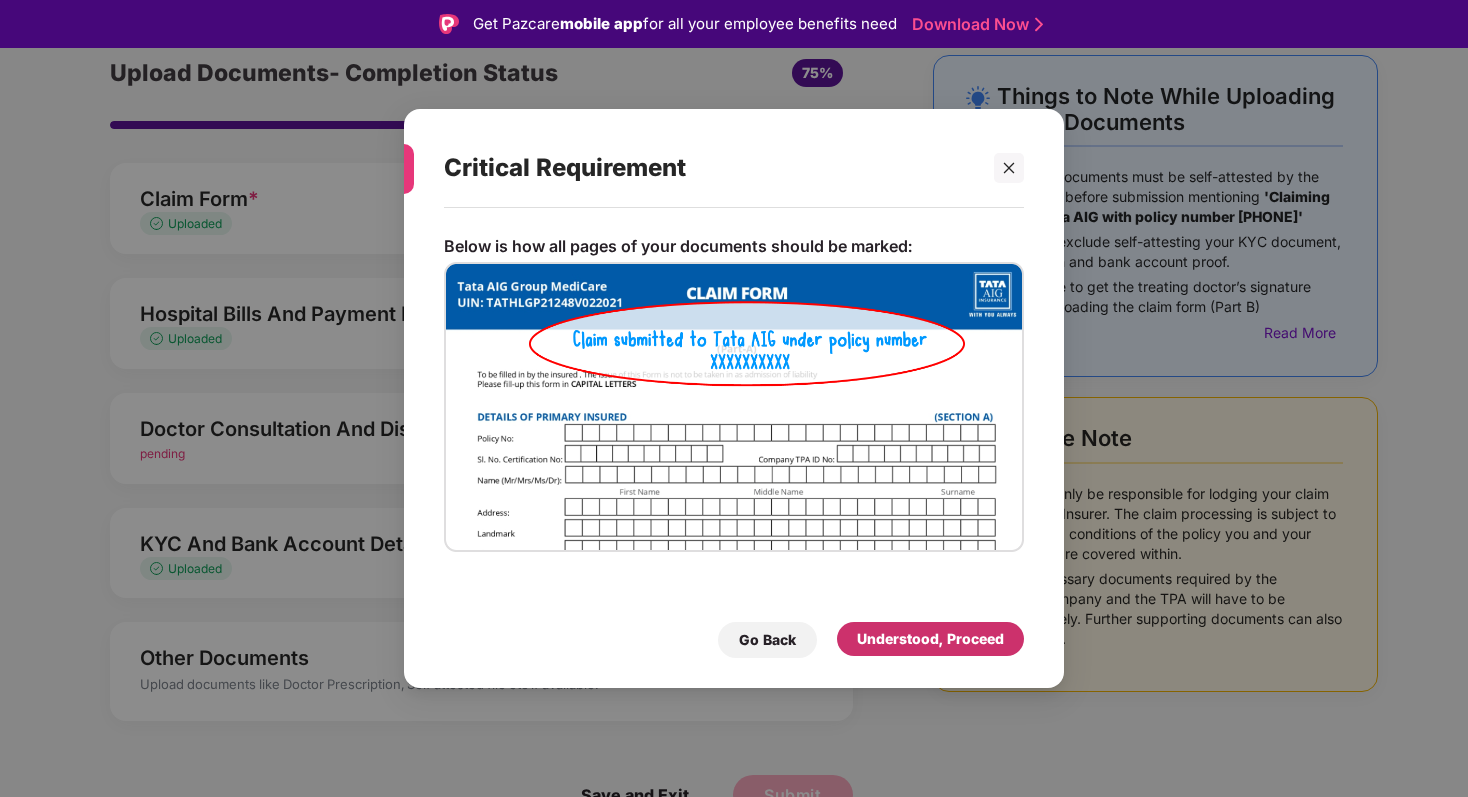 click on "Understood, Proceed" at bounding box center (930, 639) 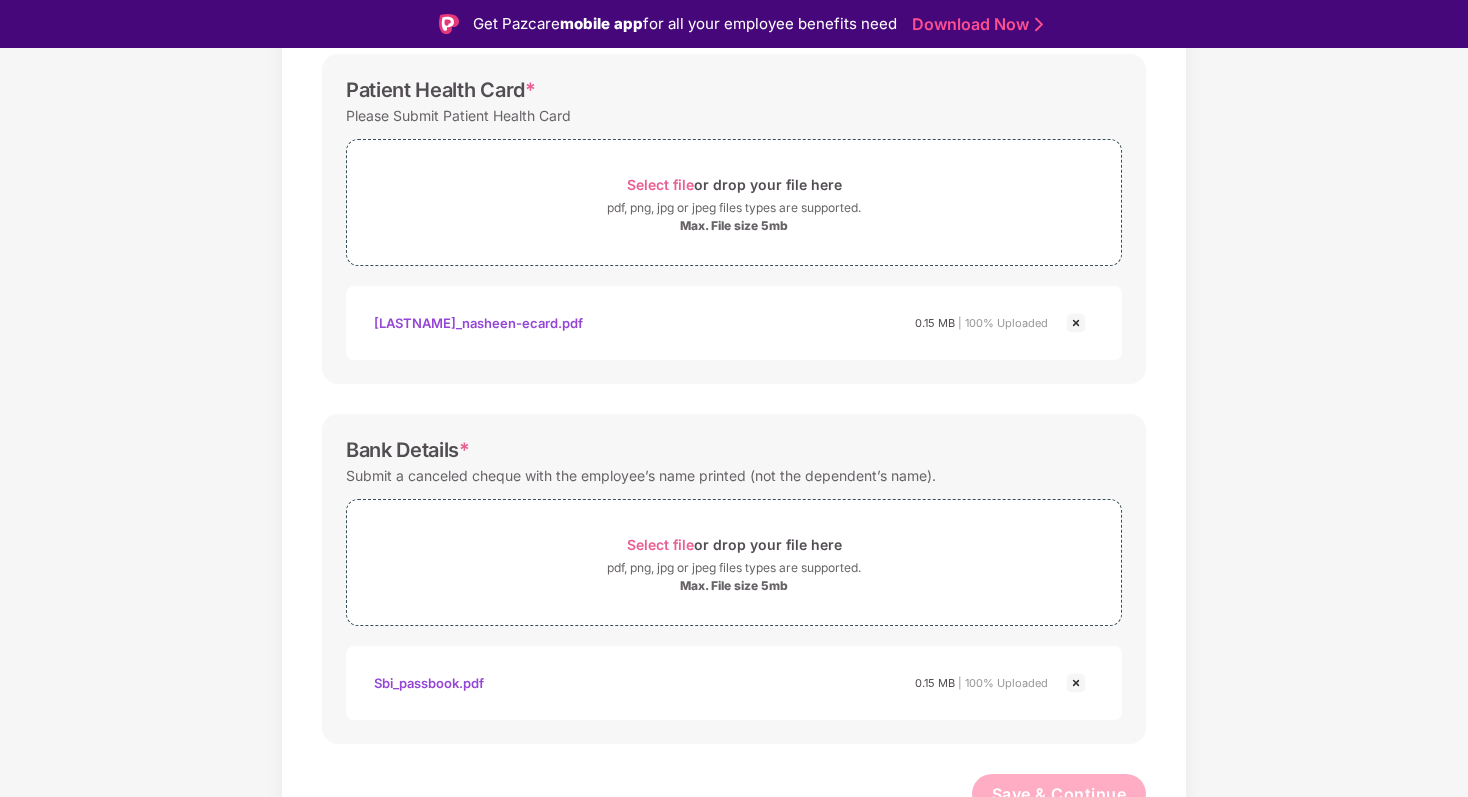 scroll, scrollTop: 681, scrollLeft: 0, axis: vertical 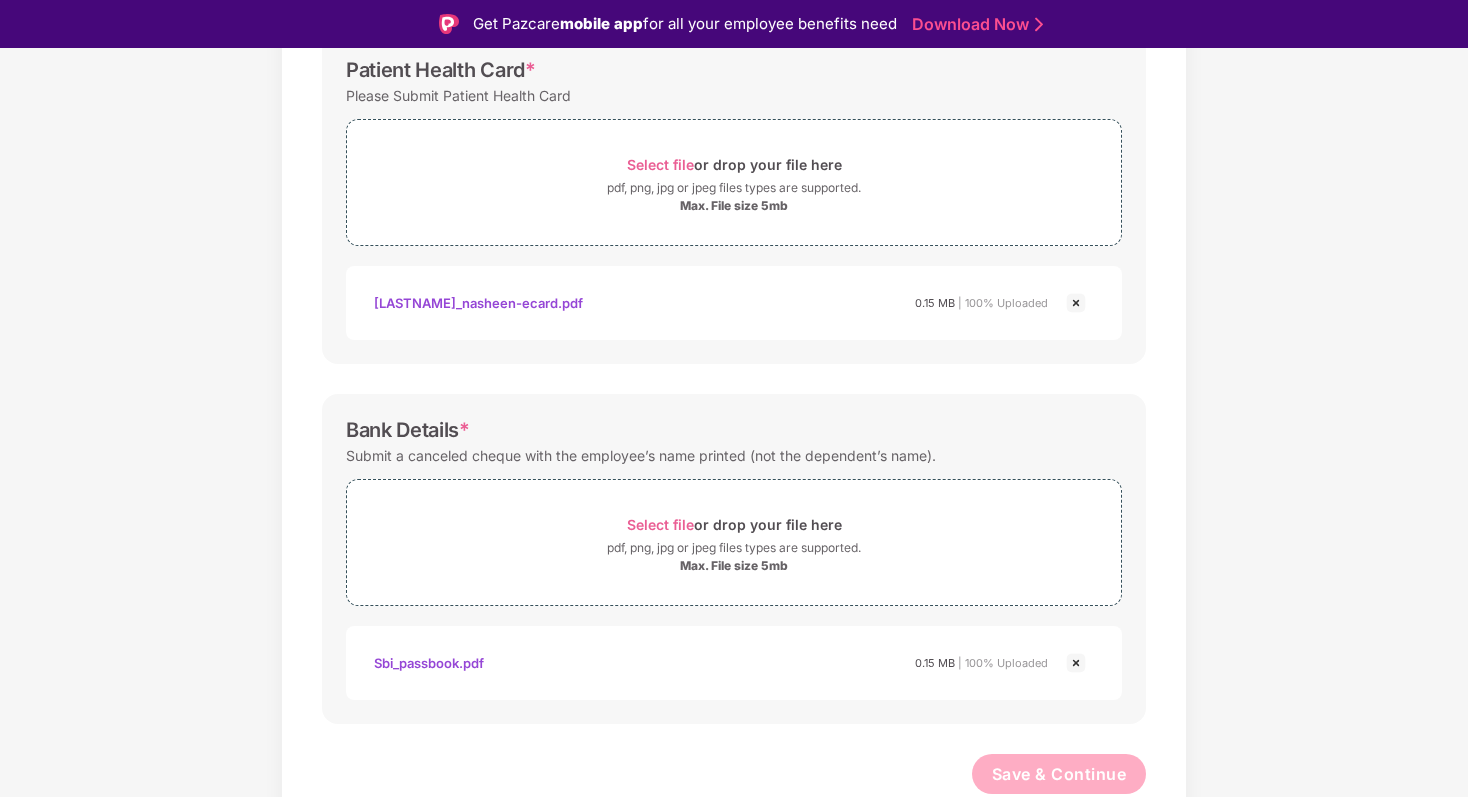 click at bounding box center (1076, 663) 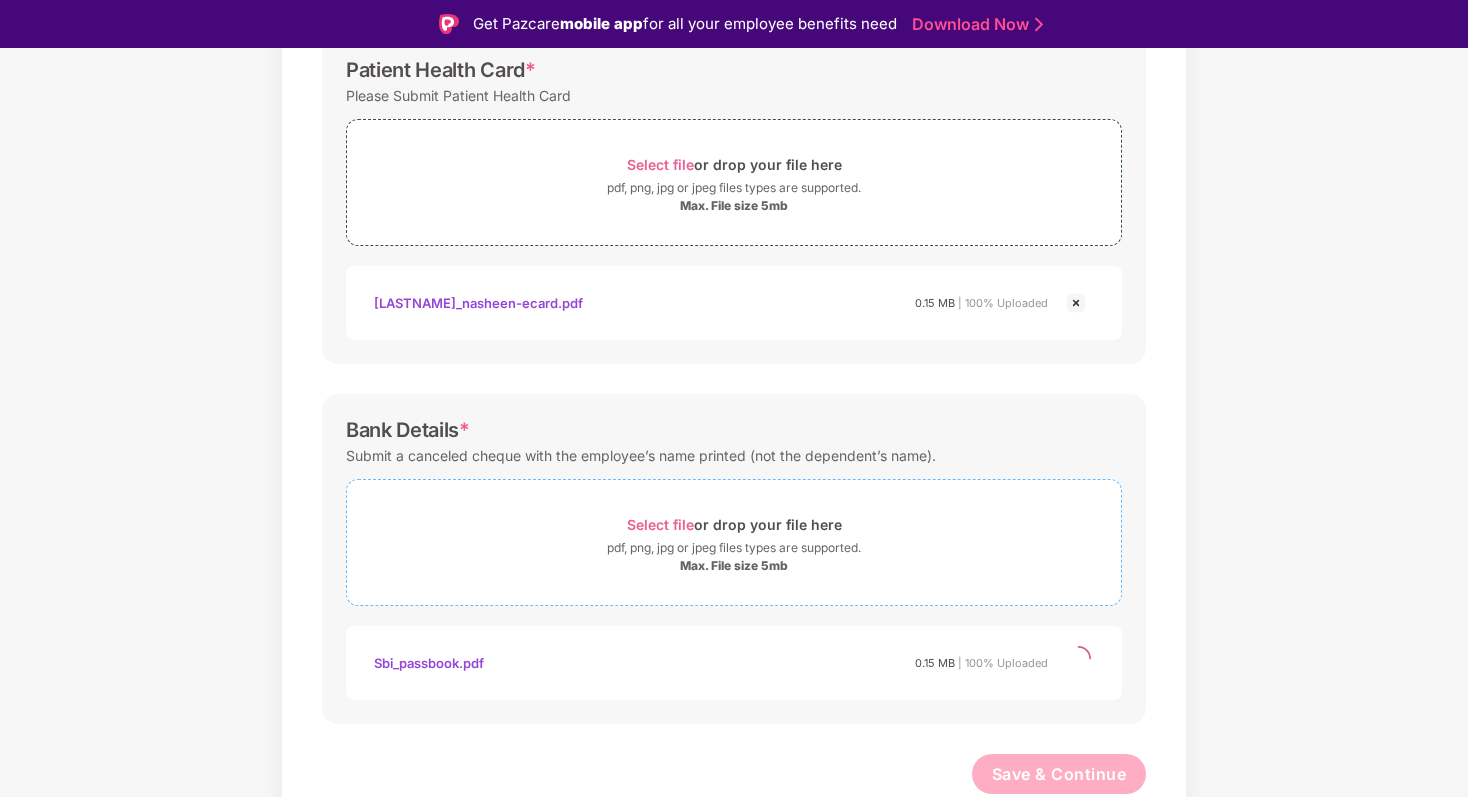 scroll, scrollTop: 587, scrollLeft: 0, axis: vertical 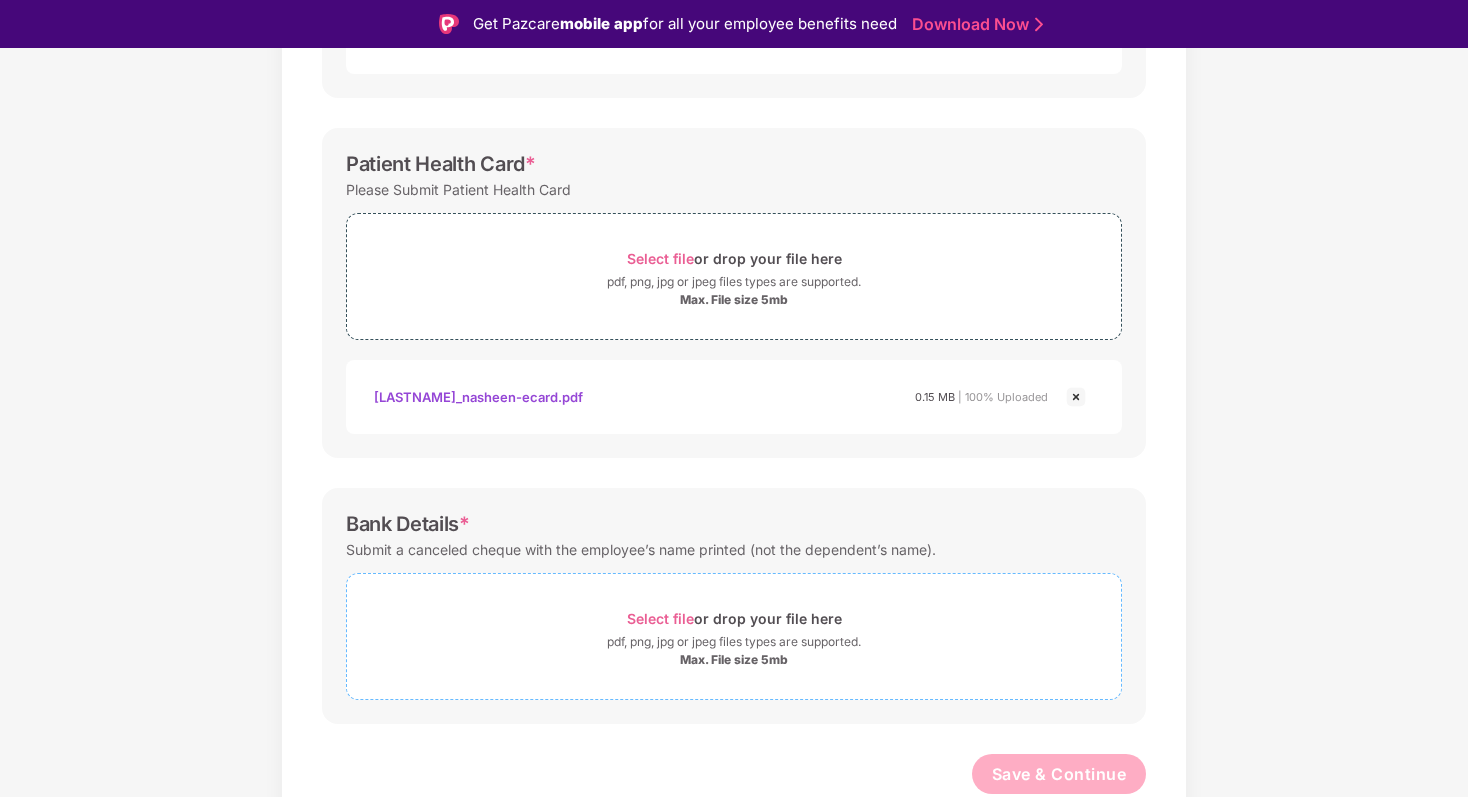 click on "pdf, png, jpg or jpeg files types are supported." at bounding box center (734, 642) 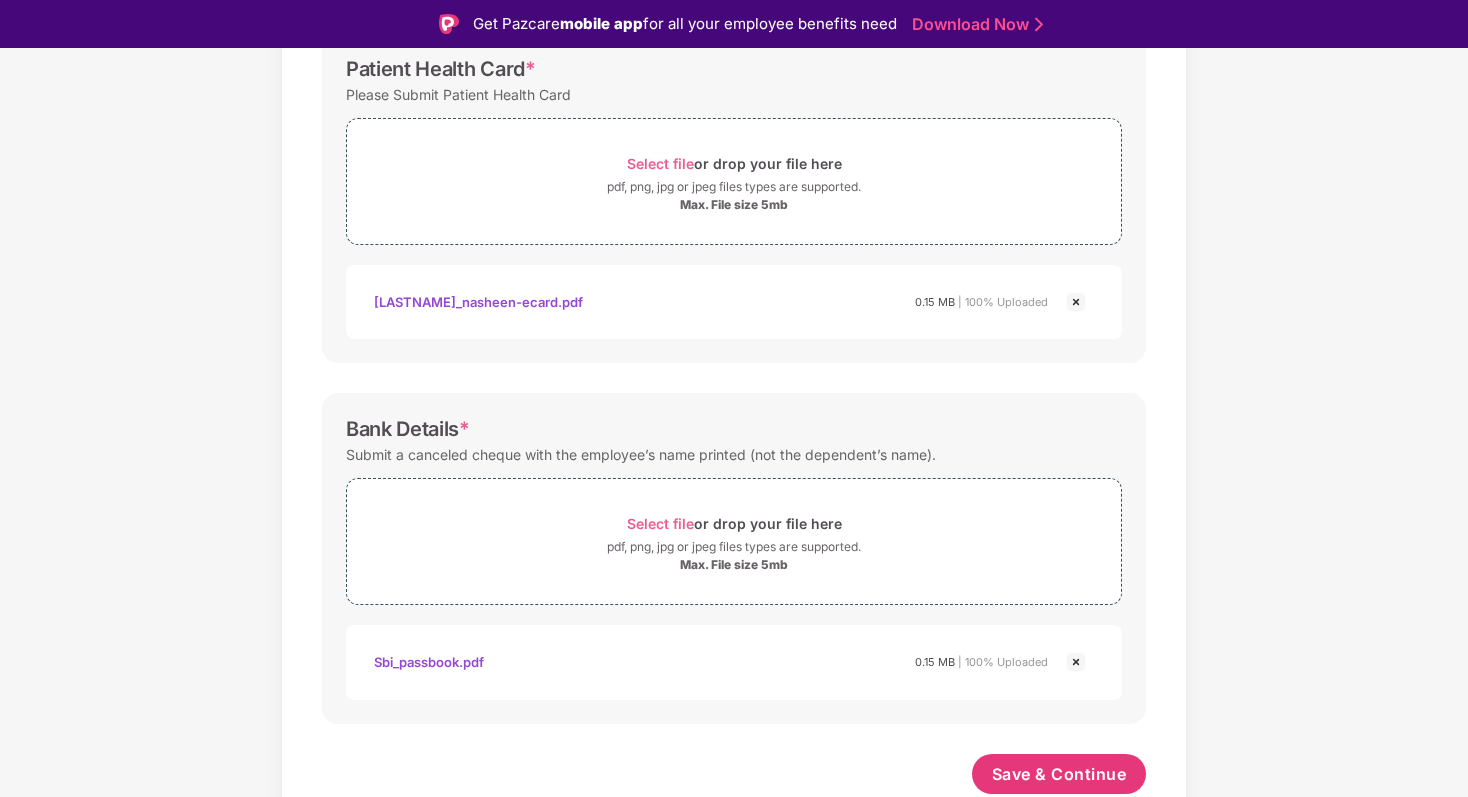 scroll, scrollTop: 684, scrollLeft: 0, axis: vertical 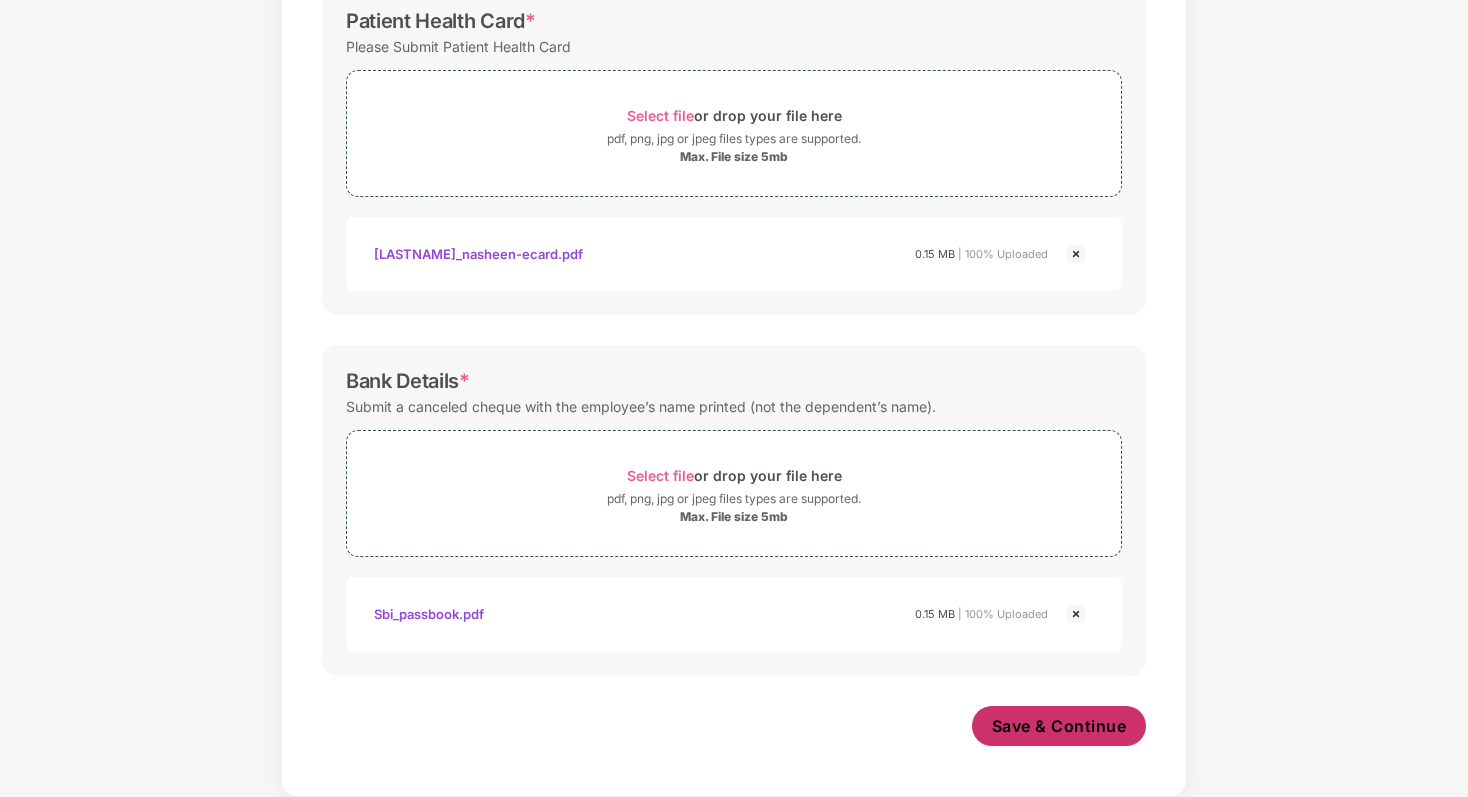 click on "Save & Continue" at bounding box center [1059, 726] 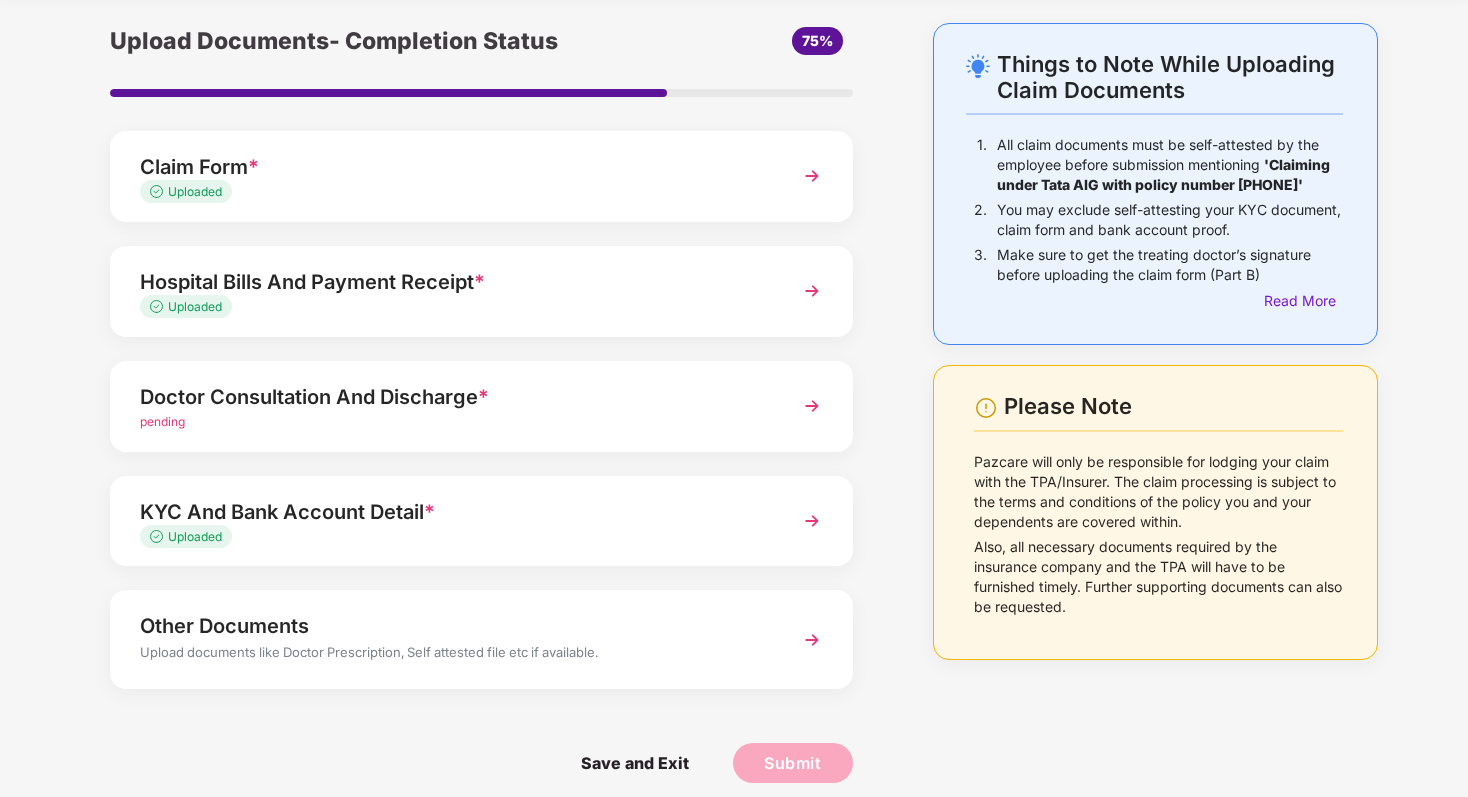 scroll, scrollTop: 87, scrollLeft: 0, axis: vertical 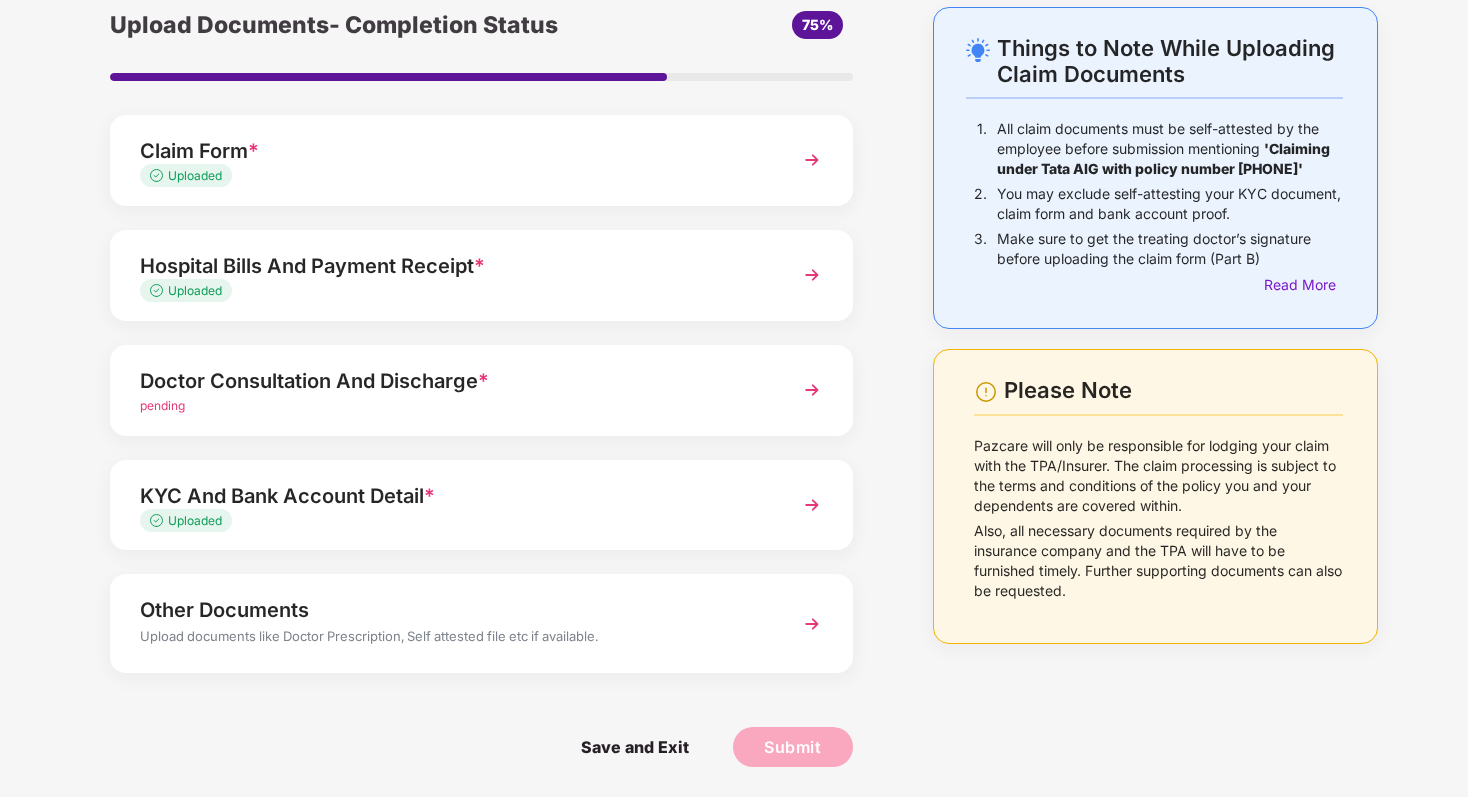 click at bounding box center (812, 624) 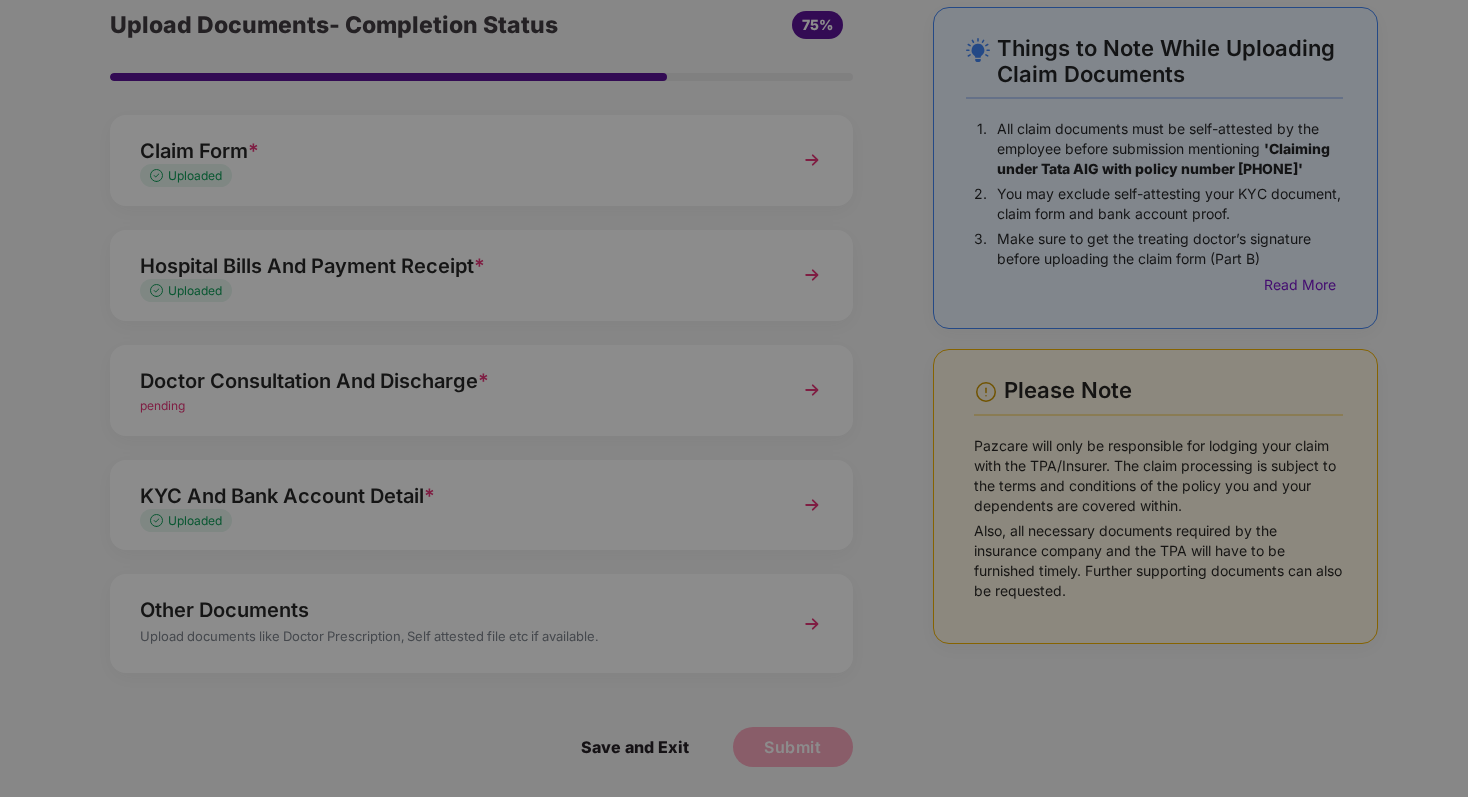 scroll, scrollTop: 0, scrollLeft: 0, axis: both 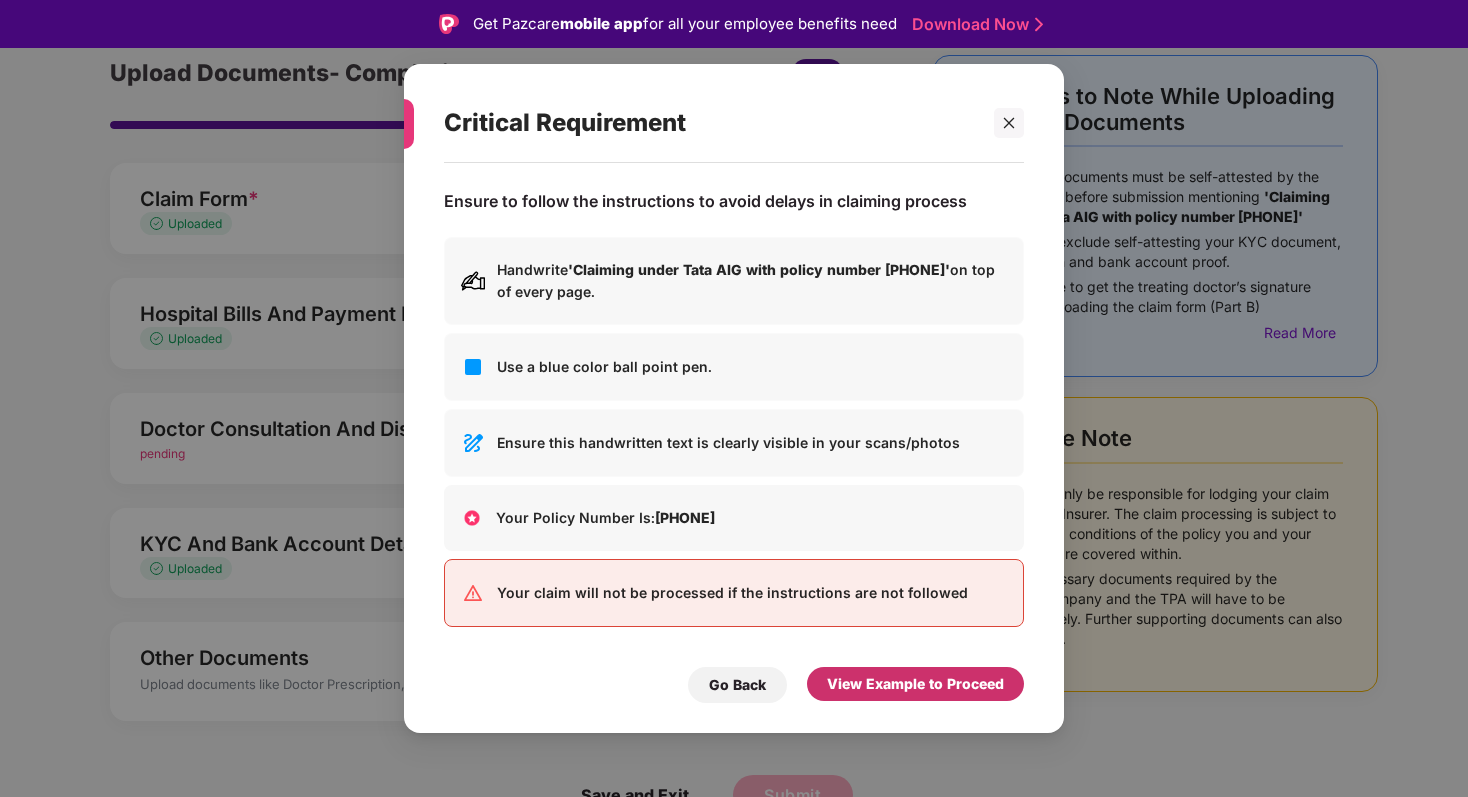 click on "View Example to Proceed" at bounding box center [915, 684] 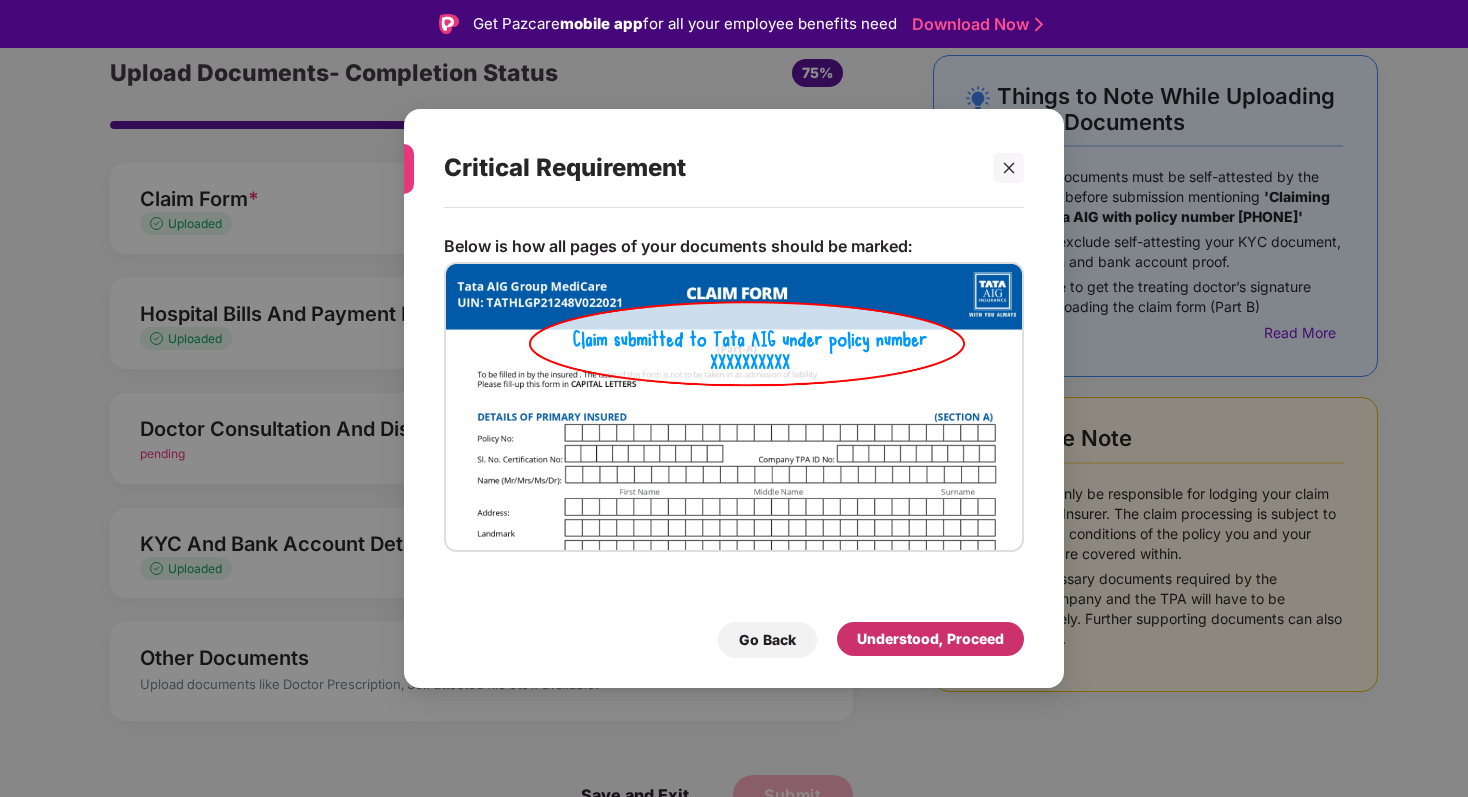 click on "Understood, Proceed" at bounding box center (930, 639) 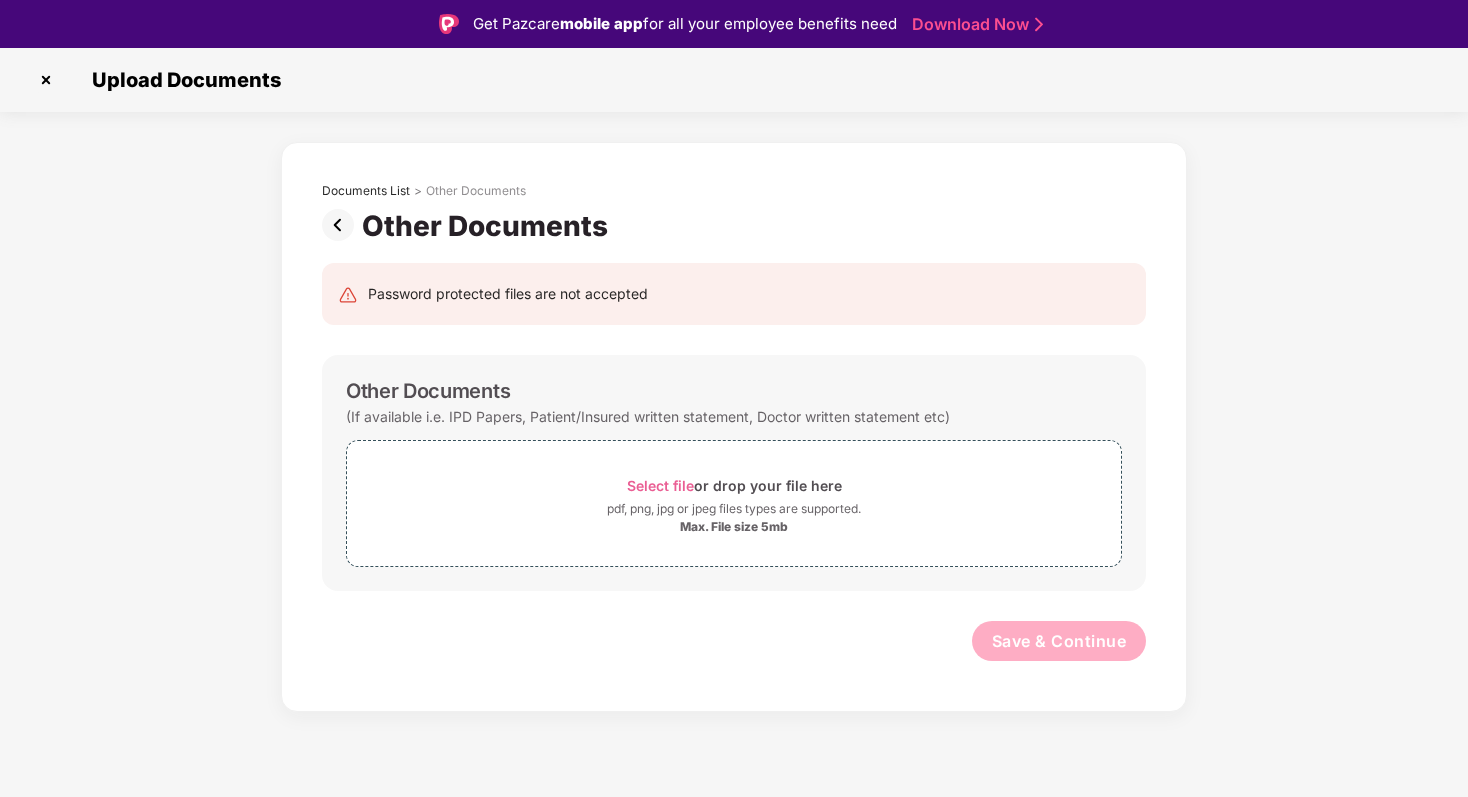 scroll, scrollTop: 0, scrollLeft: 0, axis: both 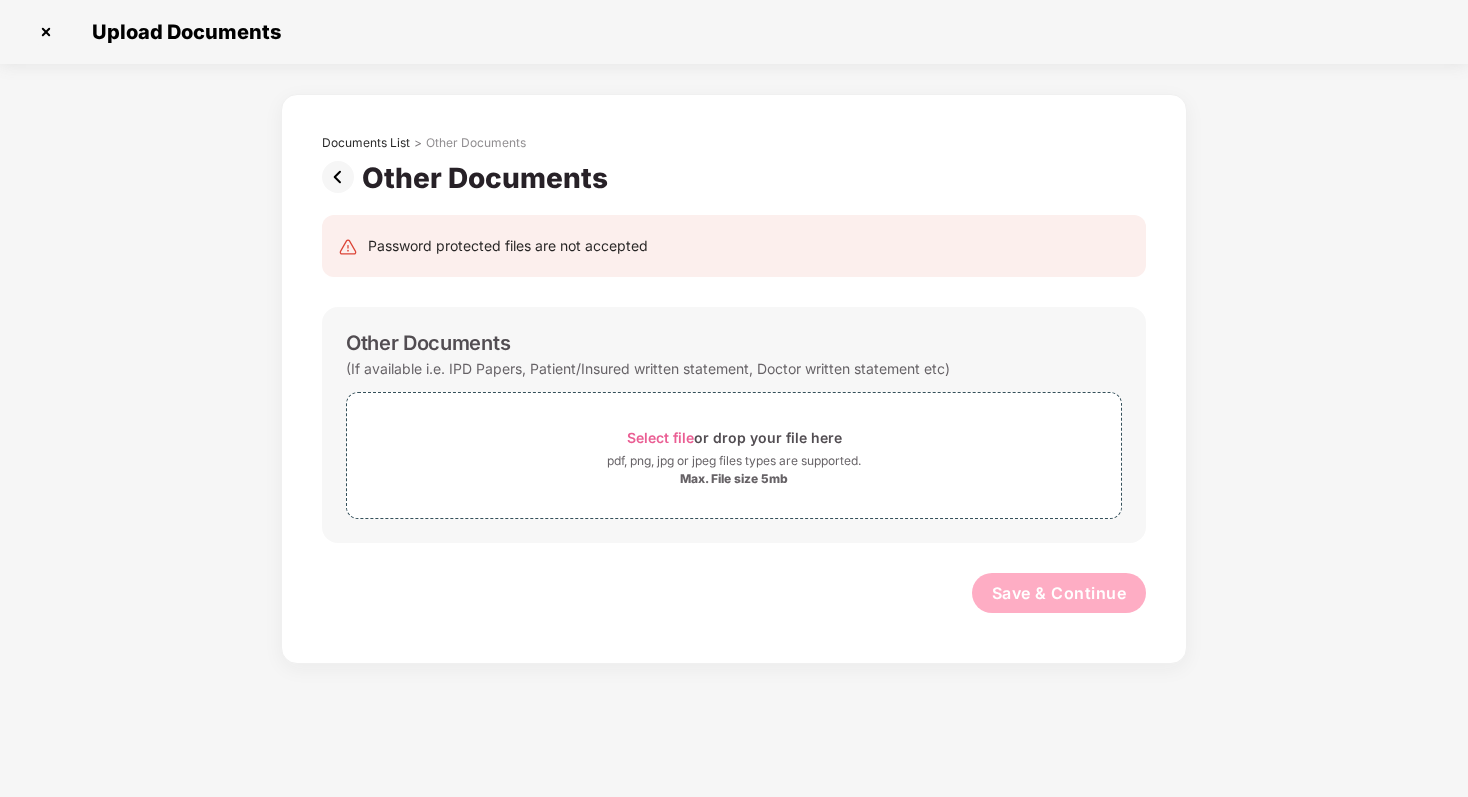click at bounding box center [342, 177] 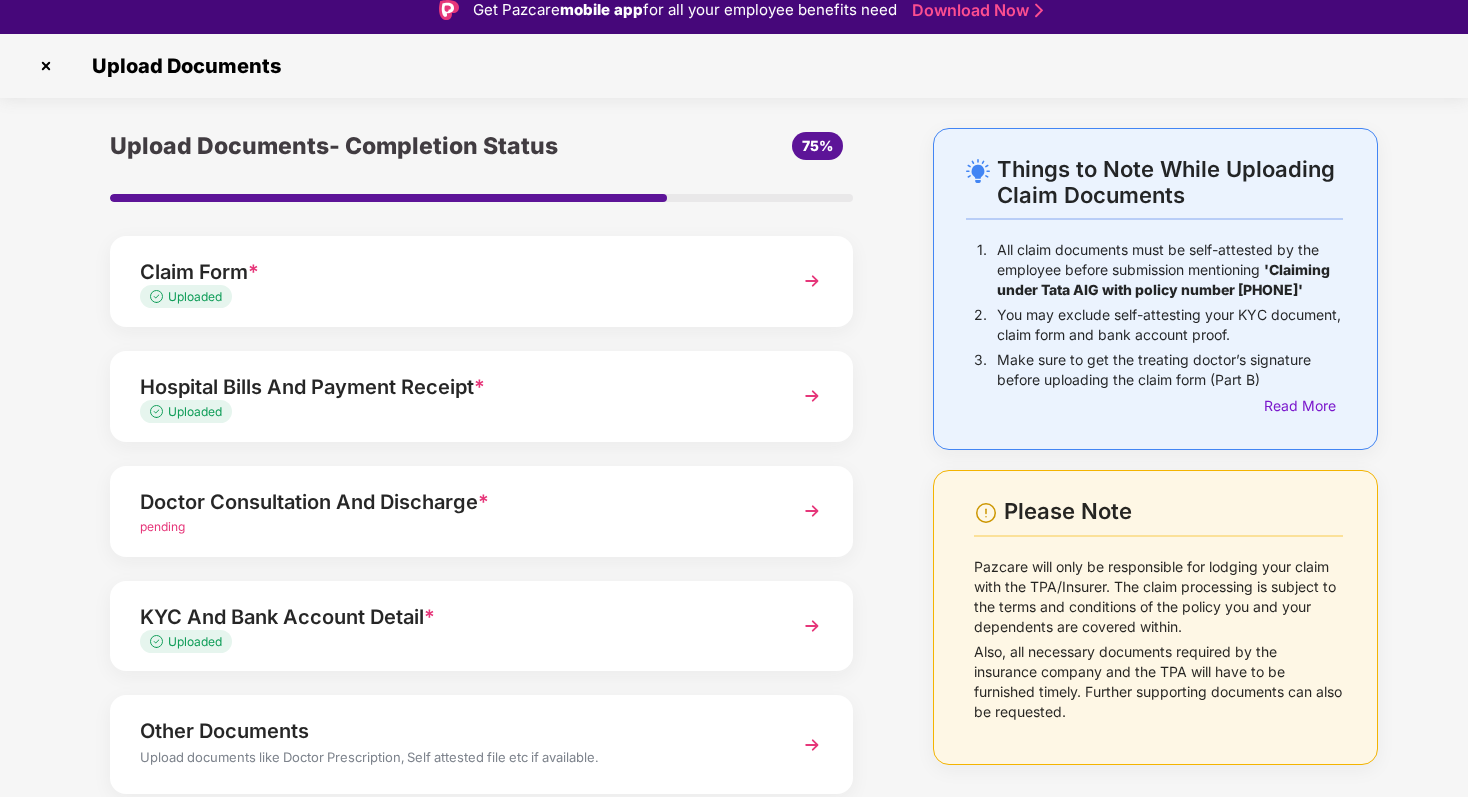 scroll, scrollTop: 0, scrollLeft: 0, axis: both 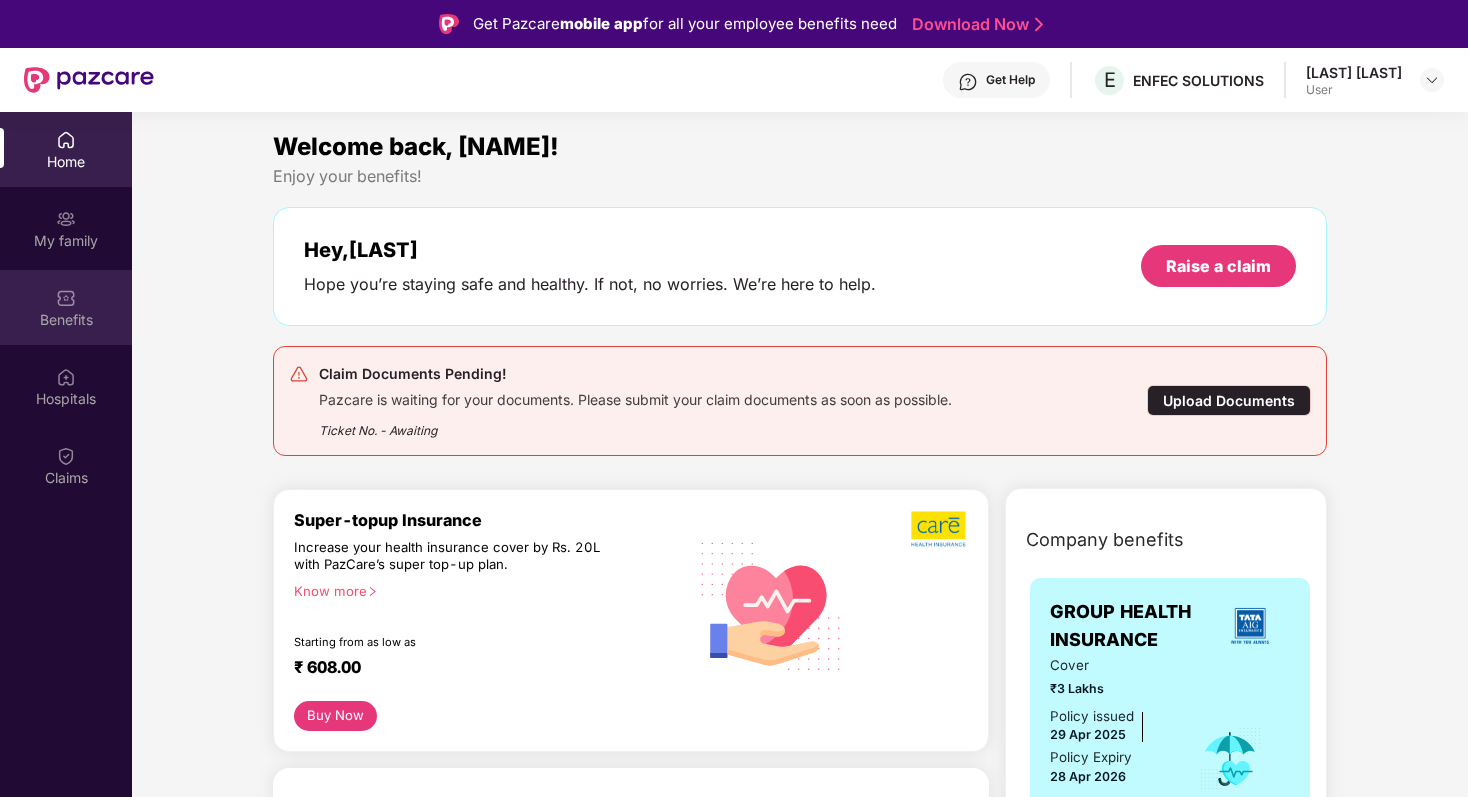 click on "Benefits" at bounding box center [66, 320] 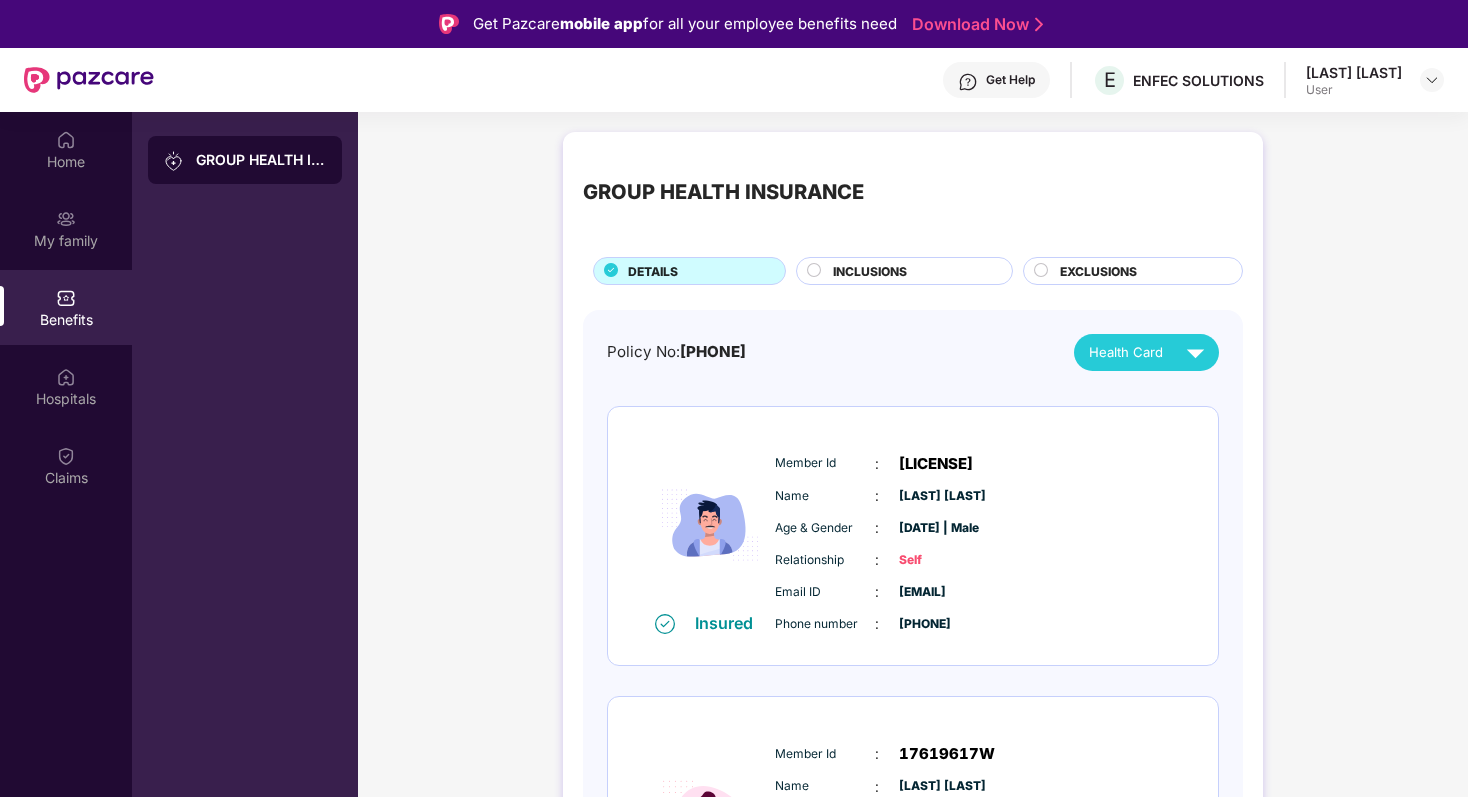 scroll, scrollTop: 172, scrollLeft: 0, axis: vertical 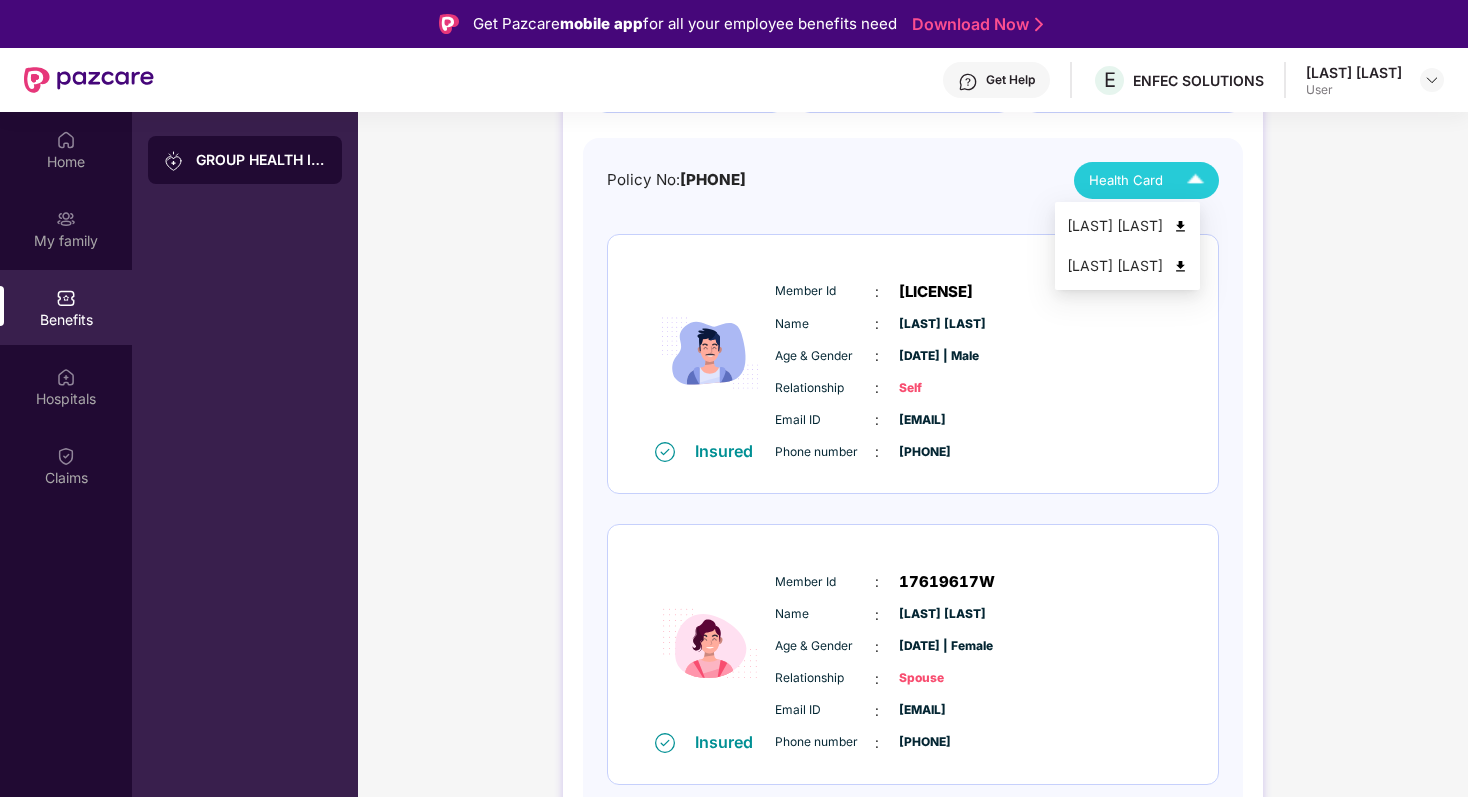 click at bounding box center [1195, 180] 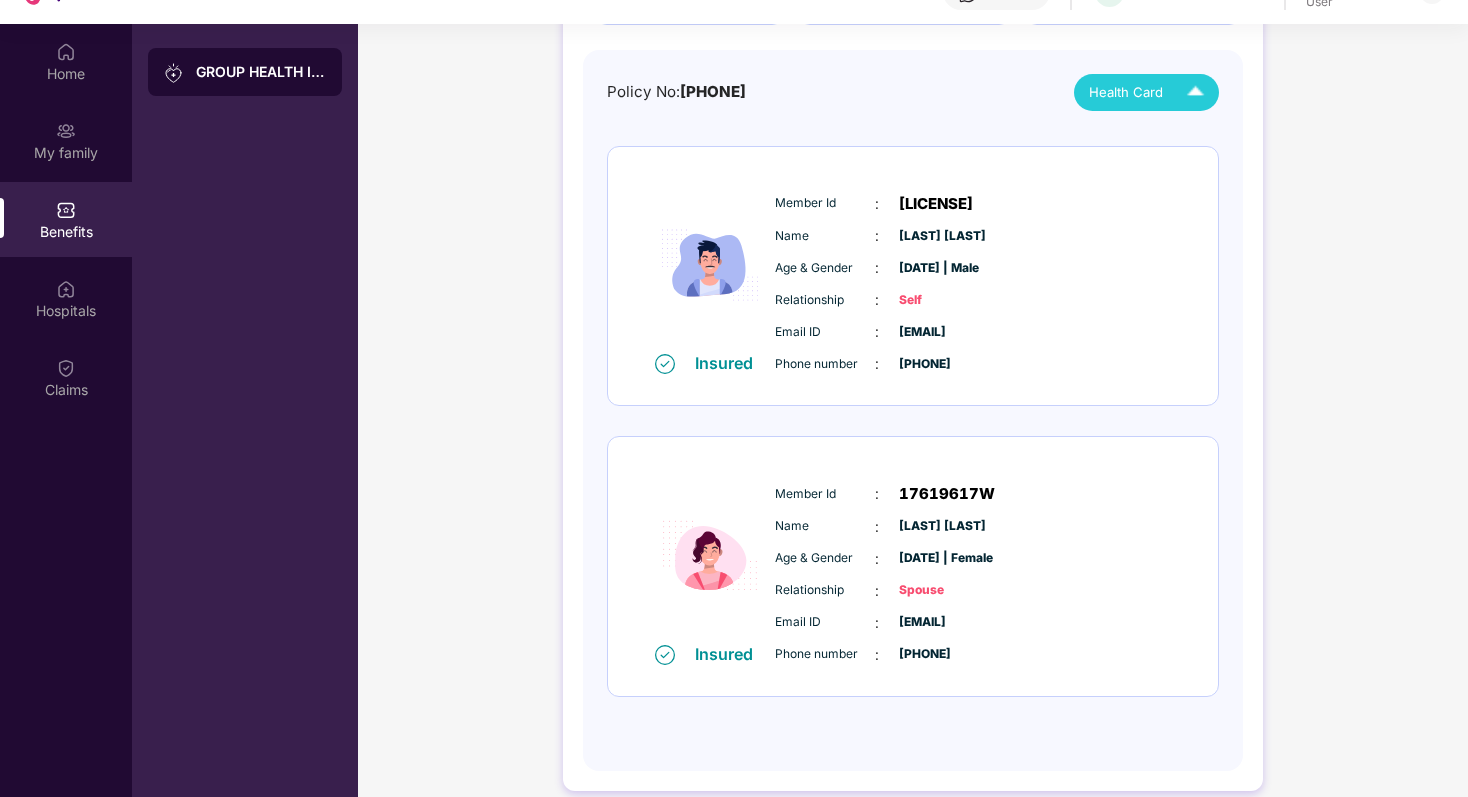 scroll, scrollTop: 112, scrollLeft: 0, axis: vertical 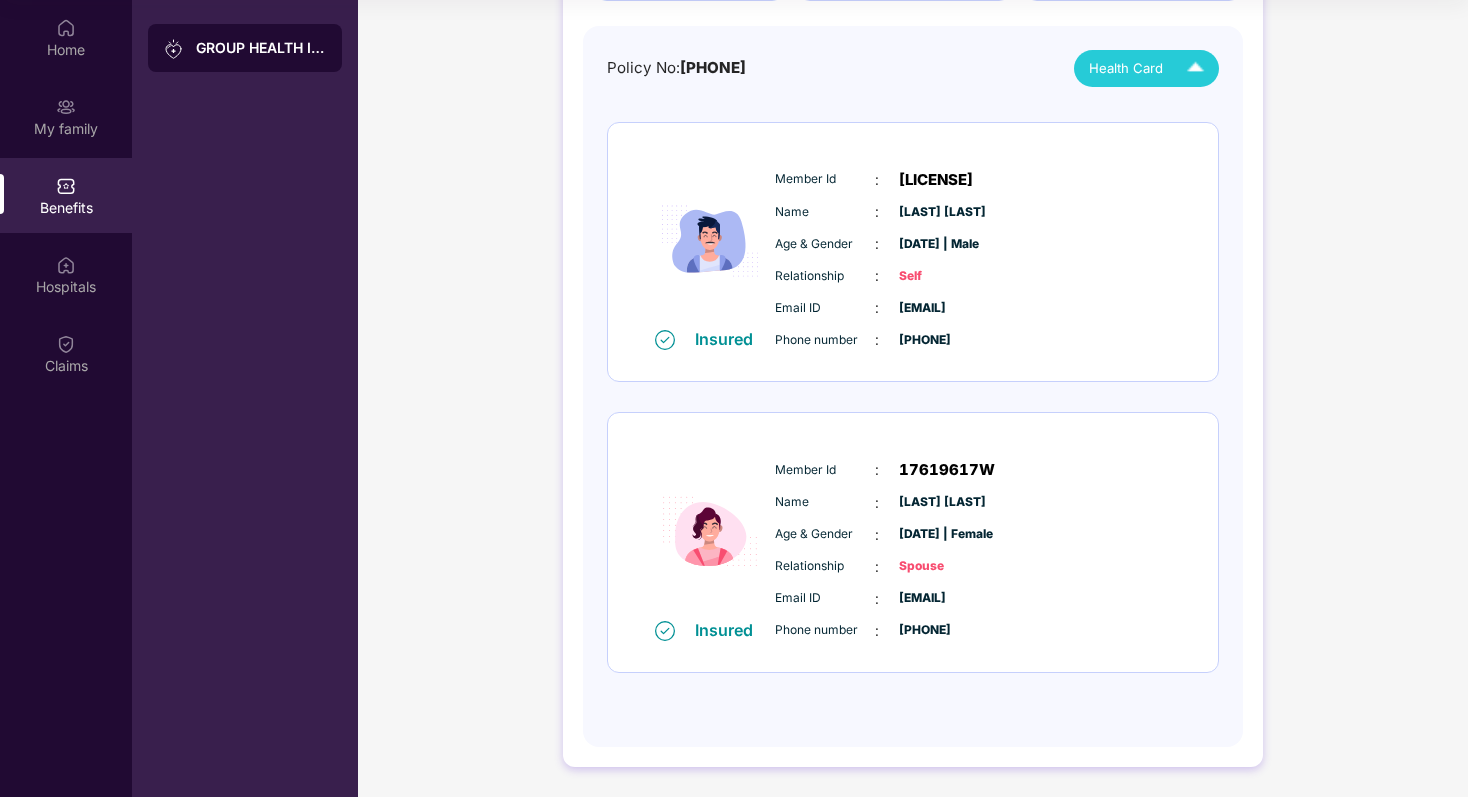 click at bounding box center (1195, 68) 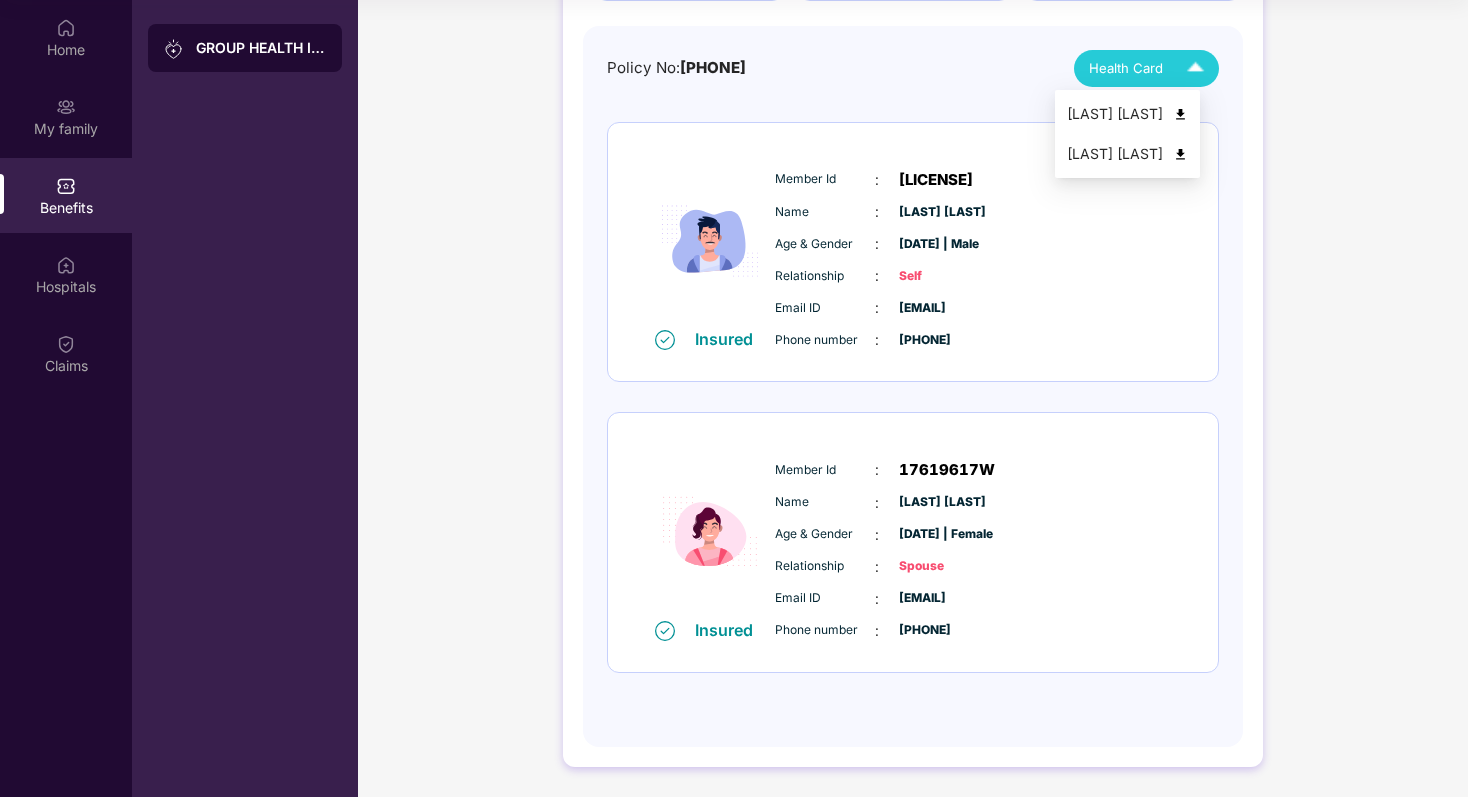 click at bounding box center [1180, 154] 